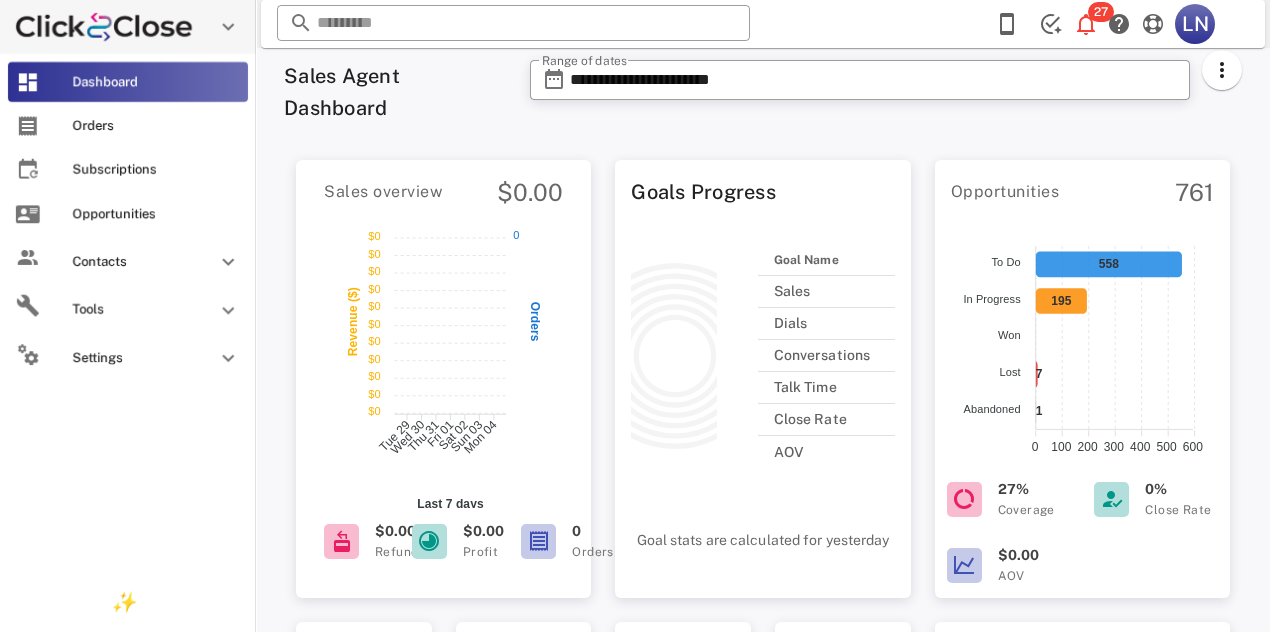 scroll, scrollTop: 0, scrollLeft: 0, axis: both 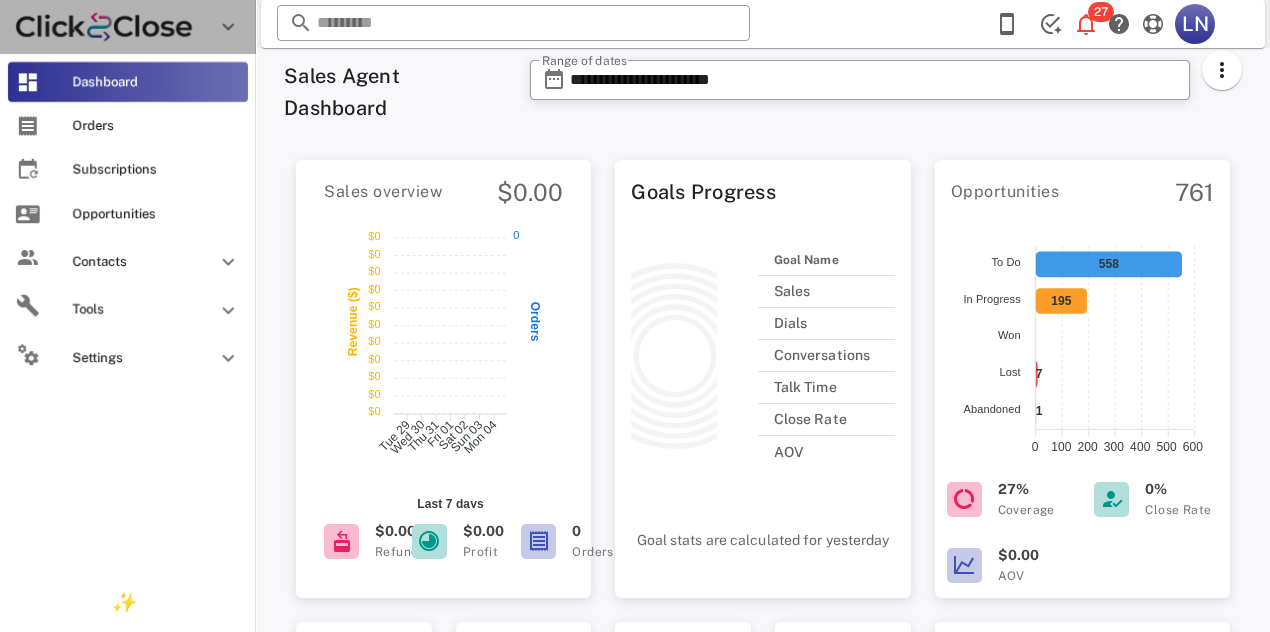 click at bounding box center (228, 27) 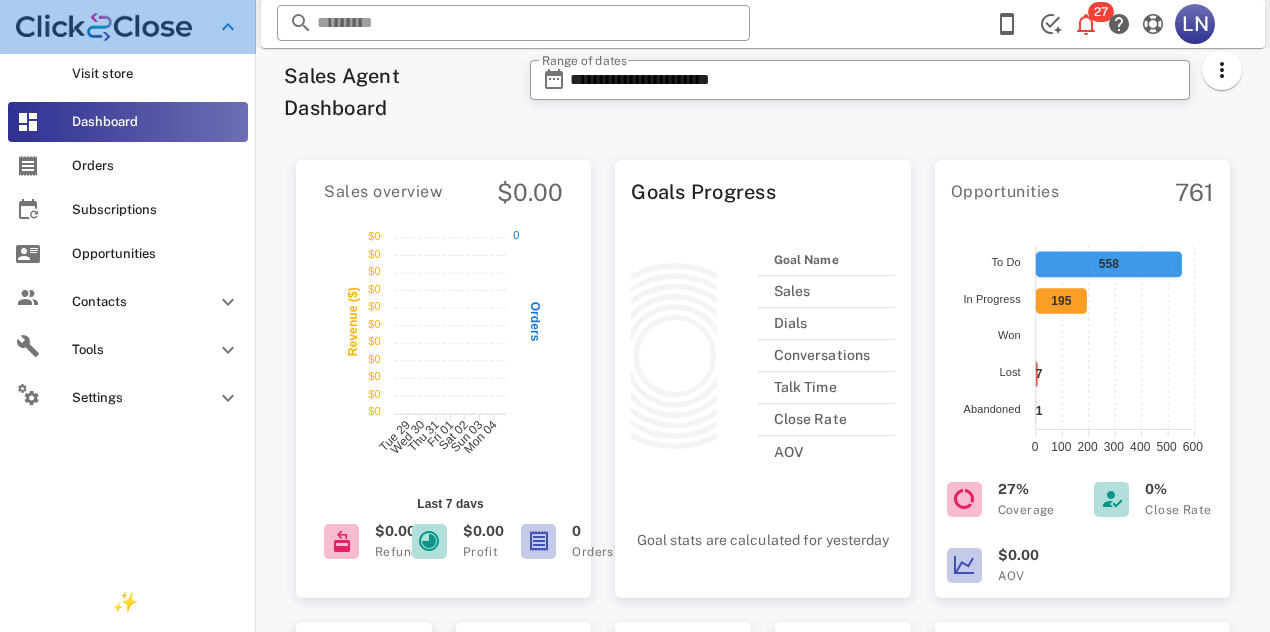 click at bounding box center (228, 27) 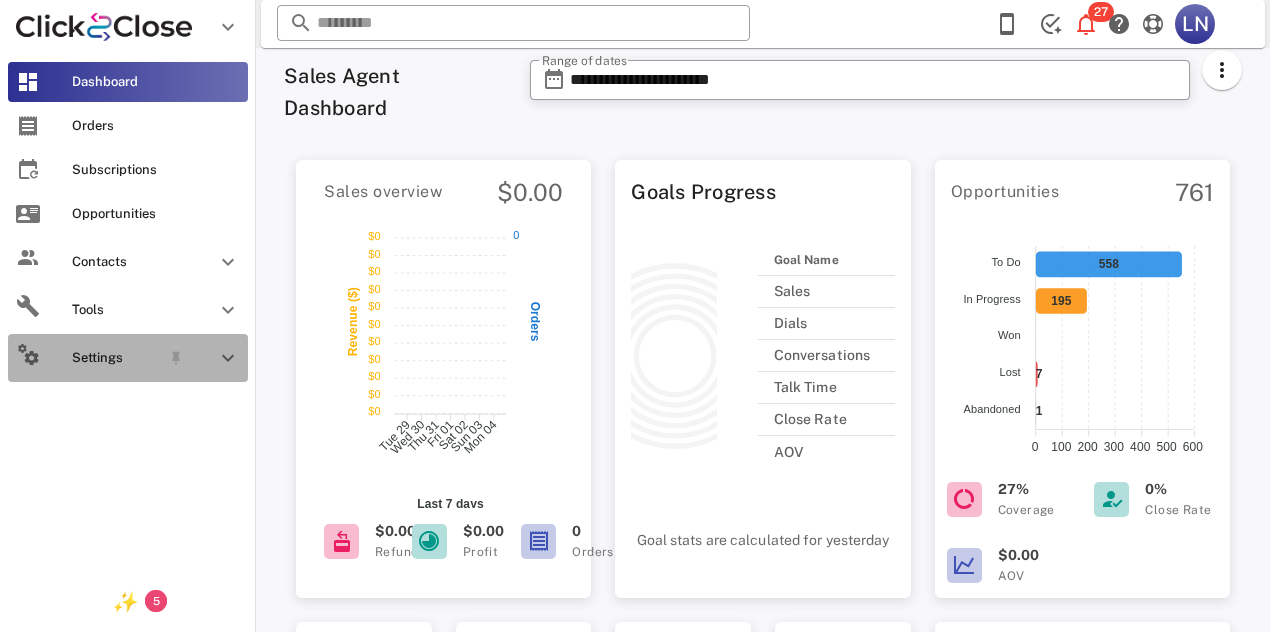 click at bounding box center (216, 358) 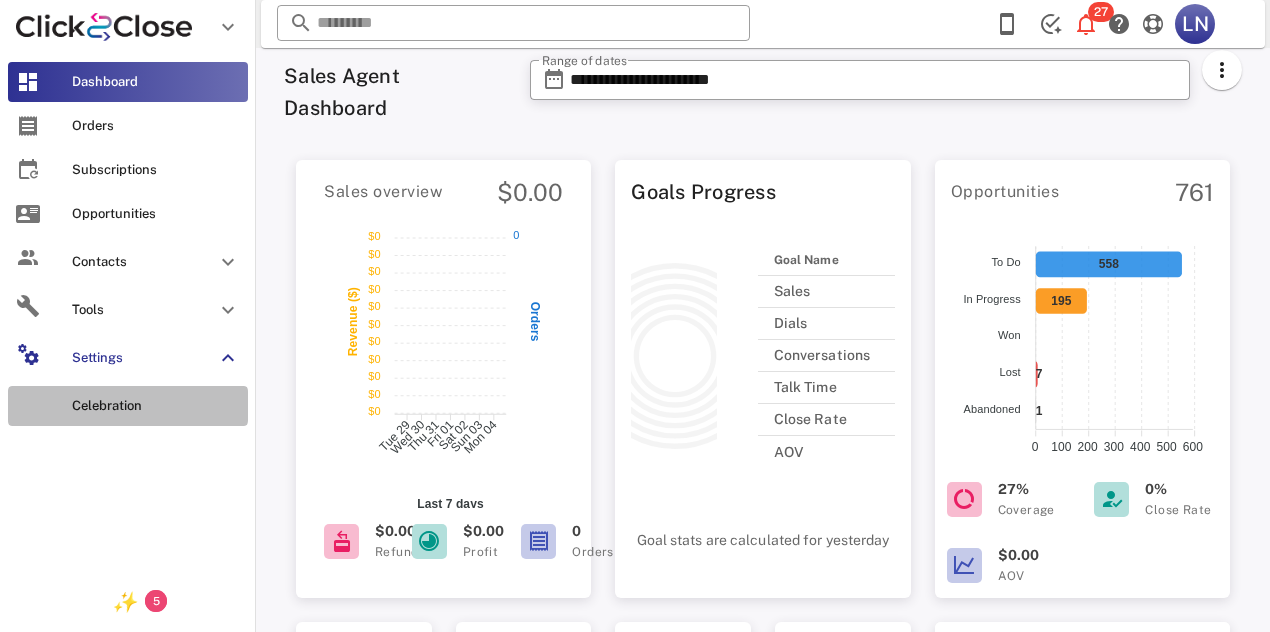 click on "Celebration" at bounding box center [156, 406] 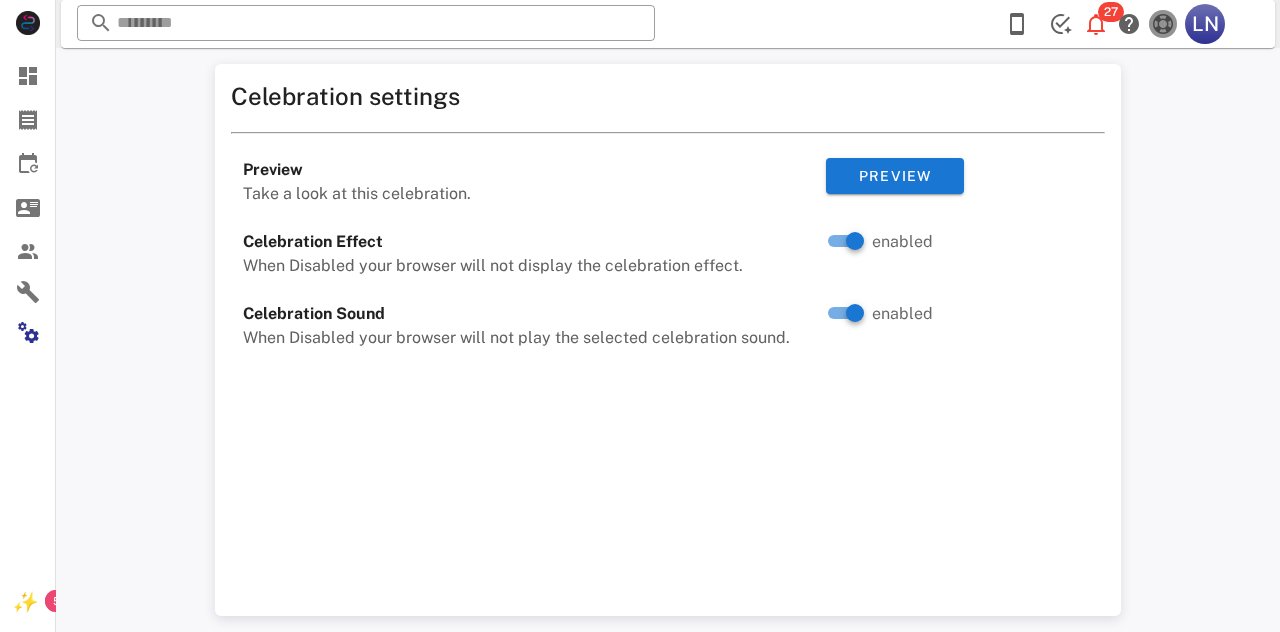 click at bounding box center (1163, 24) 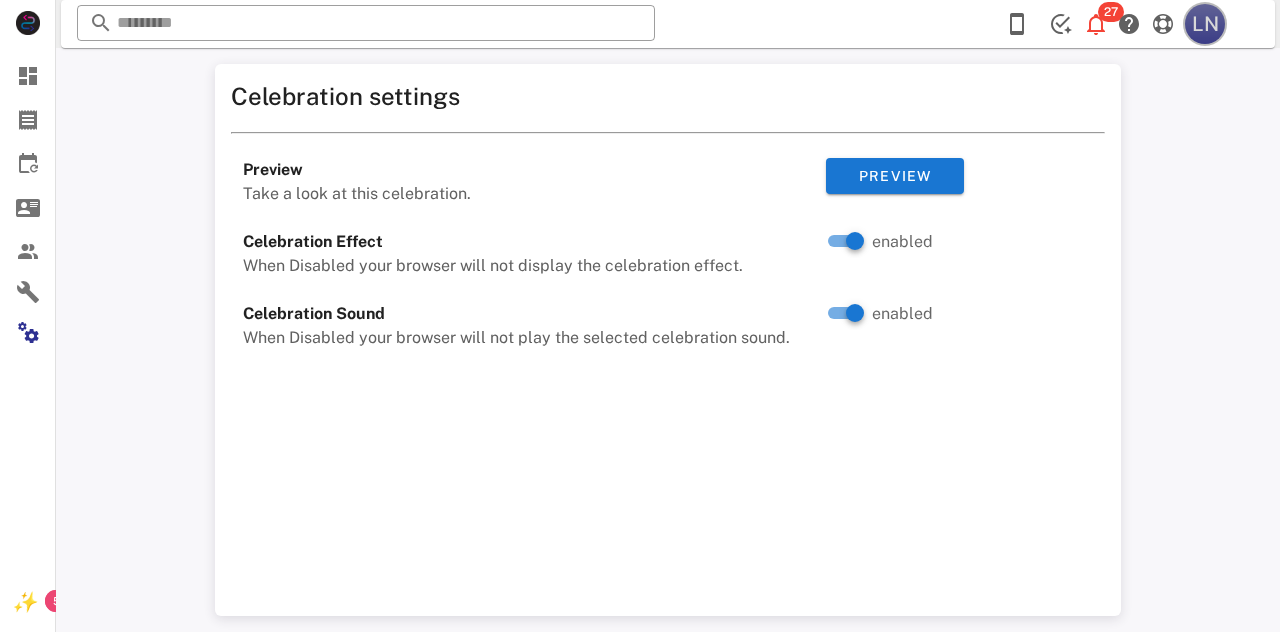 click on "LN" at bounding box center (1205, 24) 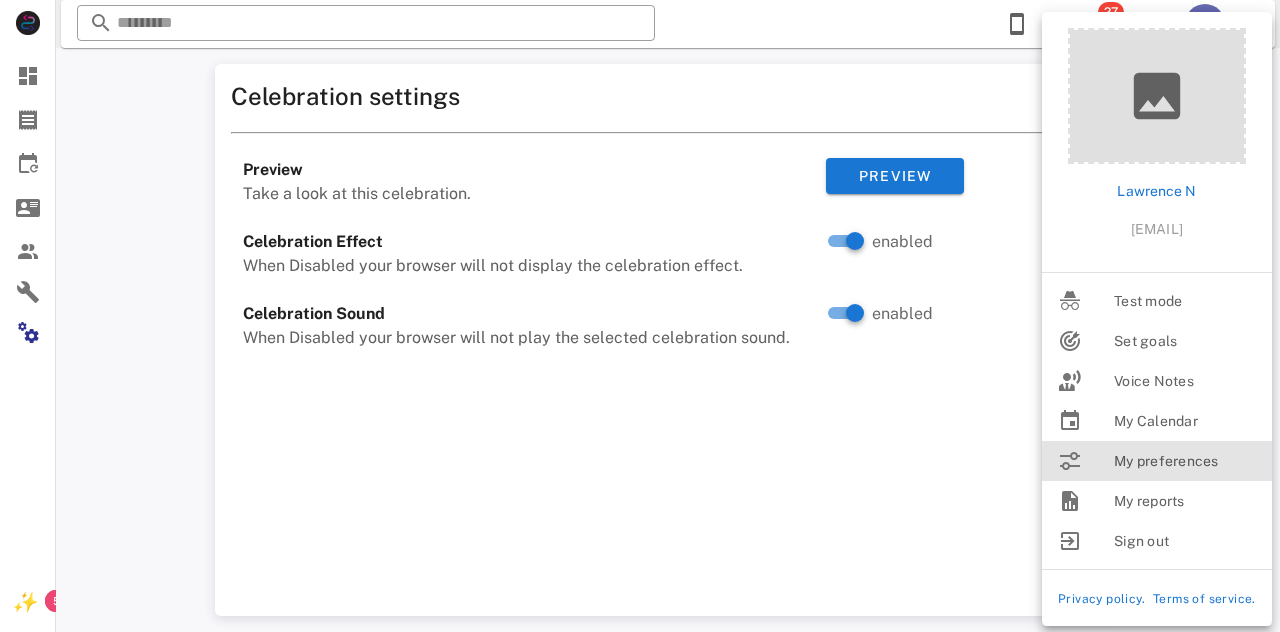 click on "My preferences" at bounding box center [1185, 461] 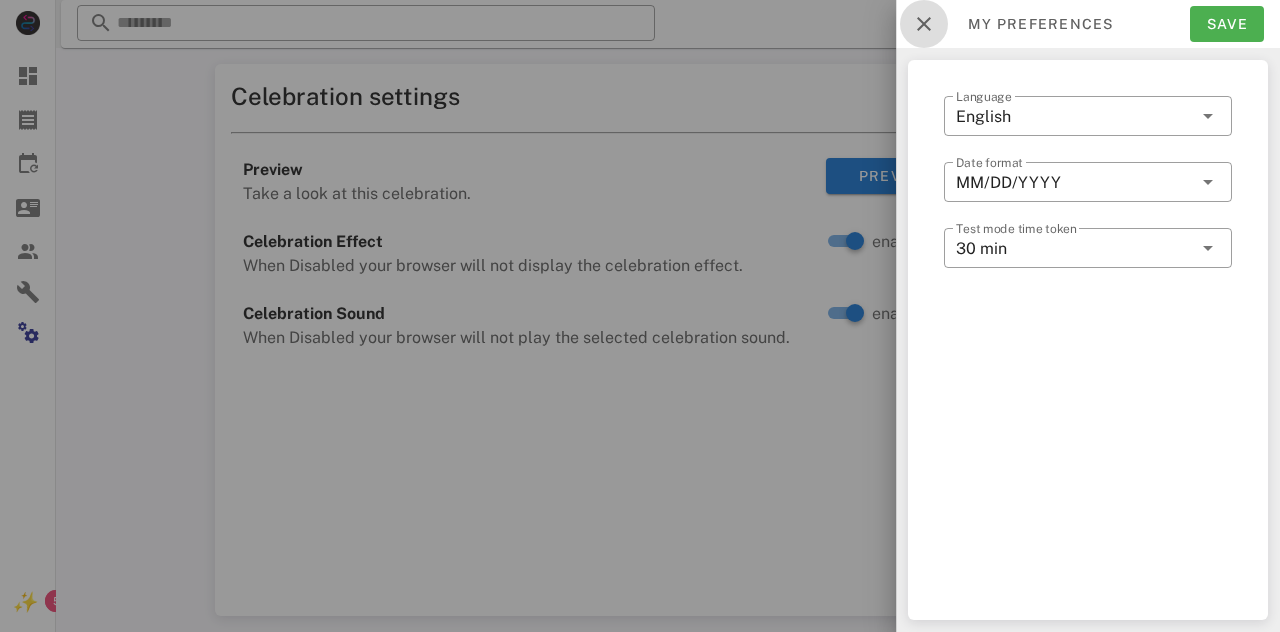 click at bounding box center [924, 24] 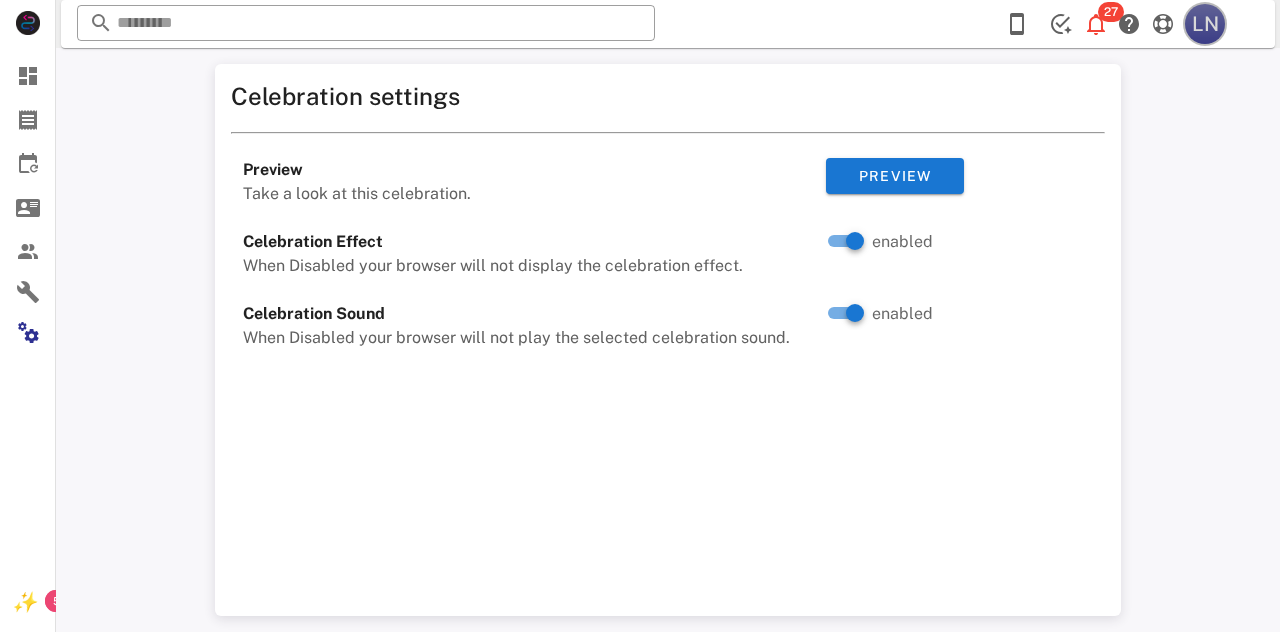 click on "LN" at bounding box center (1205, 24) 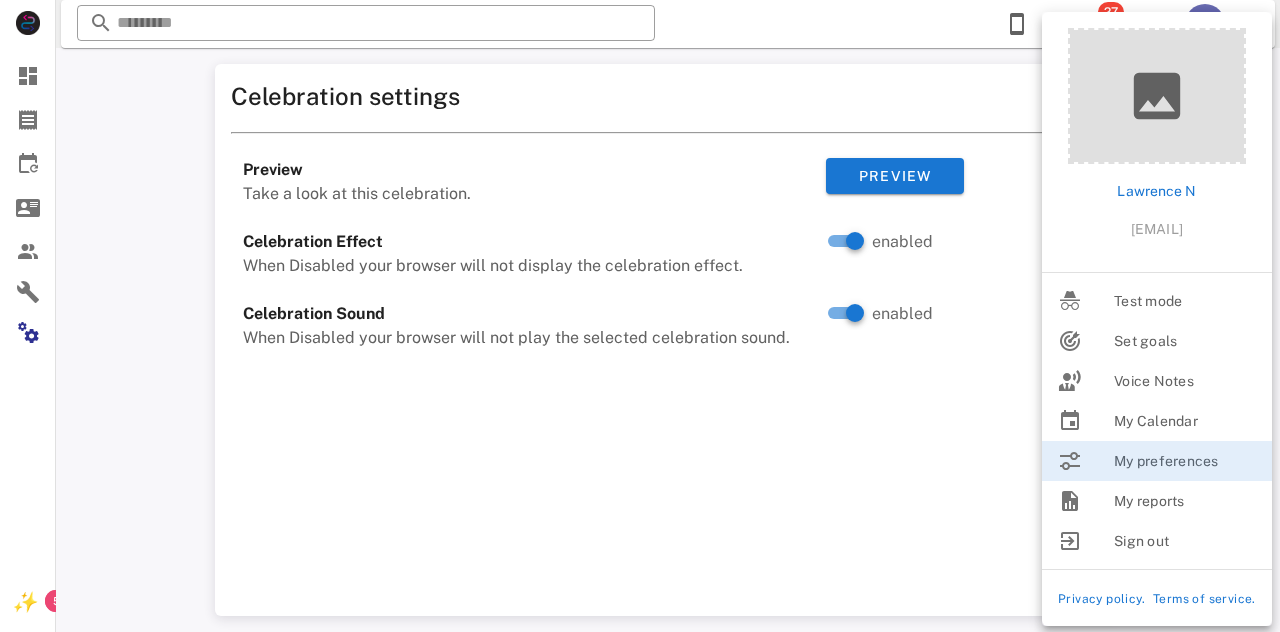 click on "Celebration settings Preview Take a look at this celebration. Preview Celebration Effect When Disabled your browser will not display the celebration effect. enabled [FIRST] [LAST]" at bounding box center (668, 340) 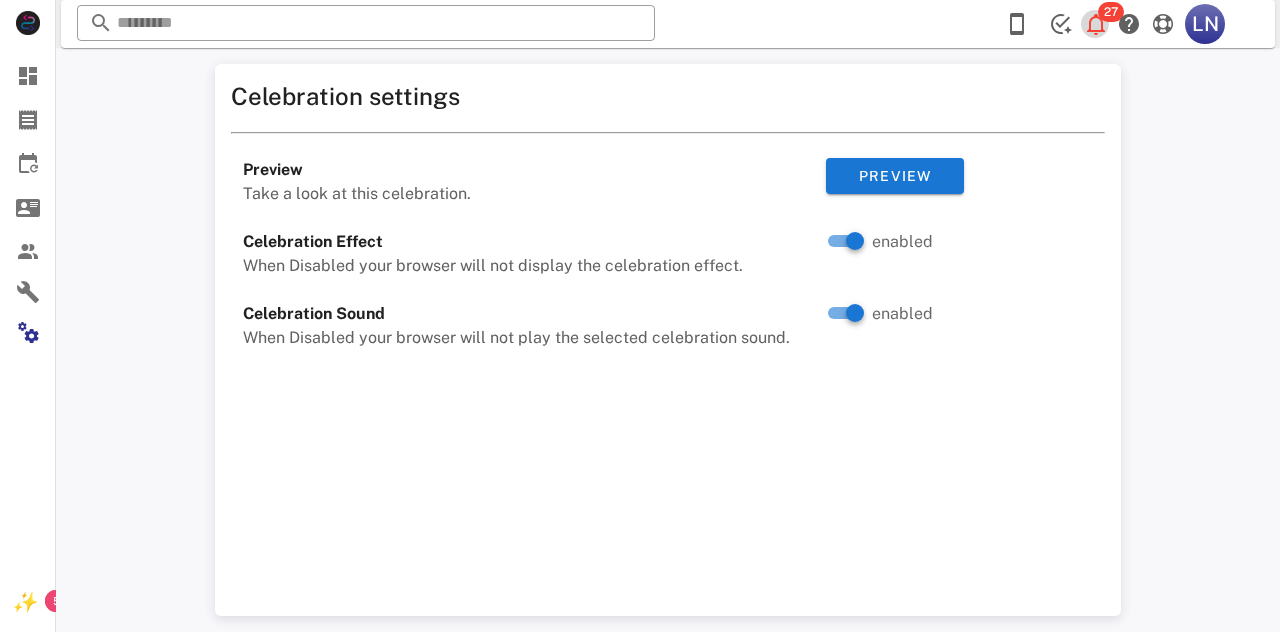 click at bounding box center [1096, 24] 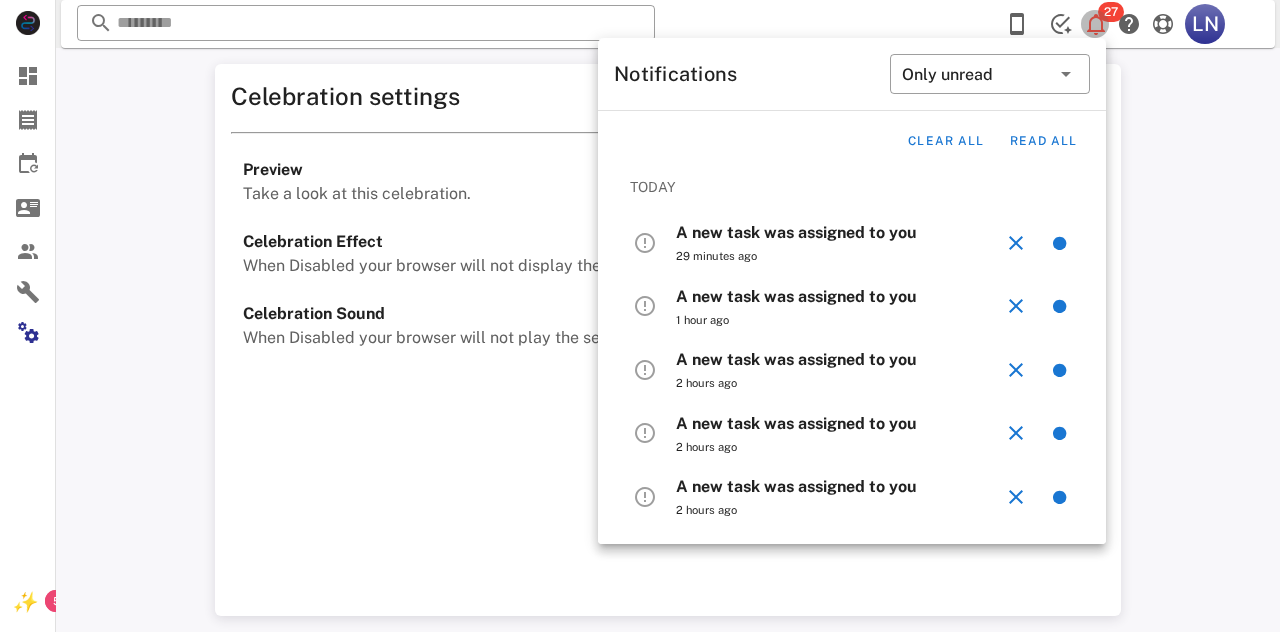click on "27" at bounding box center (1111, 12) 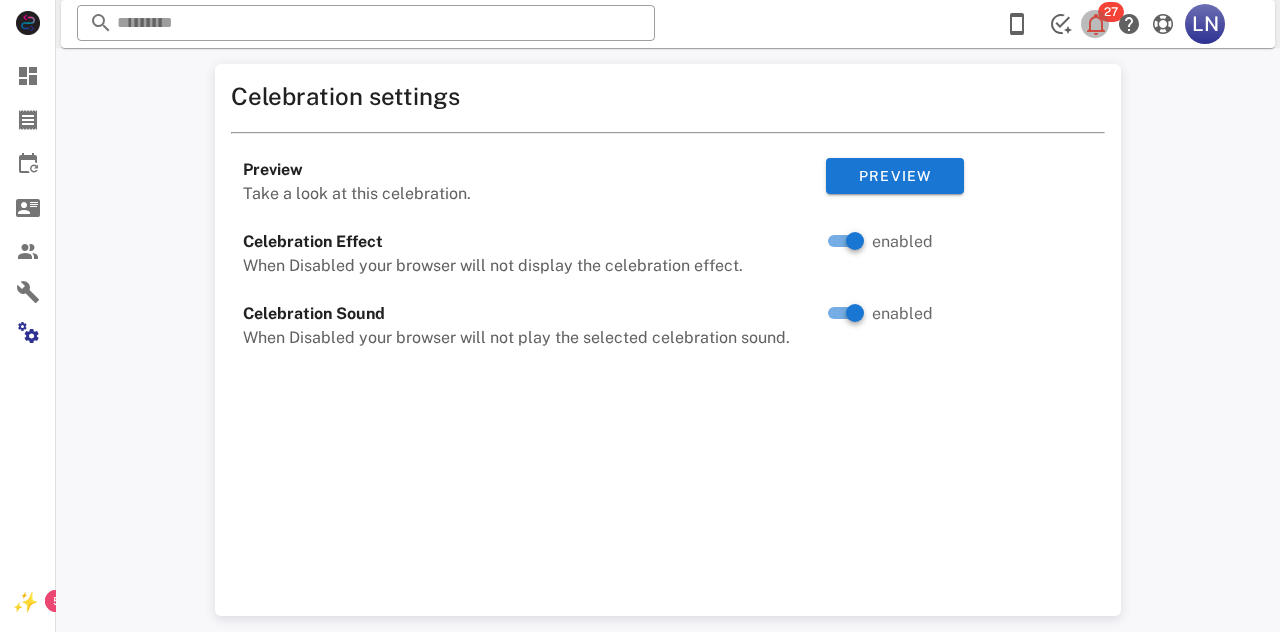 click on "27" at bounding box center [1111, 12] 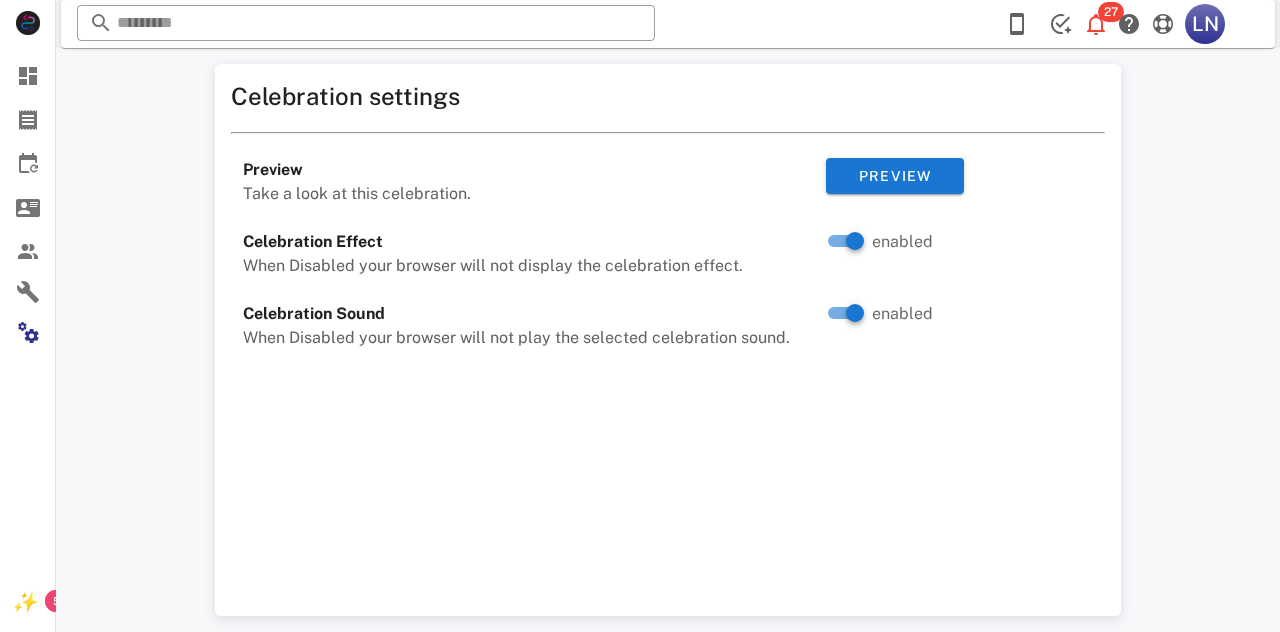 click on "Clear all" at bounding box center (945, 141) 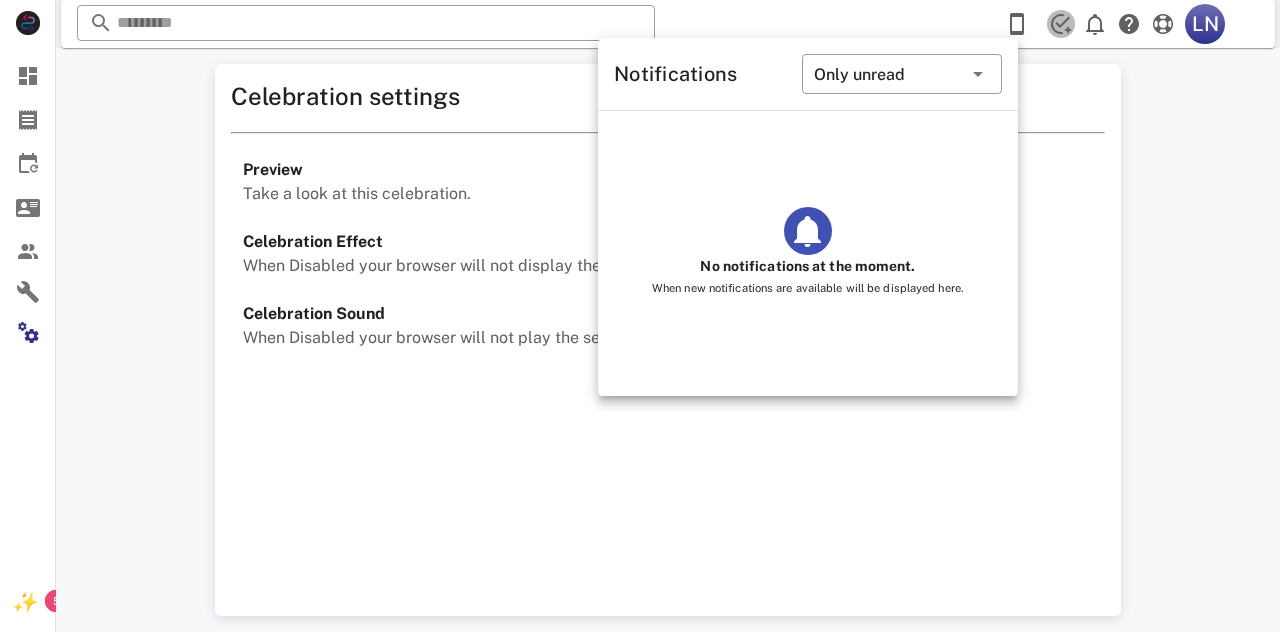 click at bounding box center (1061, 24) 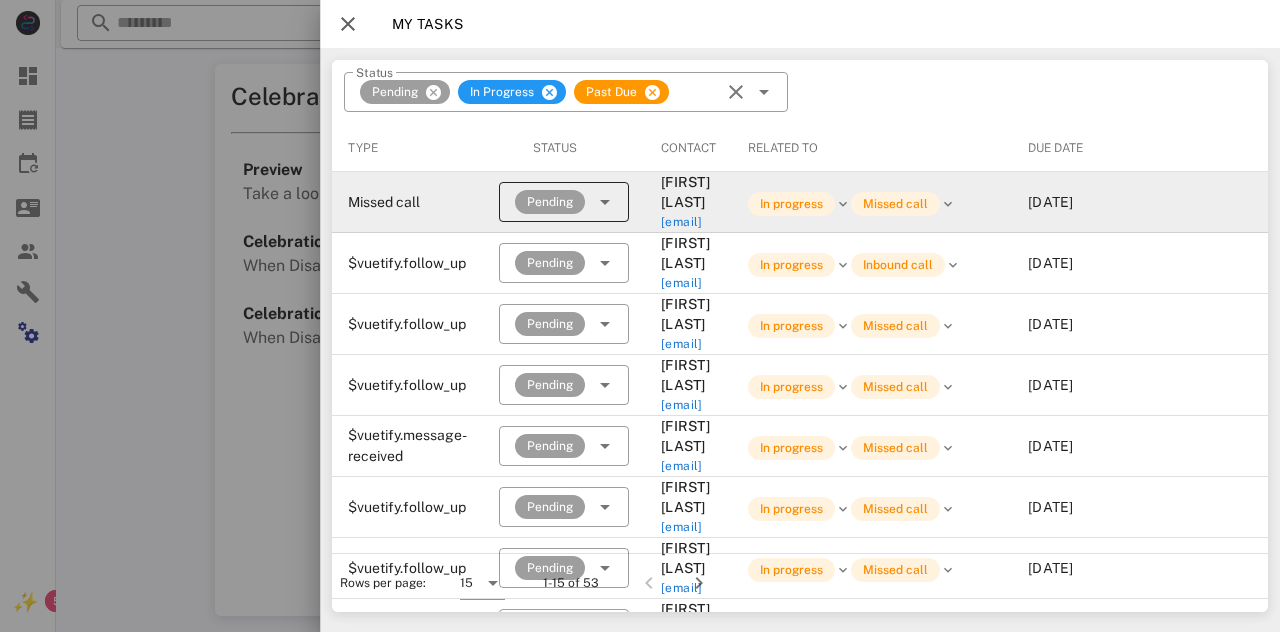 click at bounding box center (605, 202) 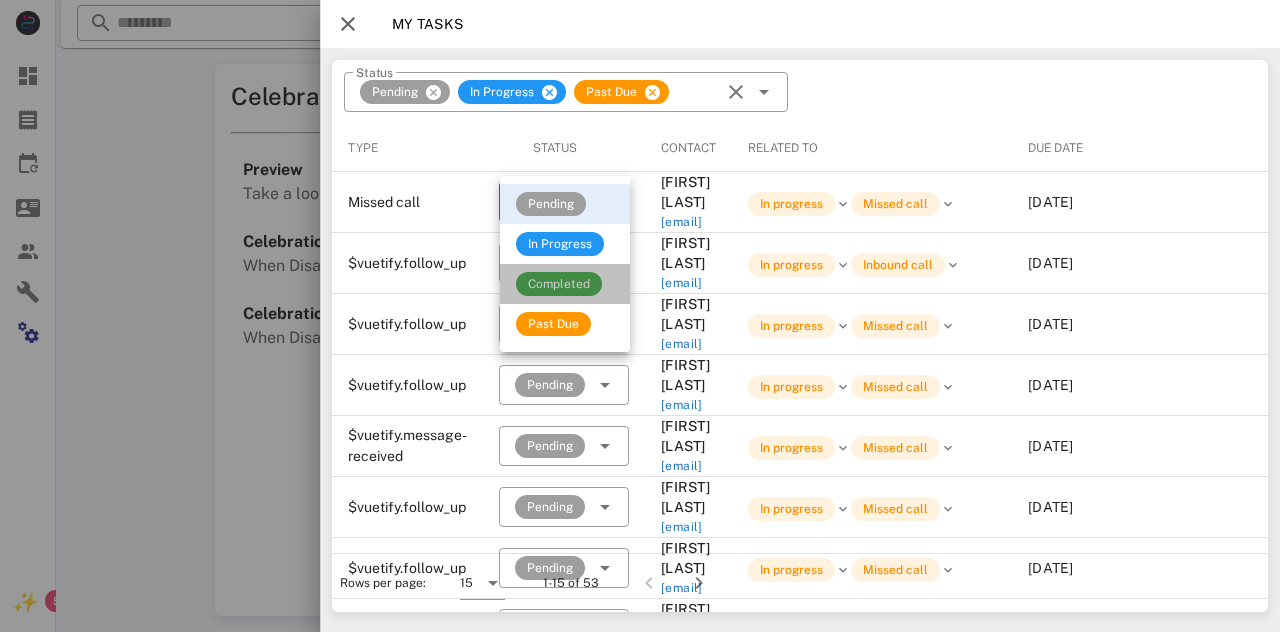 click on "Completed" at bounding box center (559, 284) 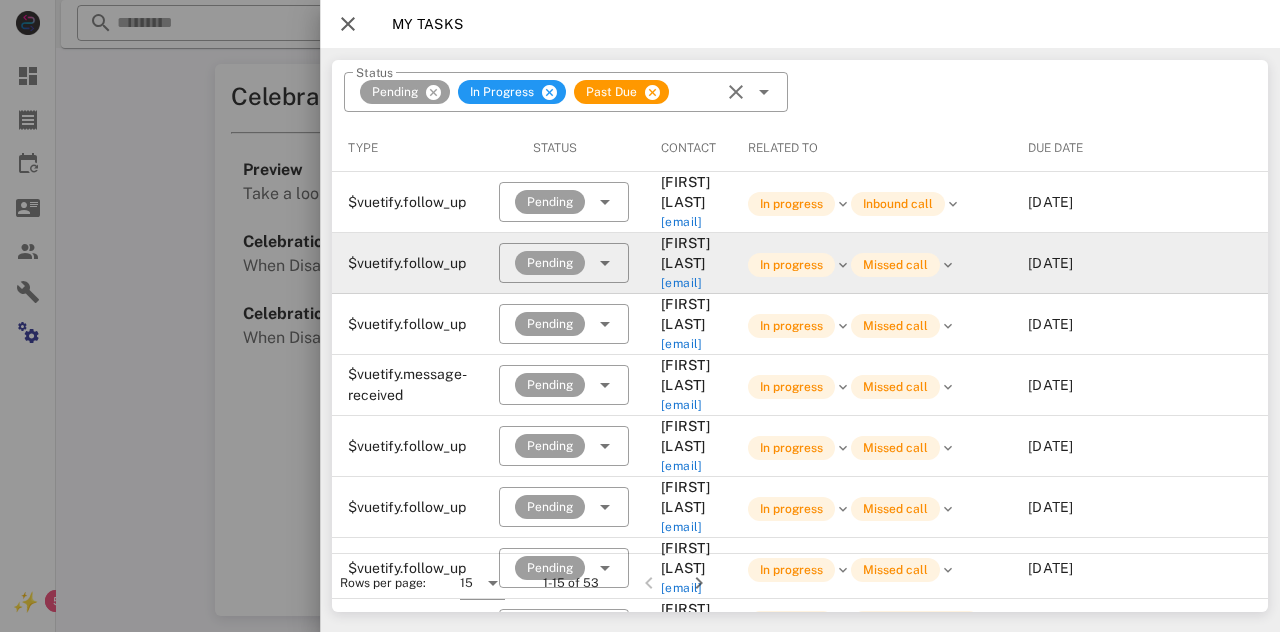 click on "[FIRST] [LAST]" at bounding box center (688, 253) 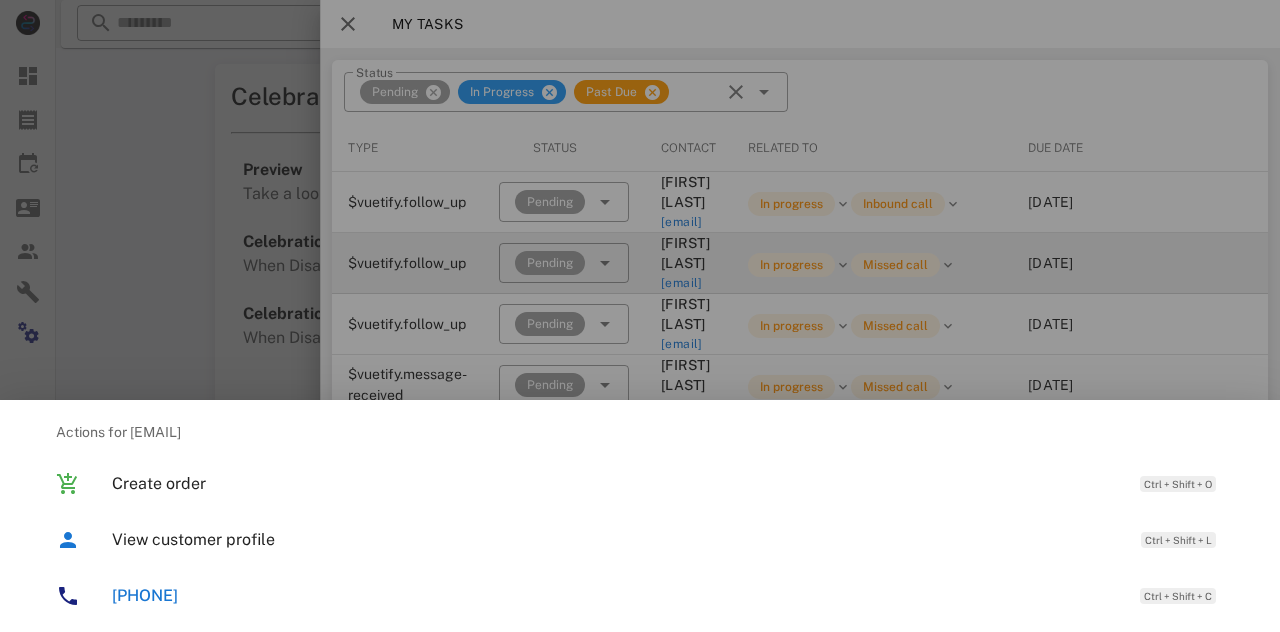 click at bounding box center (640, 316) 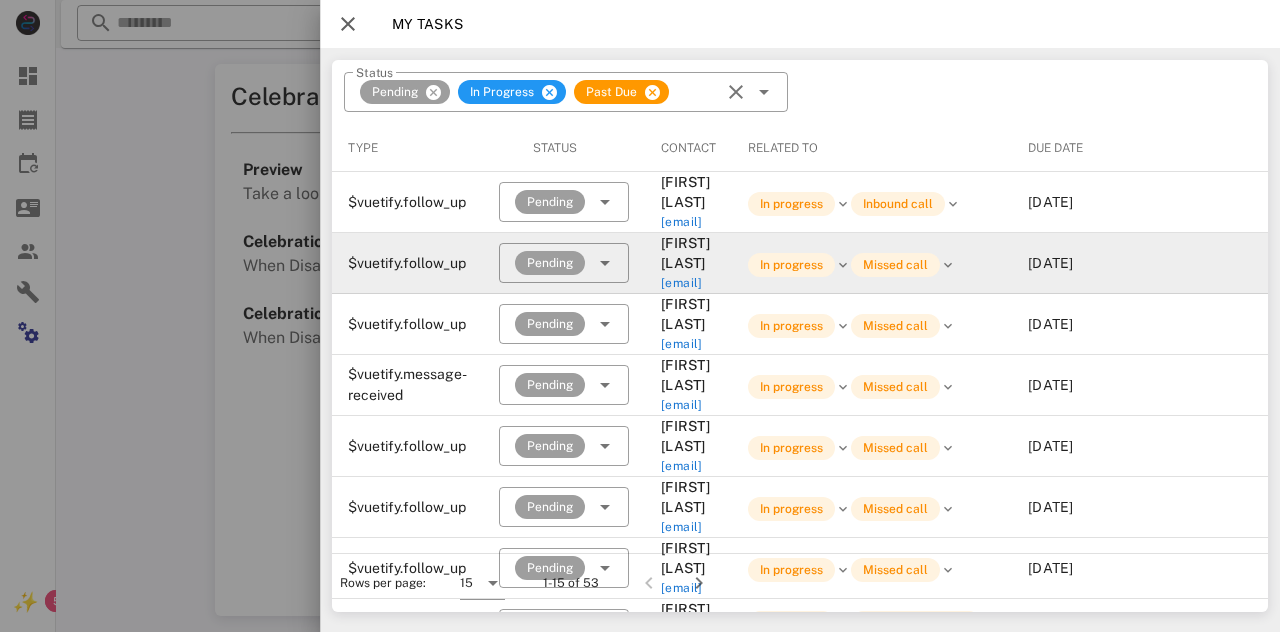 click on "[EMAIL]" at bounding box center [682, 283] 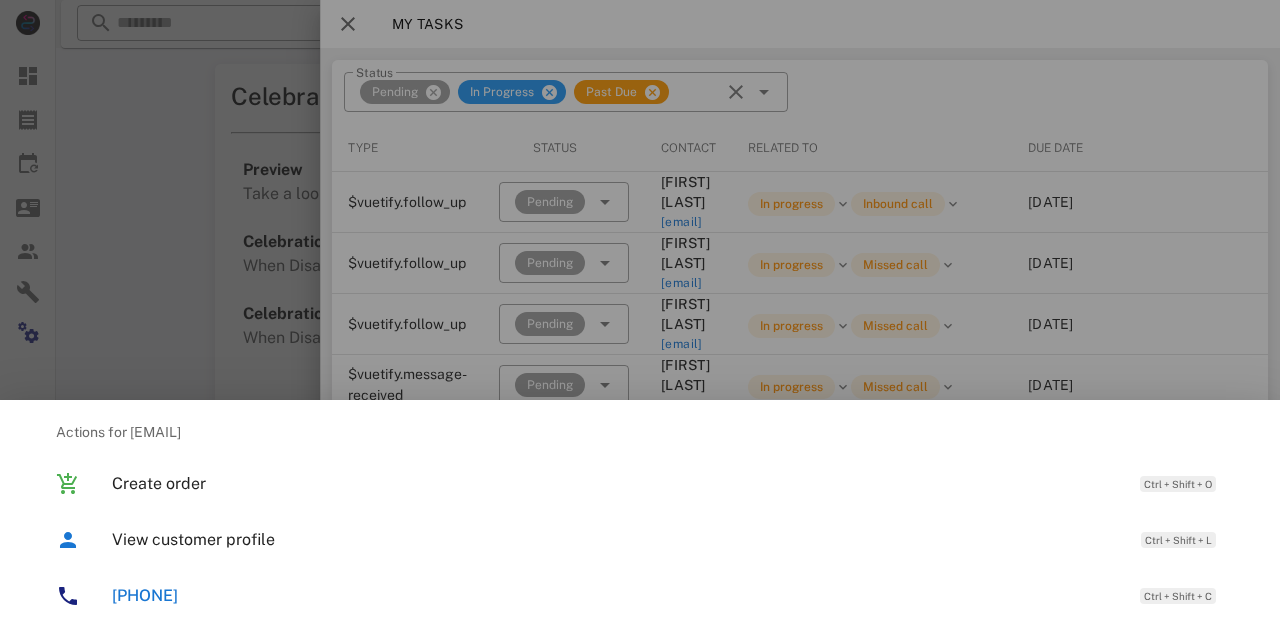 click at bounding box center [640, 316] 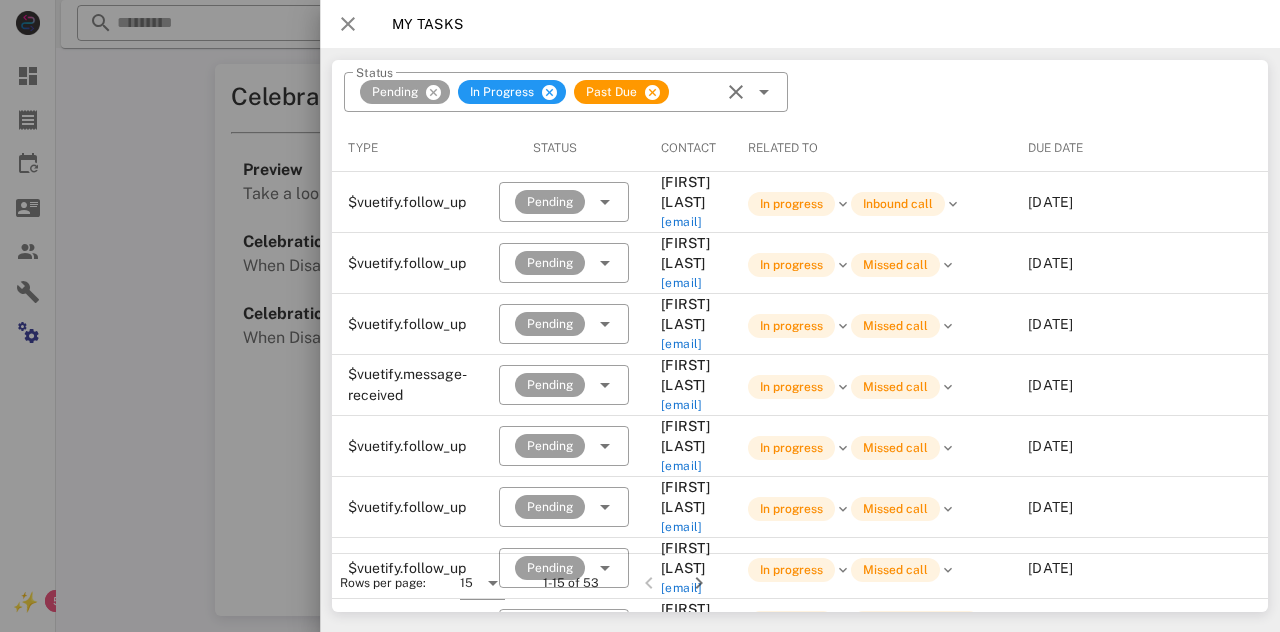 click at bounding box center [348, 24] 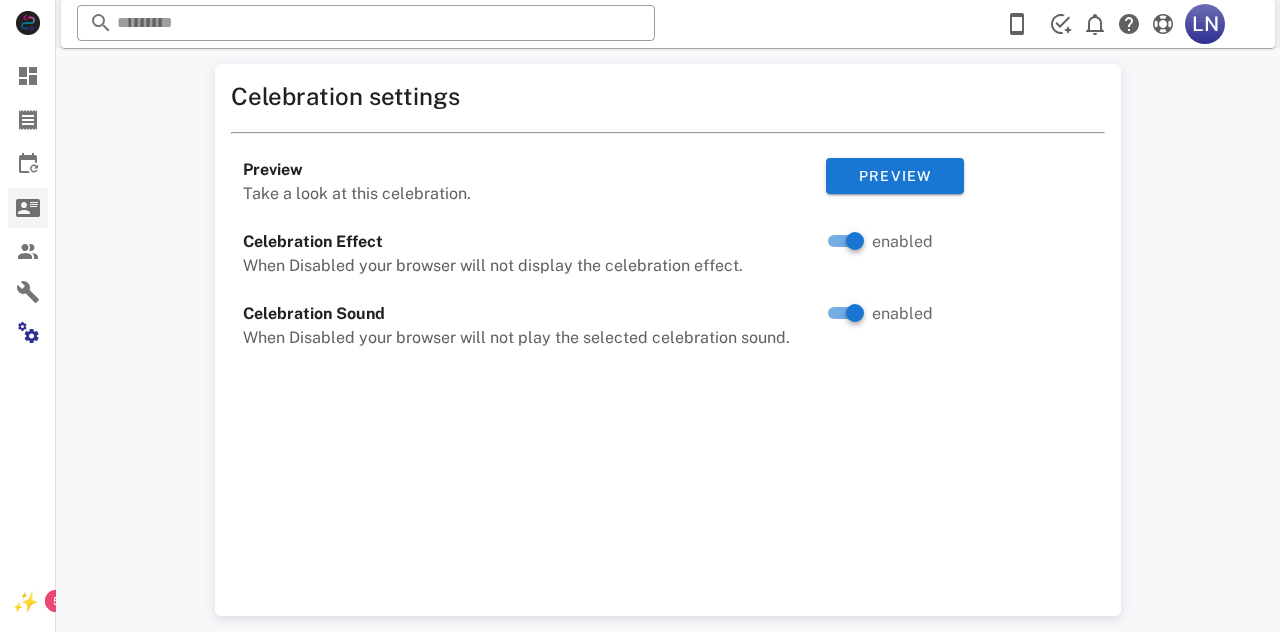 click at bounding box center (28, 208) 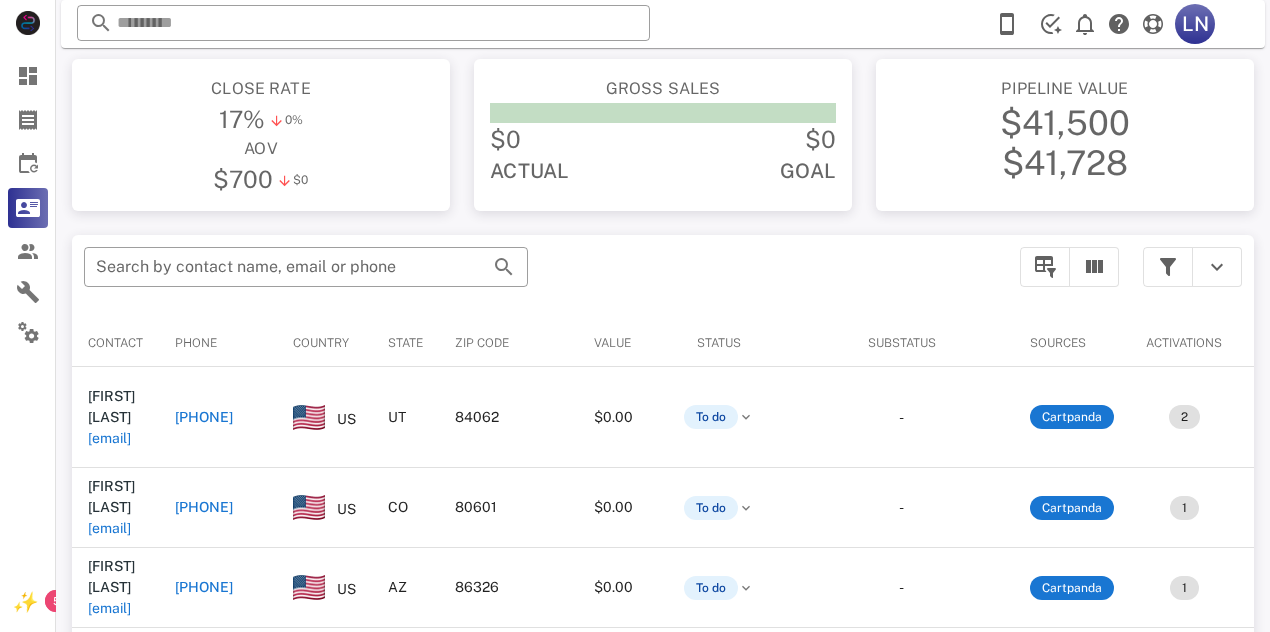 scroll, scrollTop: 234, scrollLeft: 0, axis: vertical 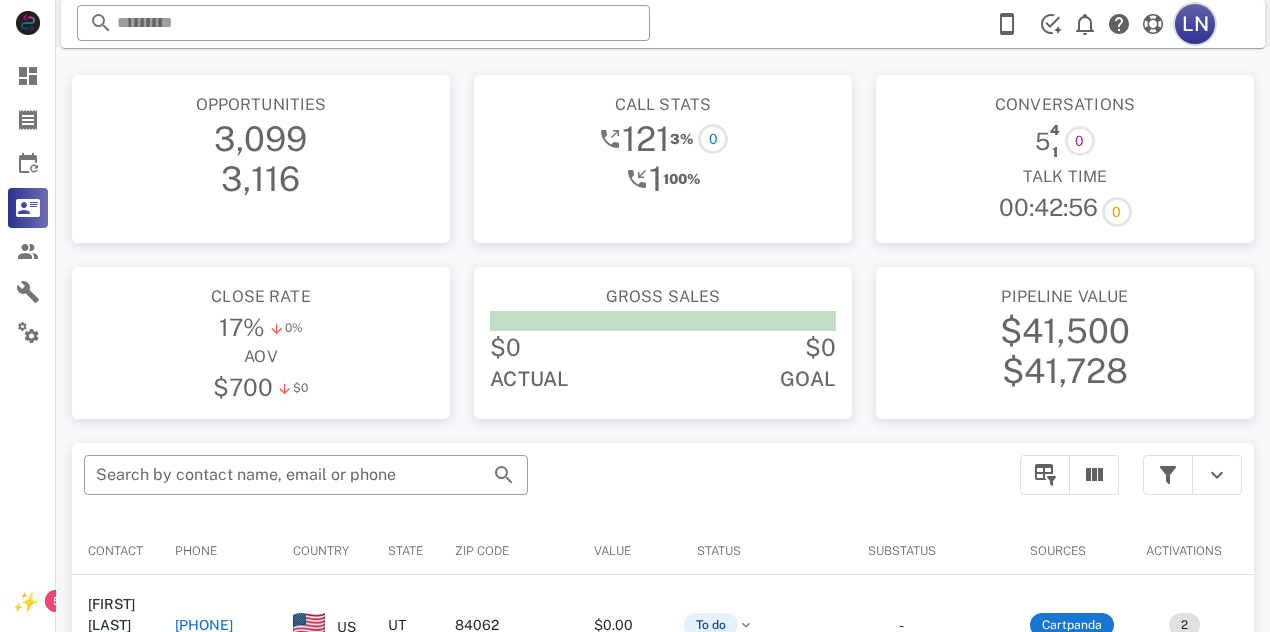 click on "LN" at bounding box center (1195, 24) 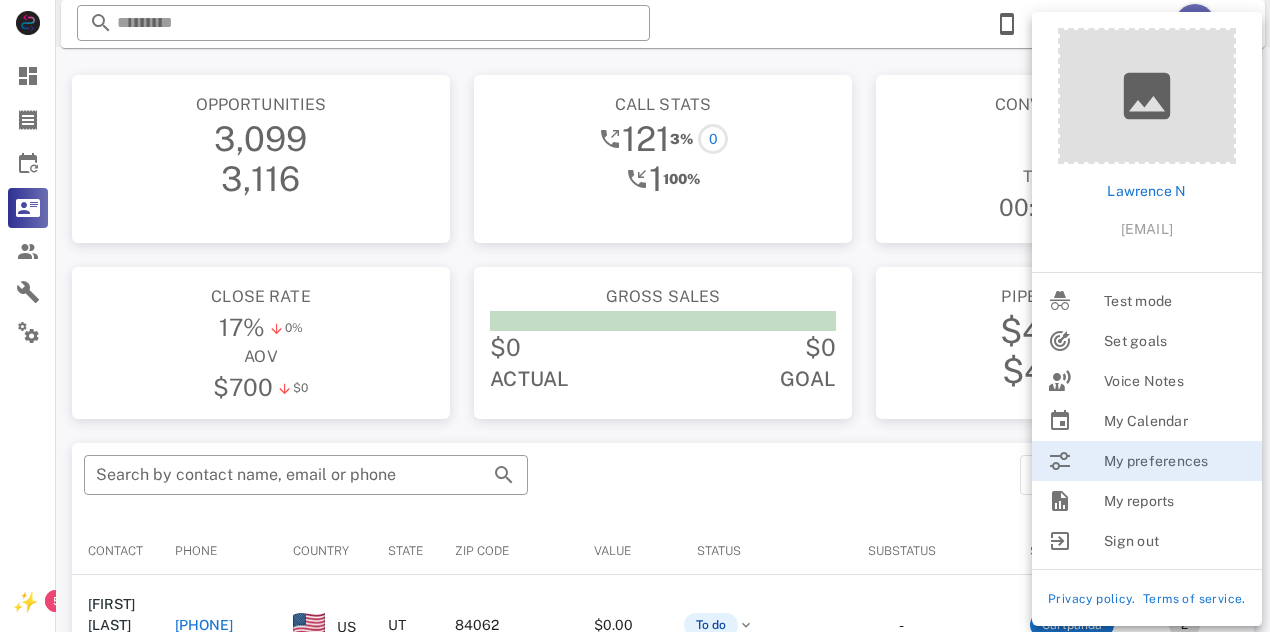 click on "[FIRST] [LAST] [EMAIL]" at bounding box center [1147, 142] 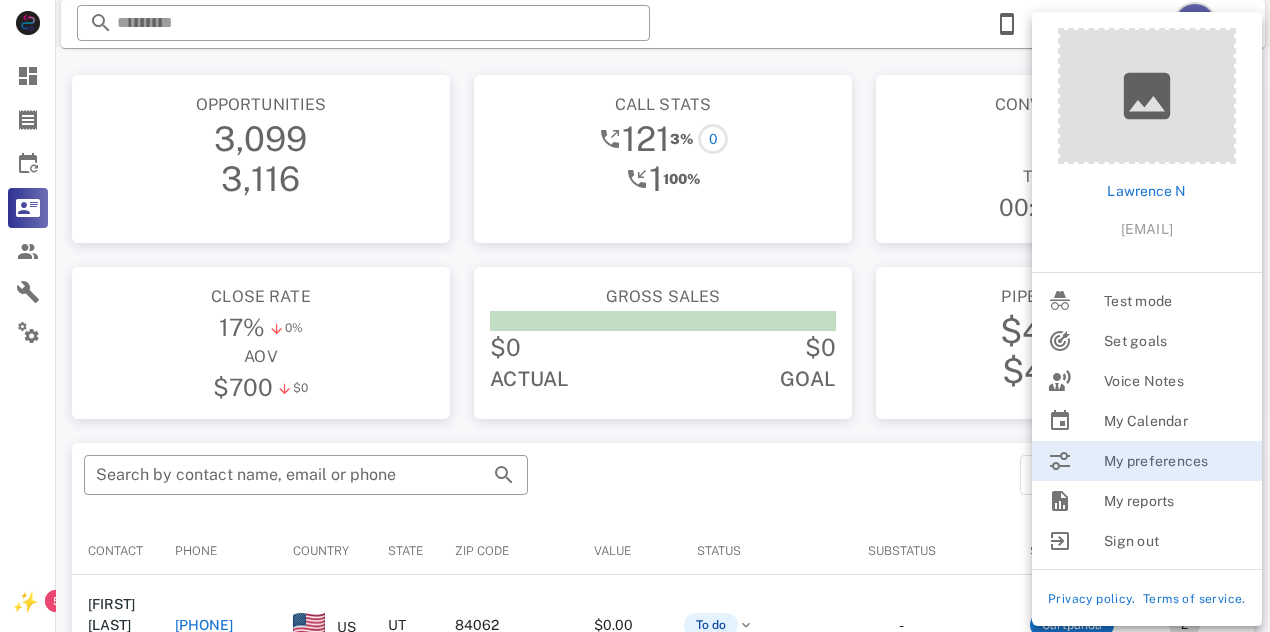 click on "LN" at bounding box center [1195, 24] 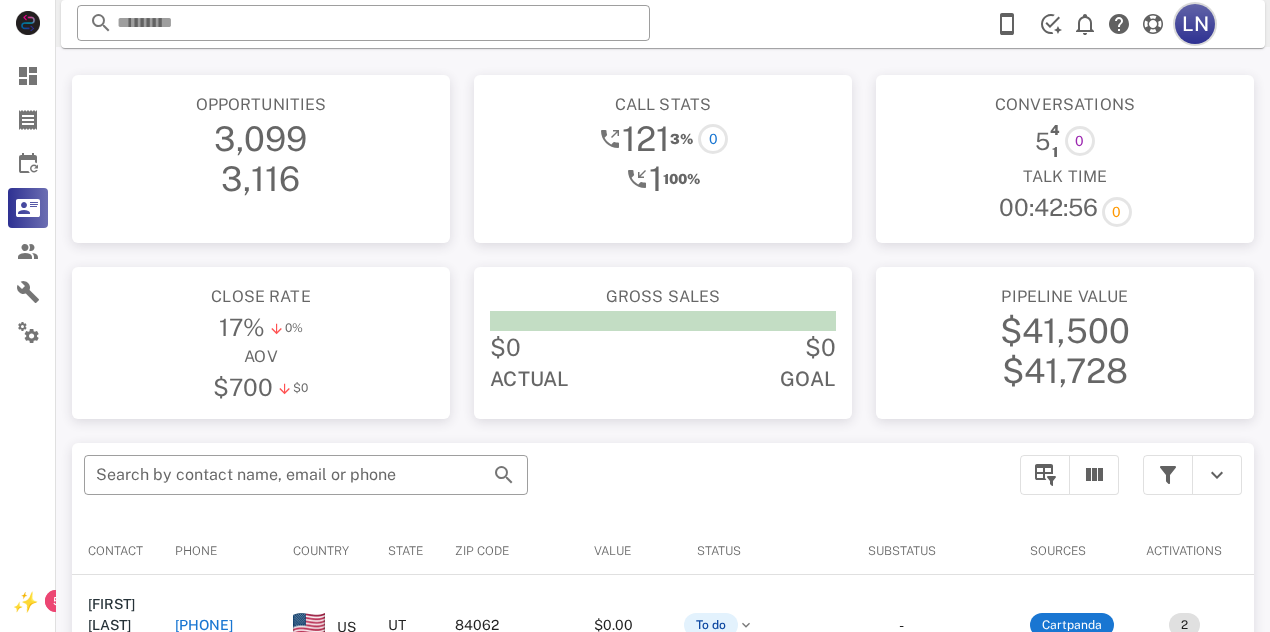click on "LN" at bounding box center (1195, 24) 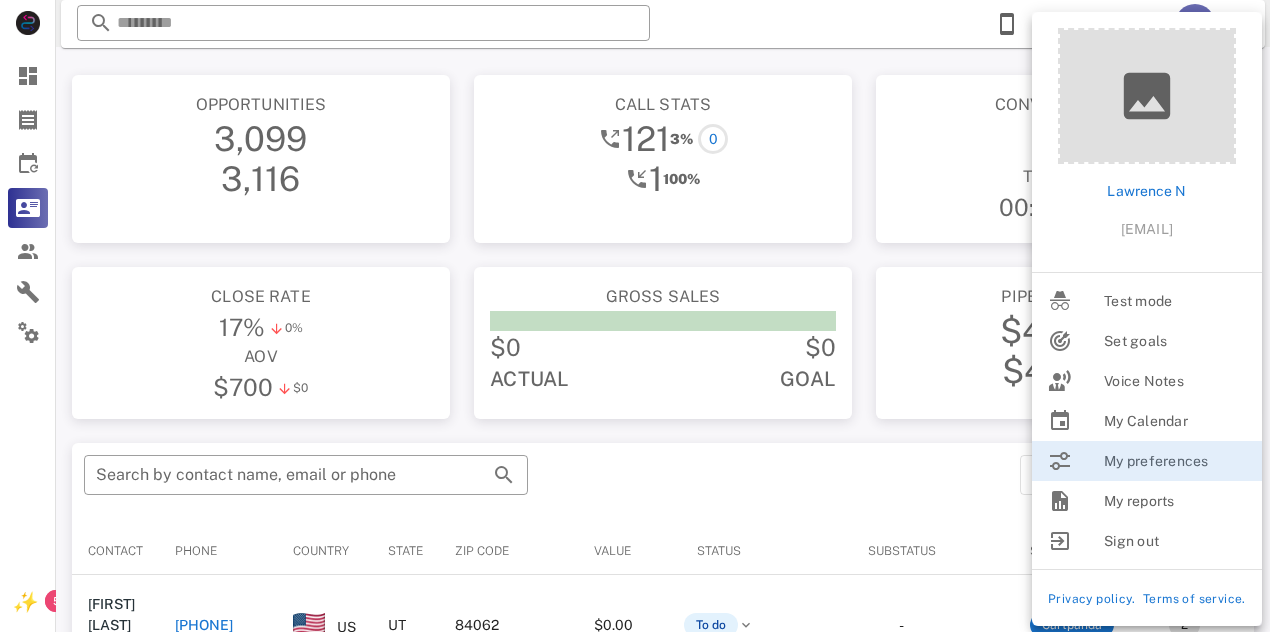 click on "Opportunities 3,099 3,116 Call stats 121 3% 0 1 100% Conversations 5 4 1 0 Talk Time 00:42:56 0 Close rate 17% 0% aov $700 $0 Gross sales $0 $0 Actual Goal Pipeline value $41,500 $41,728 ​ Search by contact name, email or phone Contact Phone Country State Zip code Value Status Substatus Sources Activations Tags Created at [FIRST] [LAST] [EMAIL] [PHONE] US UT [POSTAL_CODE] $0.00 To do - Cartpanda 2 1 order.paid 1 order.upsell 1 Lipo Max - Exclusive Discount See All [DATE] [TIME] [FIRST] [LAST] [EMAIL] [PHONE] US CO [POSTAL_CODE] $0.00 To do - Cartpanda 1 1 order.paid 1 Visium Max (6 bottles) 1 ⭐ VIP Delivery ⭐ [DATE] [TIME] [FIRST] [LAST] [EMAIL] [PHONE] US AZ [POSTAL_CODE] $0.00 To do - Cartpanda 1 1 order.paid 1 ⭐ VIP Delivery ⭐ 1 Lipo Slim - Exclusive Discount [DATE] [TIME] [FIRST] [LAST] [EMAIL] [PHONE] US MO [POSTAL_CODE] $0.00 To do - Cartpanda 2 1 order.paid 1" at bounding box center (663, 529) 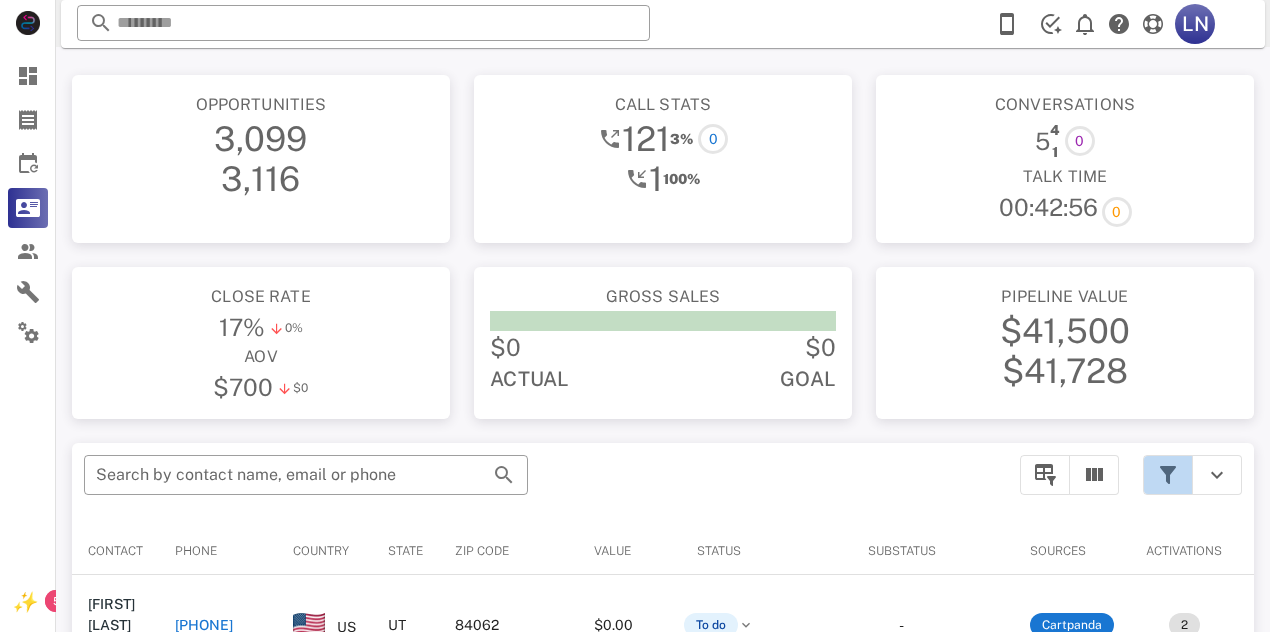 click at bounding box center (1168, 475) 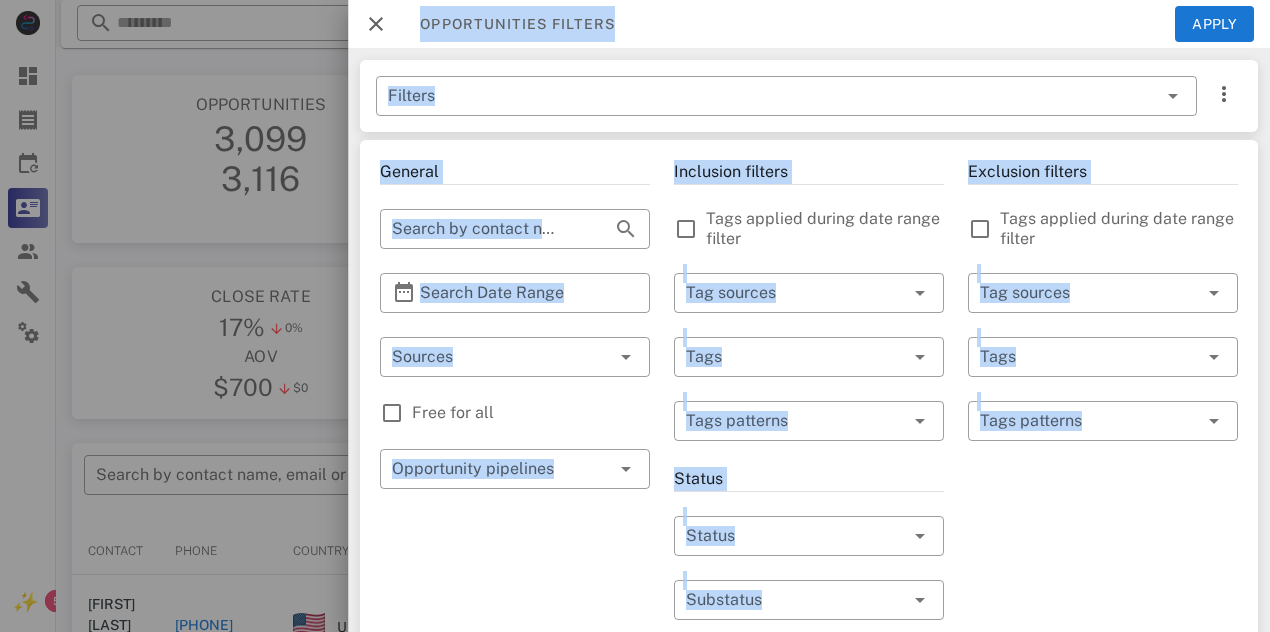 click on "Exclusion filters Tags applied during date range filter ​ Tag sources ​ Tags ​ Tags patterns" at bounding box center (1103, 717) 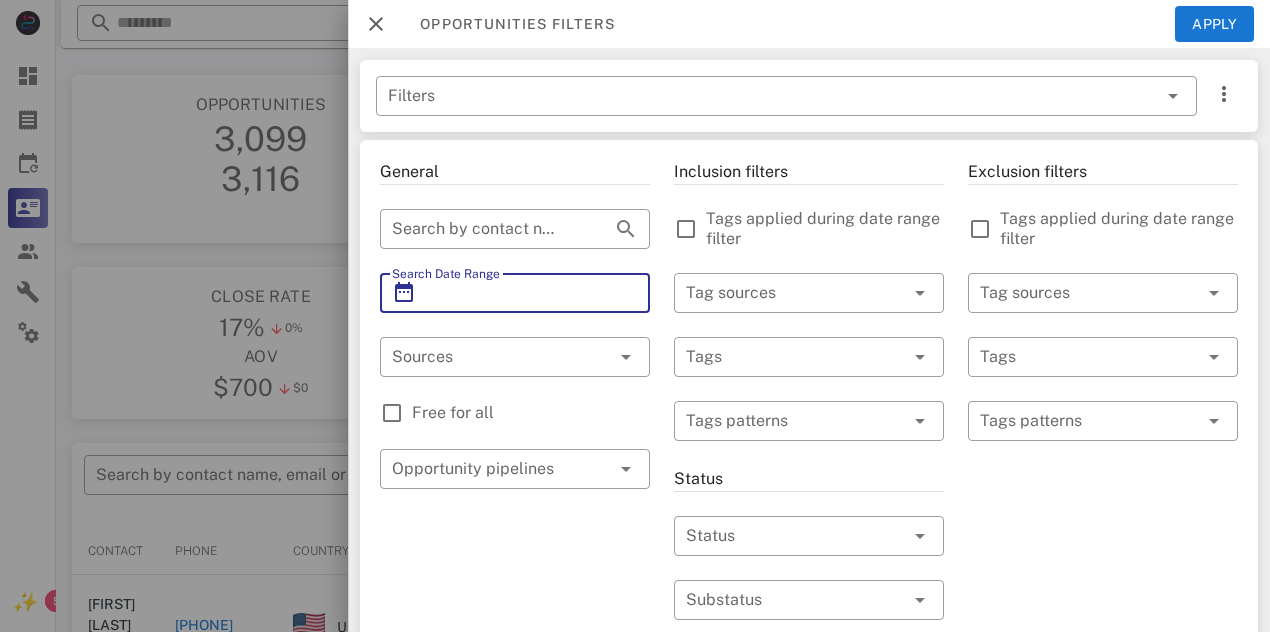 click on "Search Date Range" at bounding box center [515, 293] 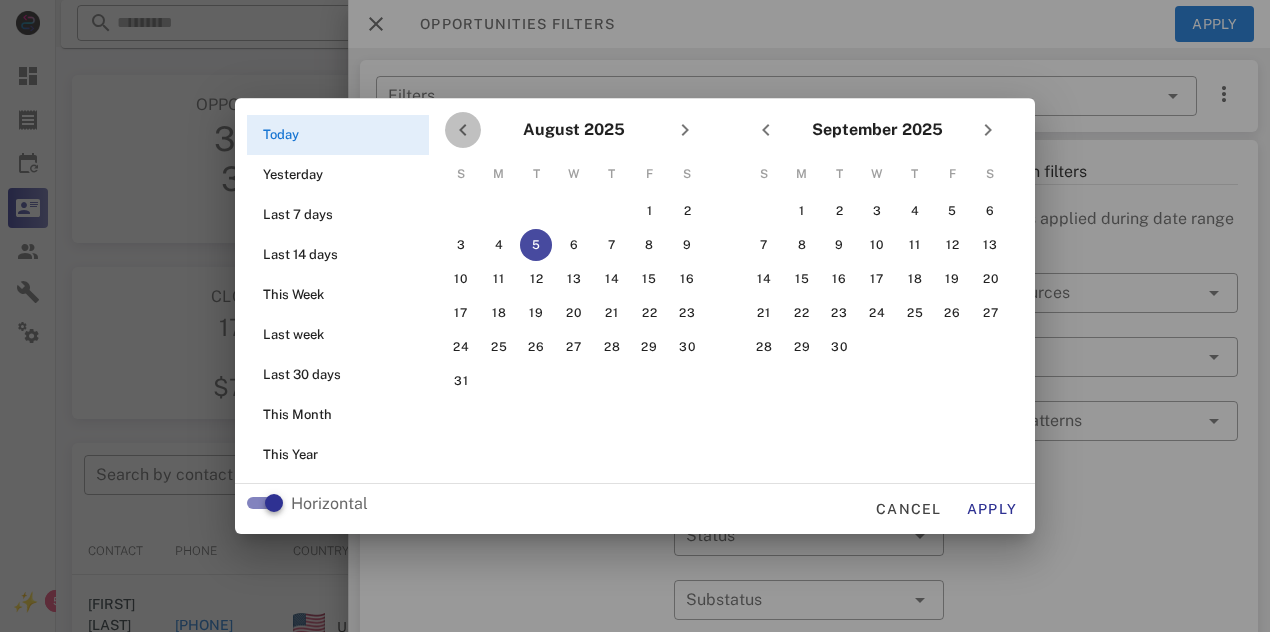 click at bounding box center (463, 130) 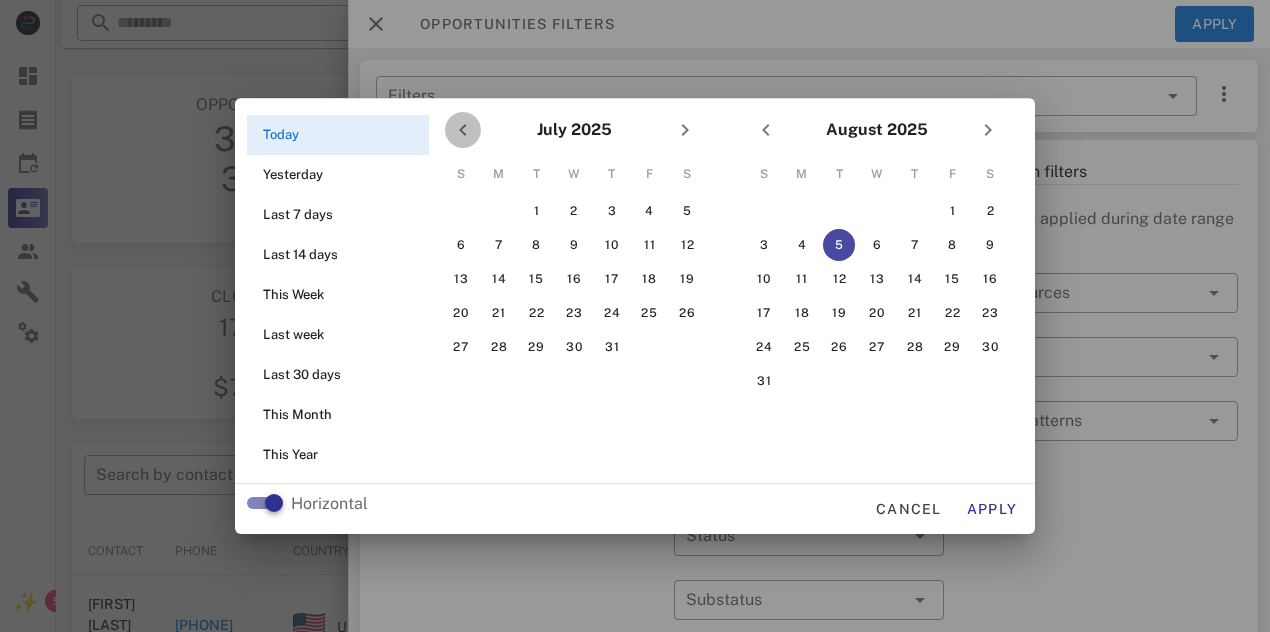 click at bounding box center (463, 130) 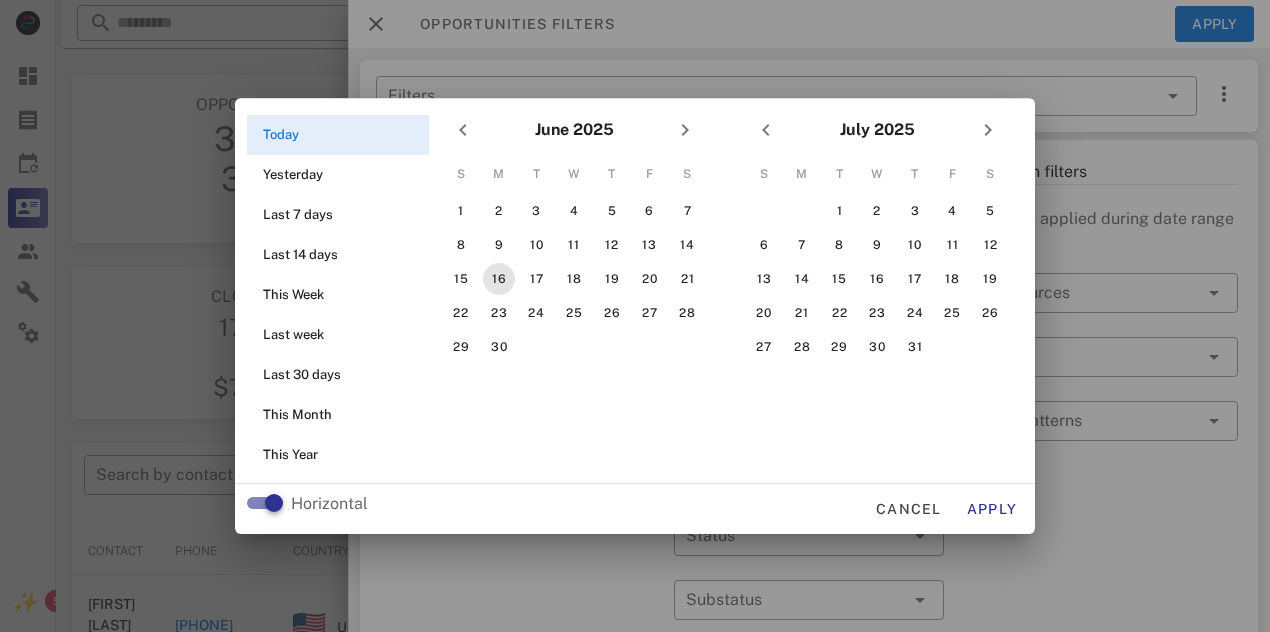 click on "16" at bounding box center [499, 279] 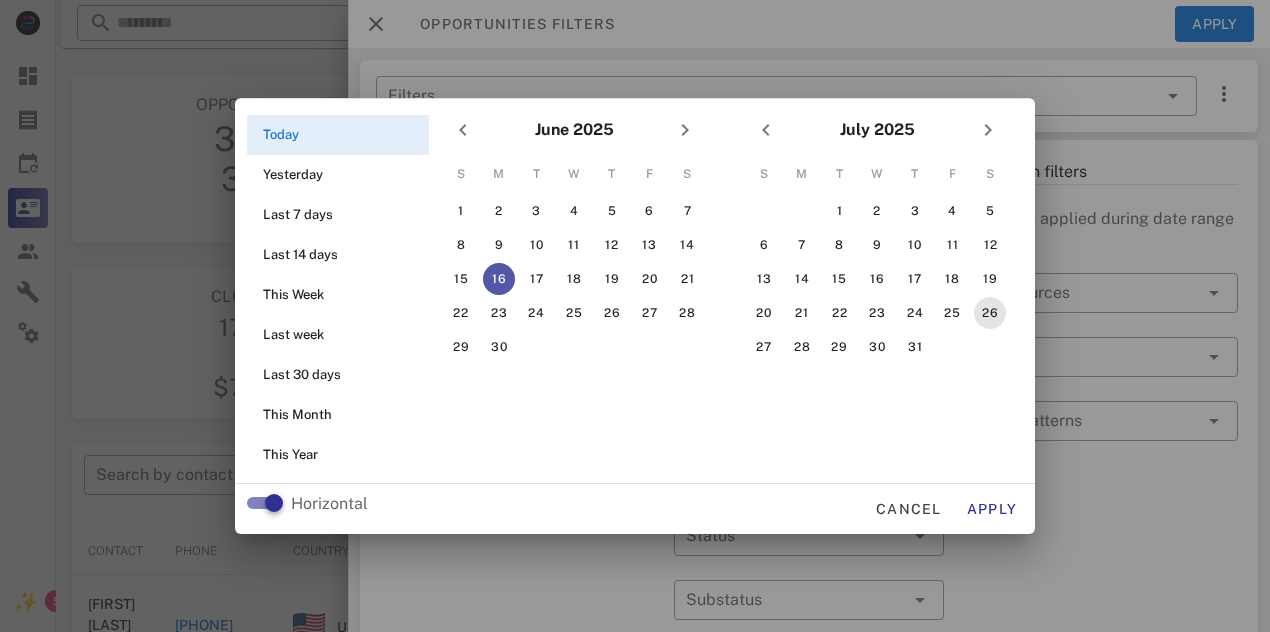click on "26" at bounding box center [990, 313] 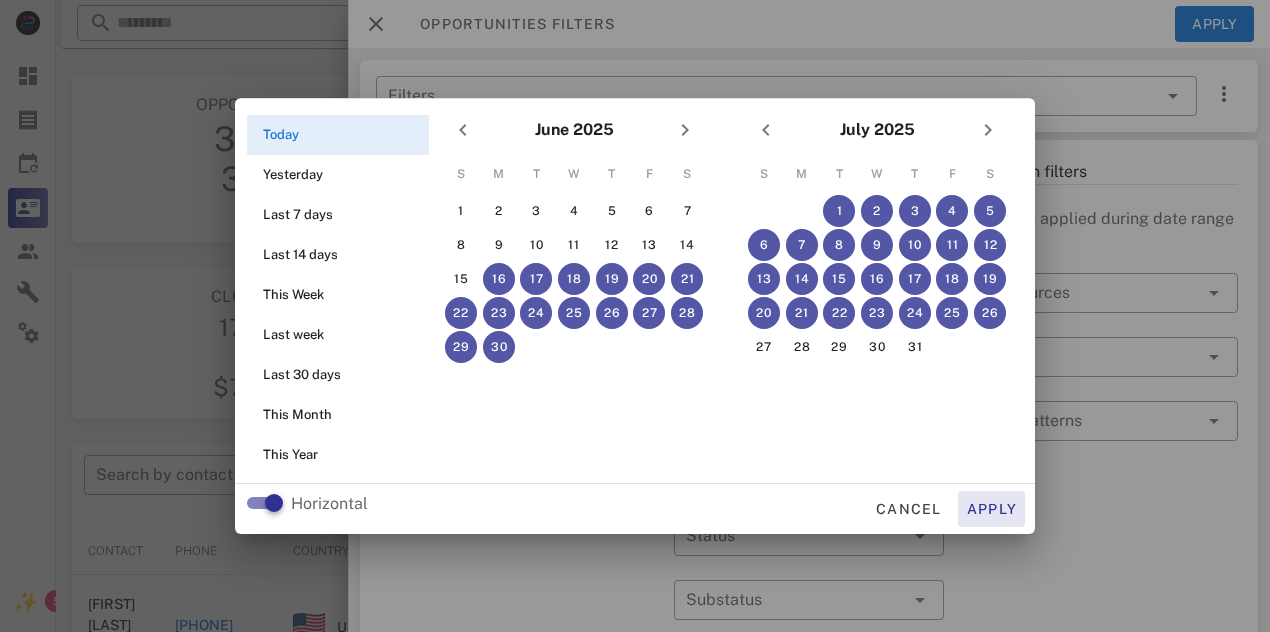 click on "Apply" at bounding box center [992, 509] 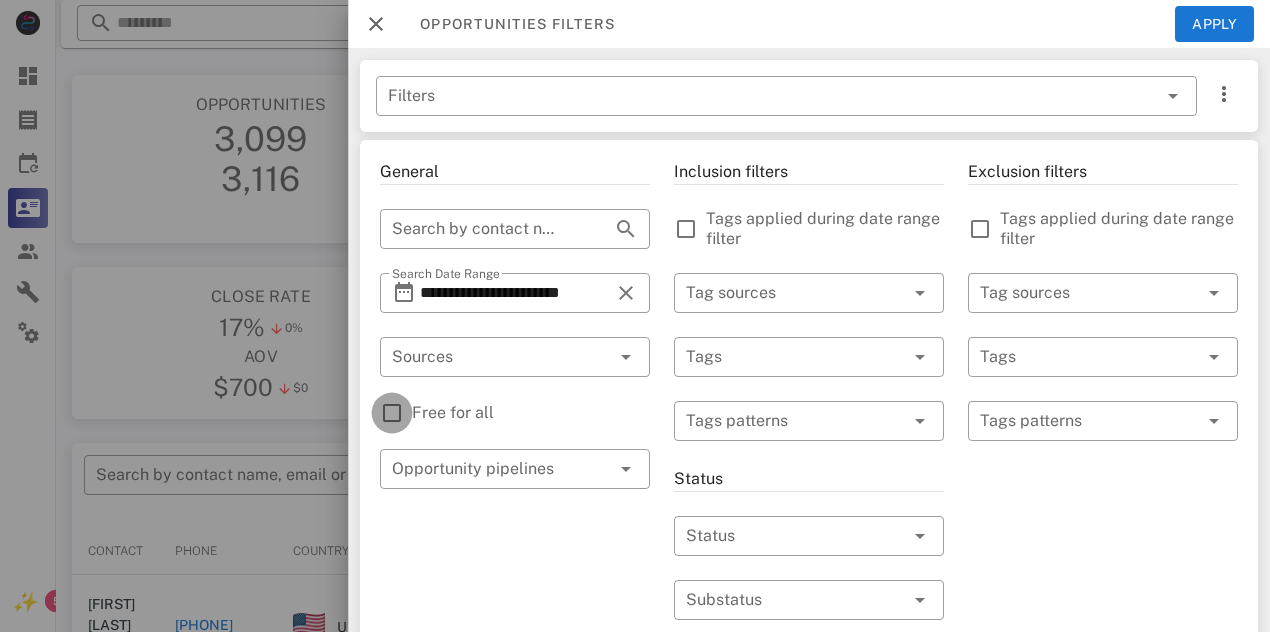 click at bounding box center (392, 413) 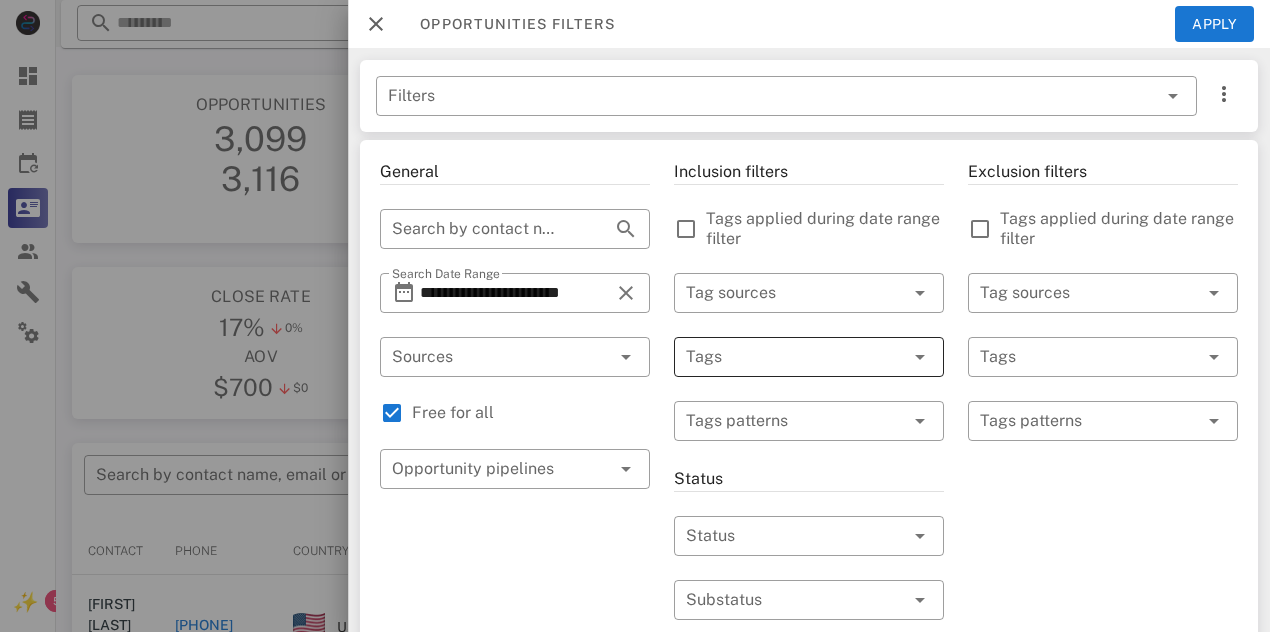 click at bounding box center (781, 357) 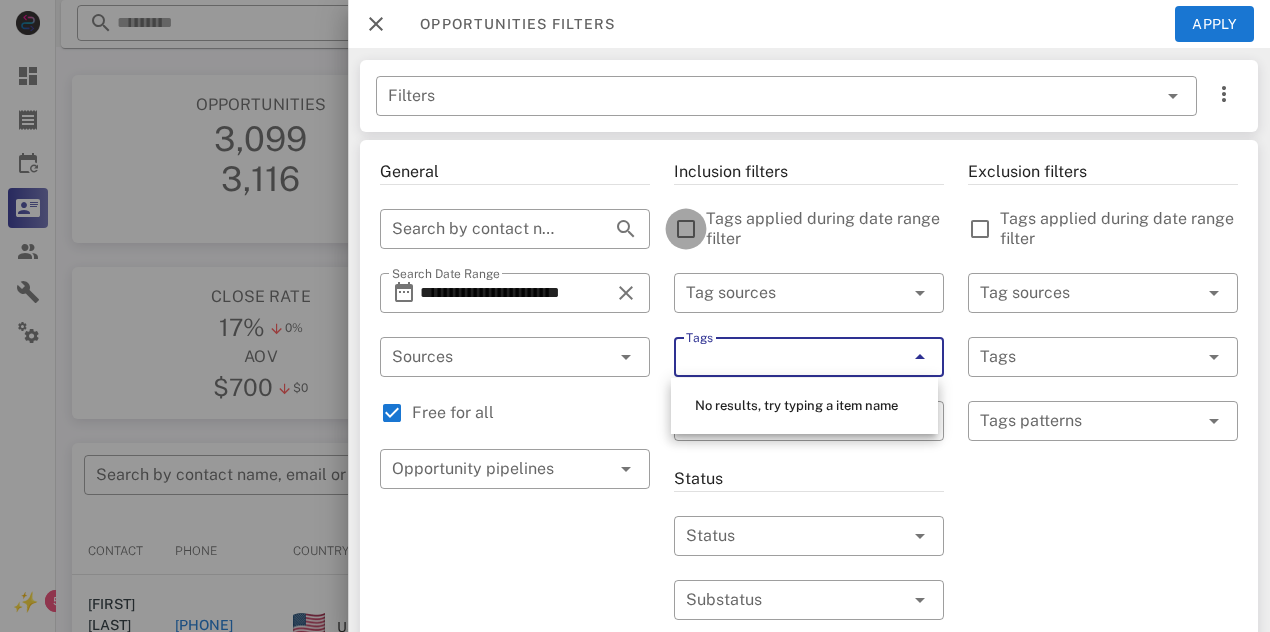 click at bounding box center (686, 229) 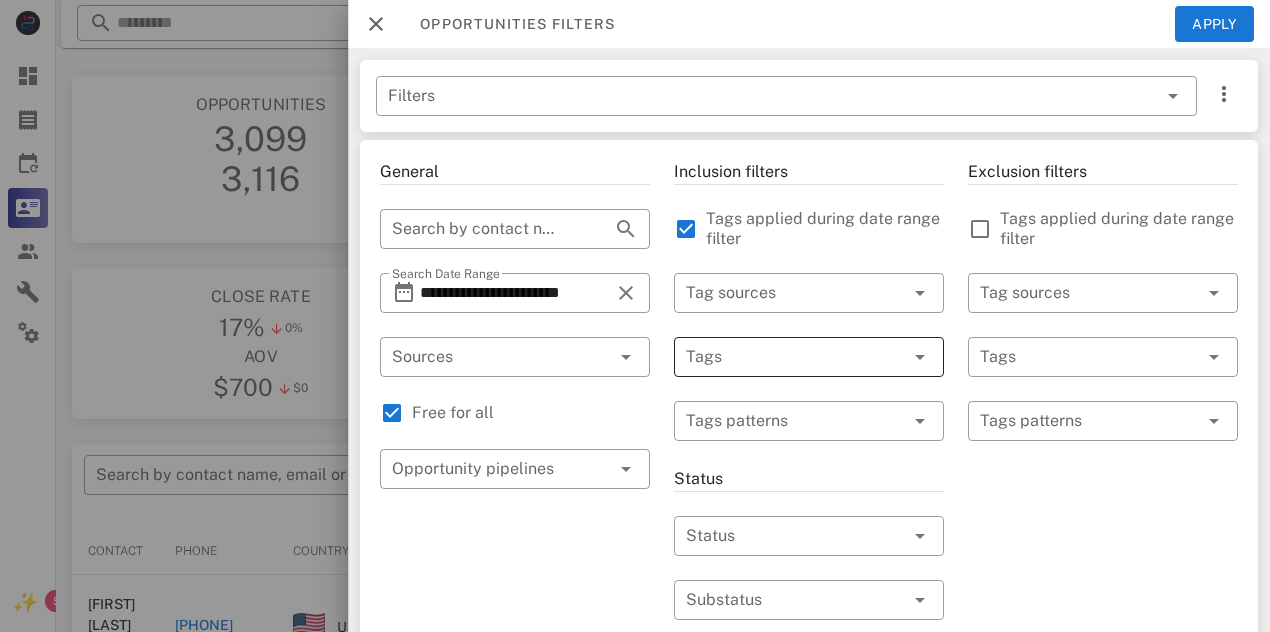 click at bounding box center [781, 357] 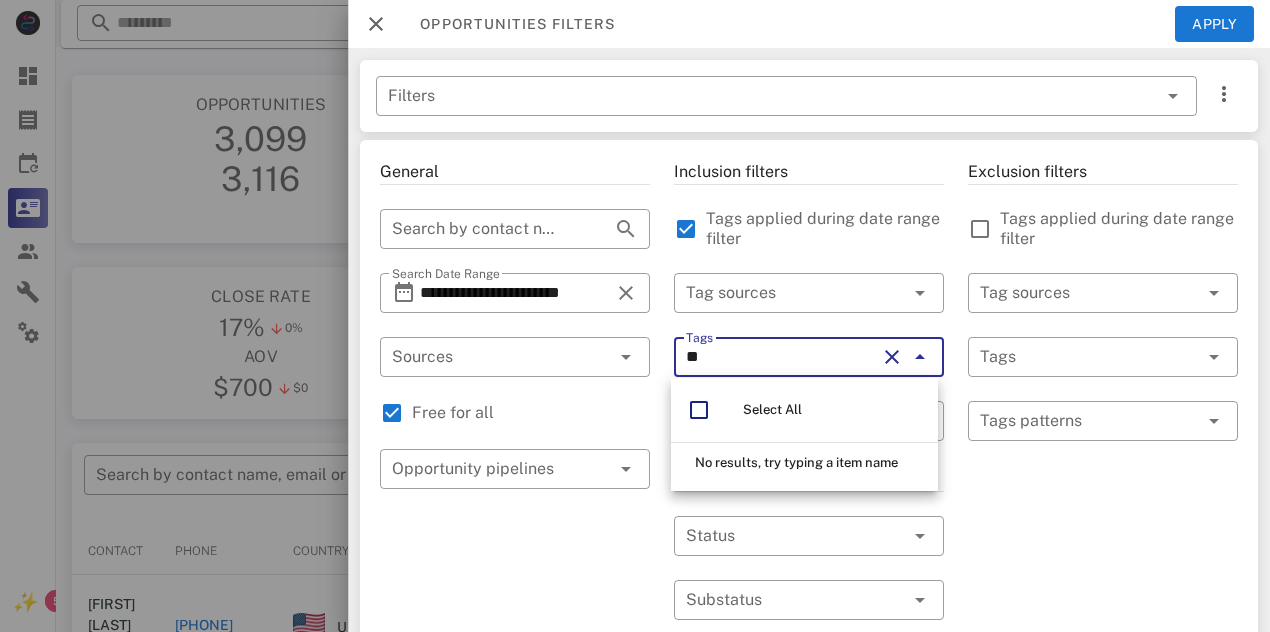 type on "*" 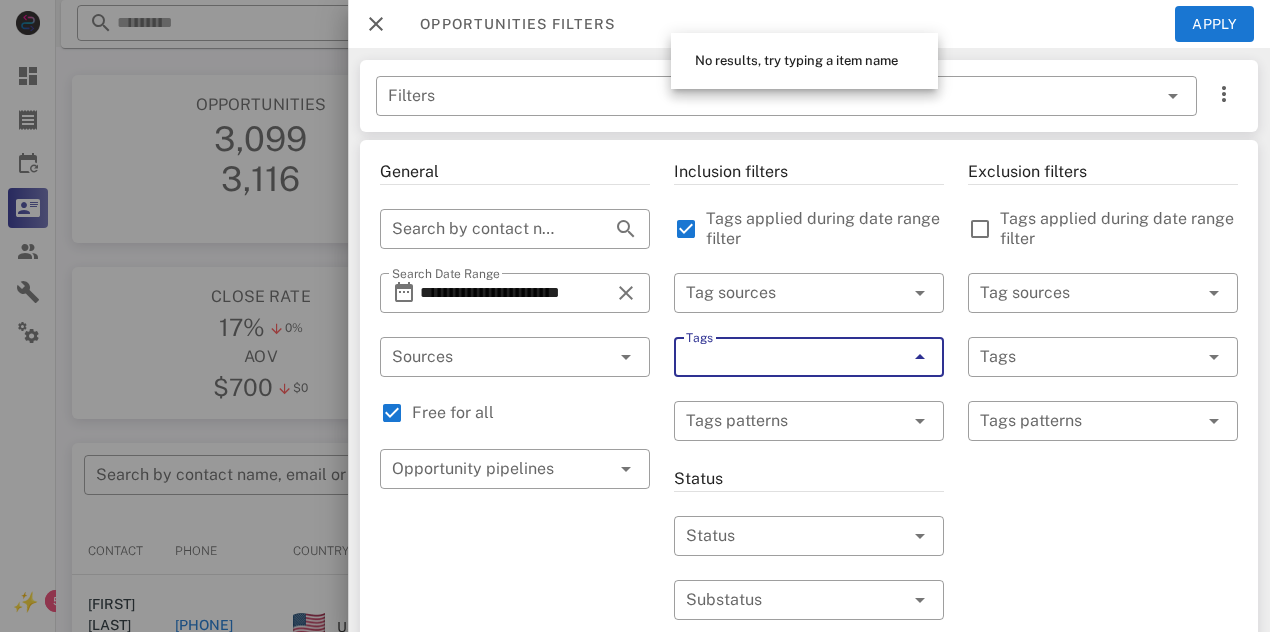 click on "Tags" at bounding box center (781, 357) 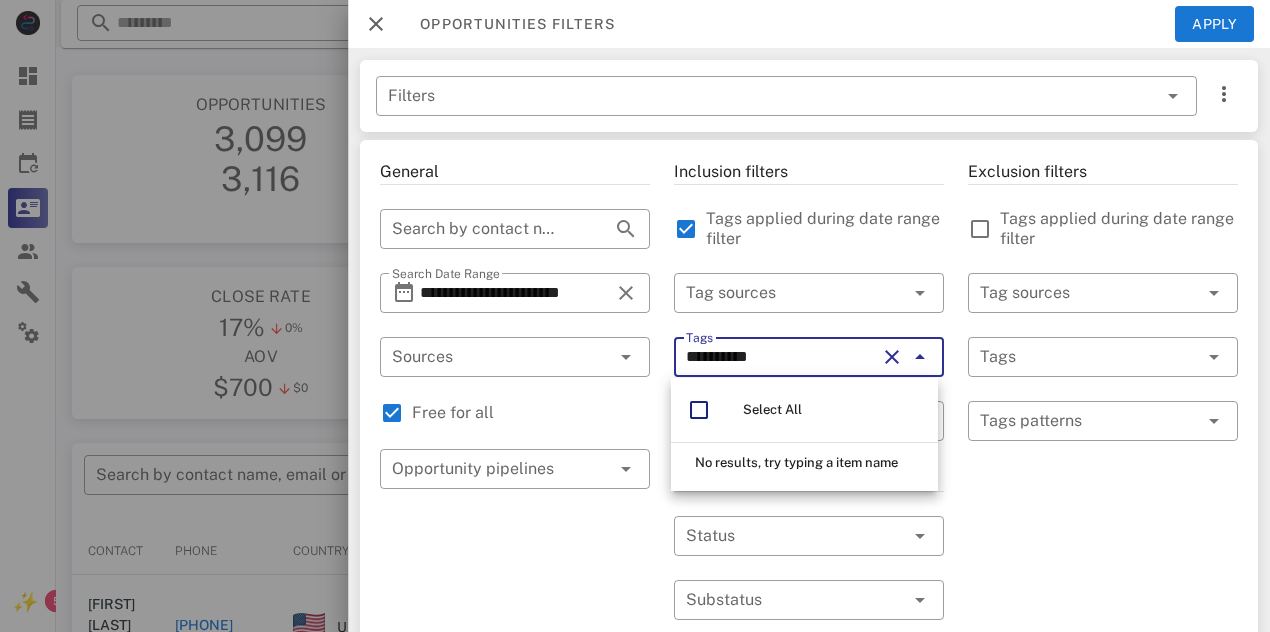 scroll, scrollTop: 49, scrollLeft: 0, axis: vertical 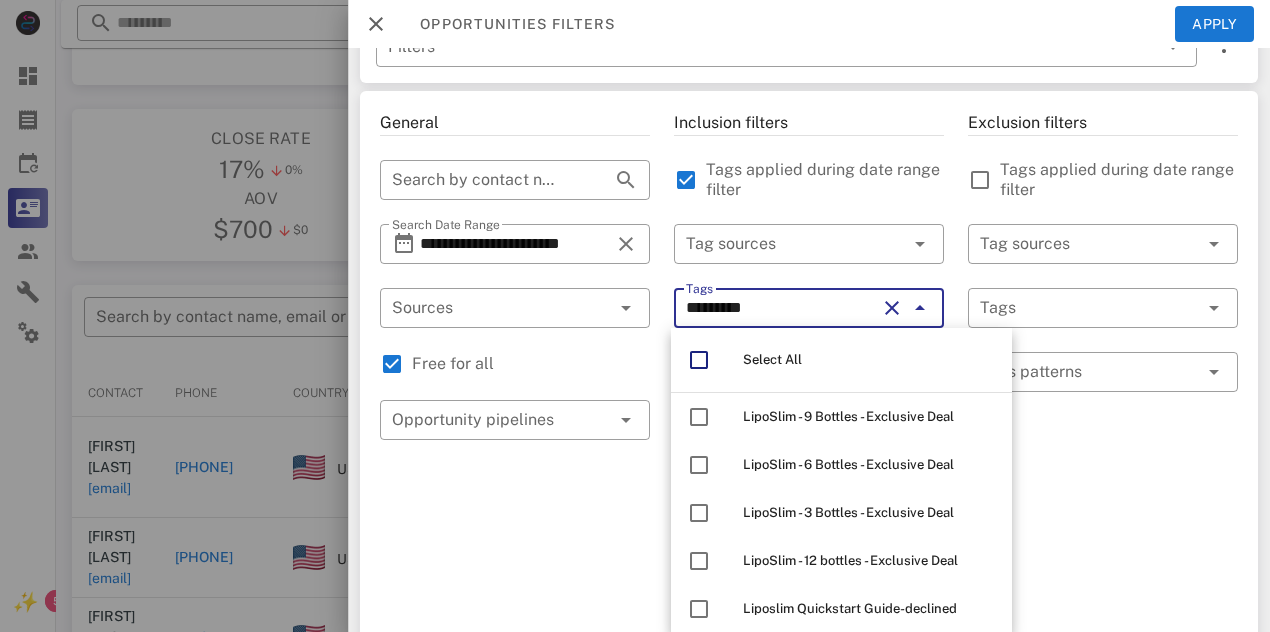 click on "********" at bounding box center [781, 308] 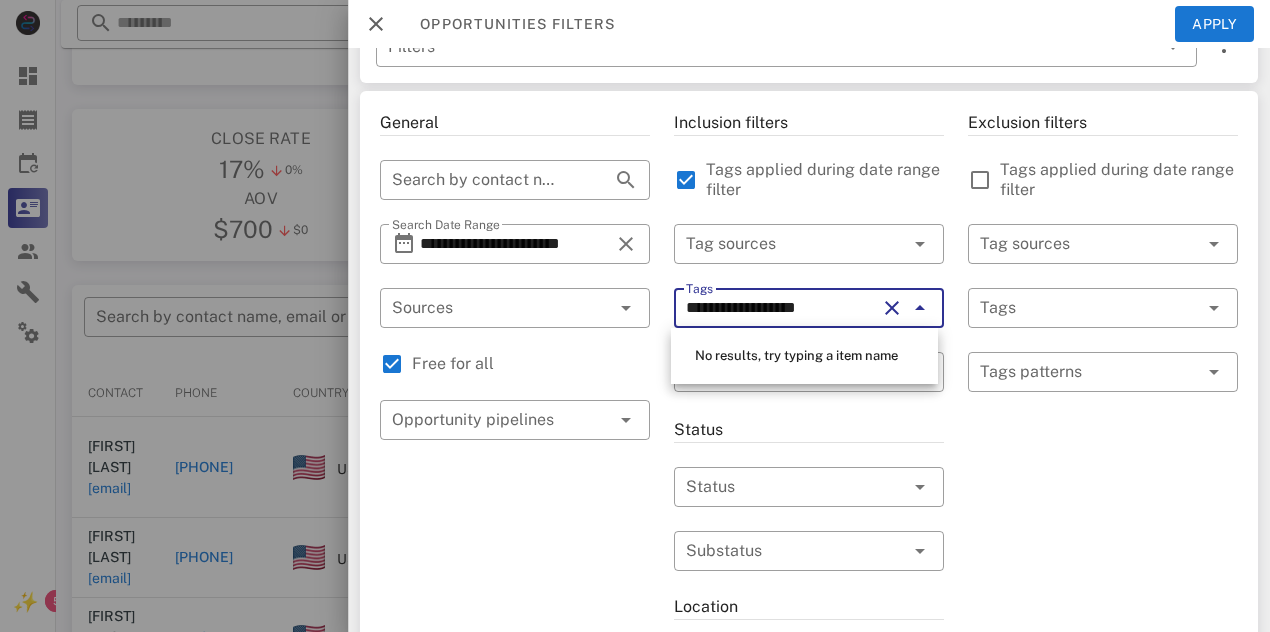 click on "**********" at bounding box center (781, 308) 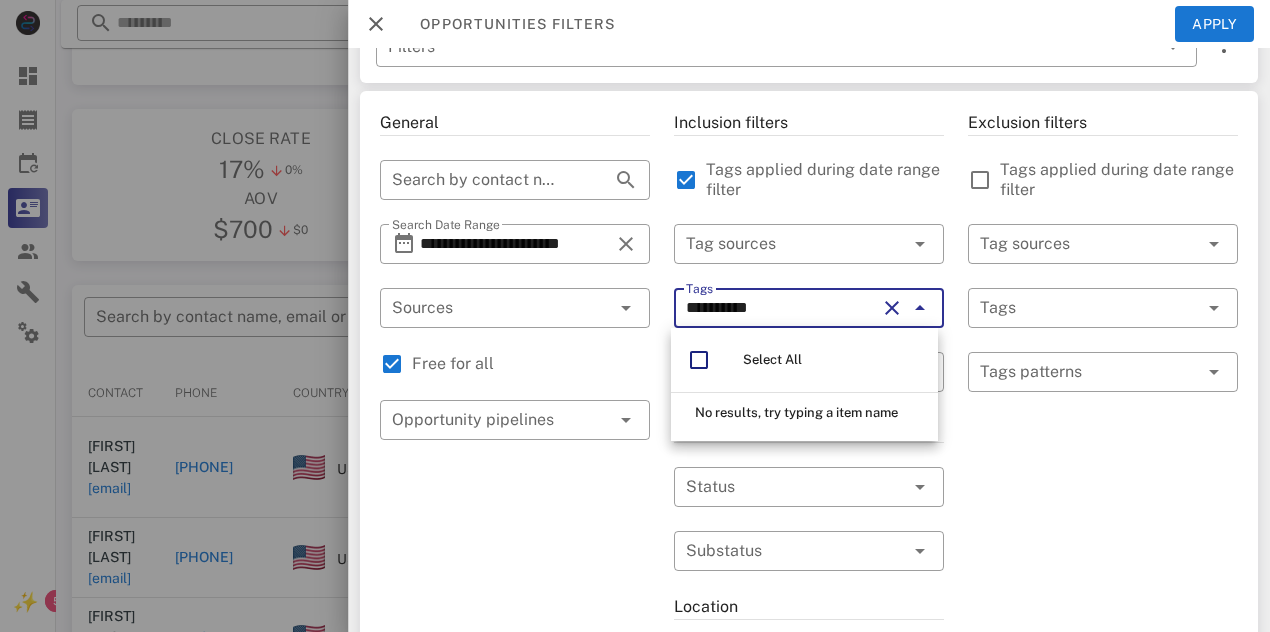 type on "********" 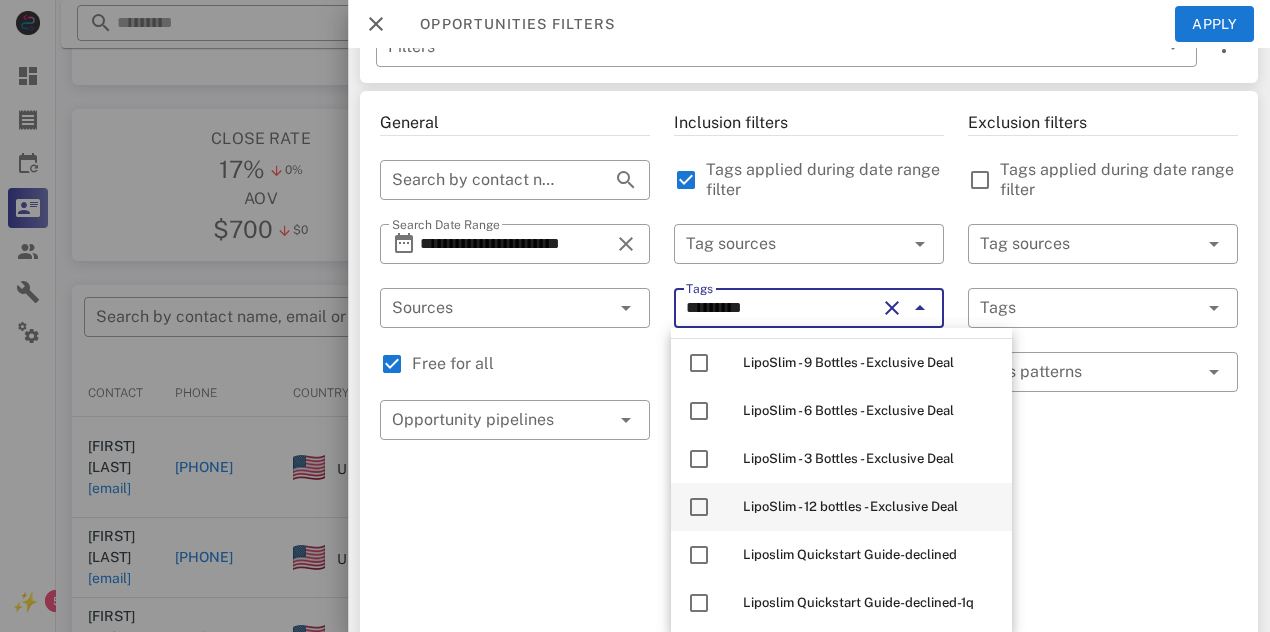 scroll, scrollTop: 0, scrollLeft: 0, axis: both 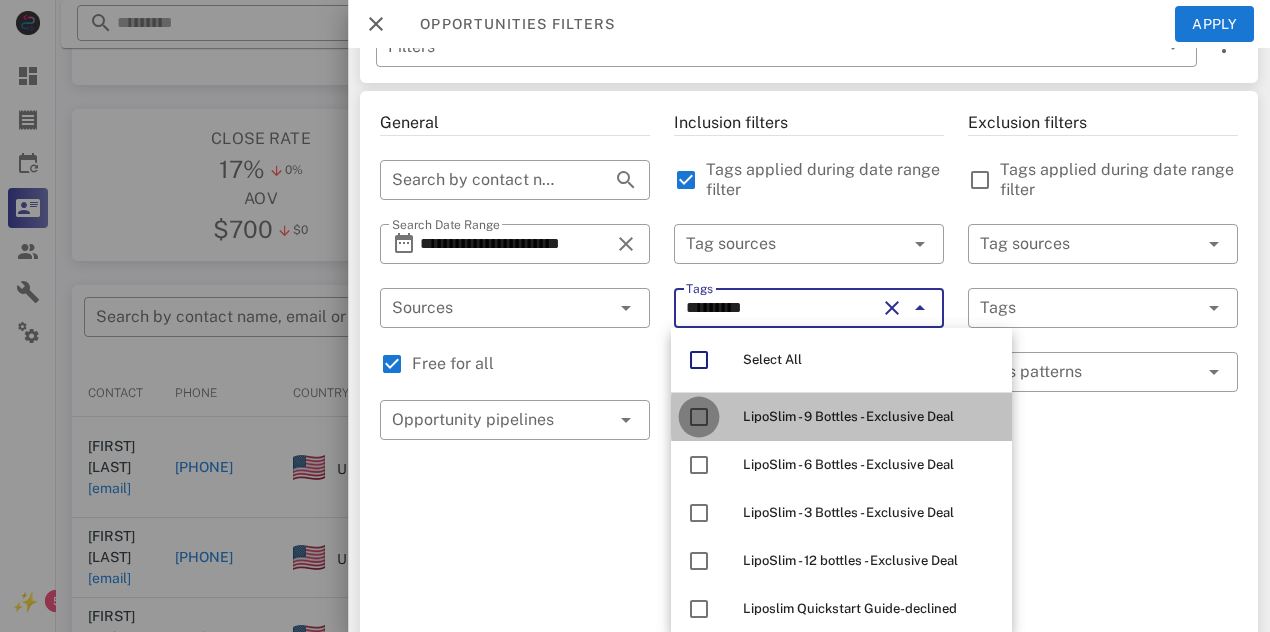 click at bounding box center [699, 417] 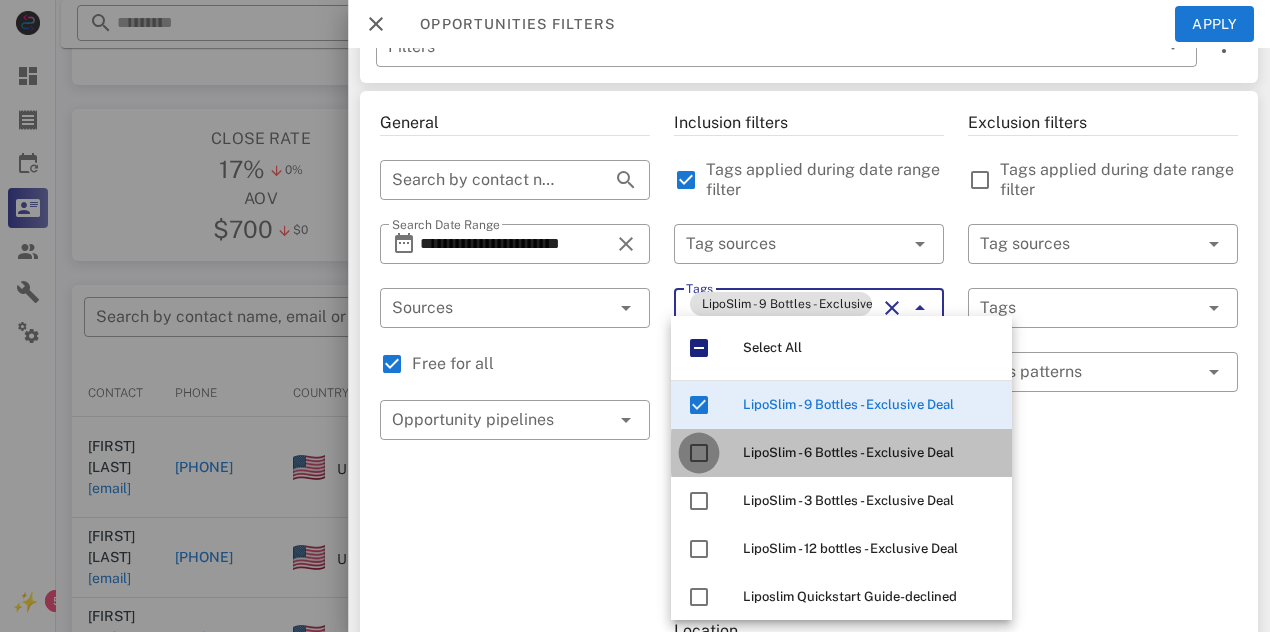 click at bounding box center (699, 453) 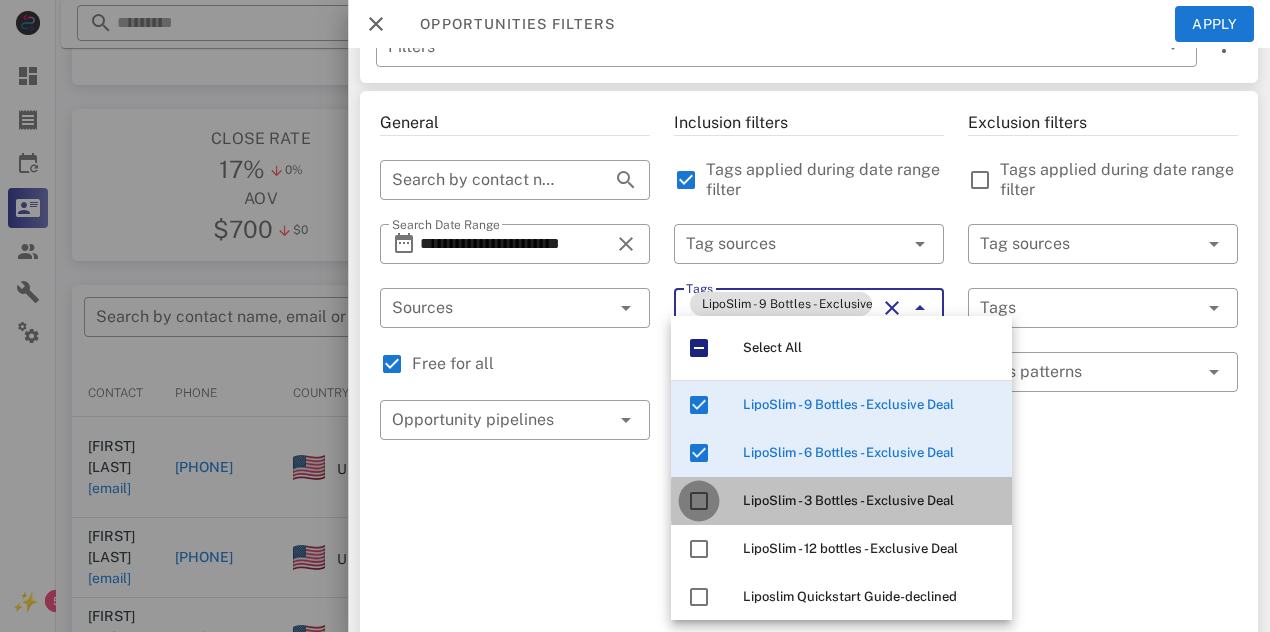 click at bounding box center (699, 501) 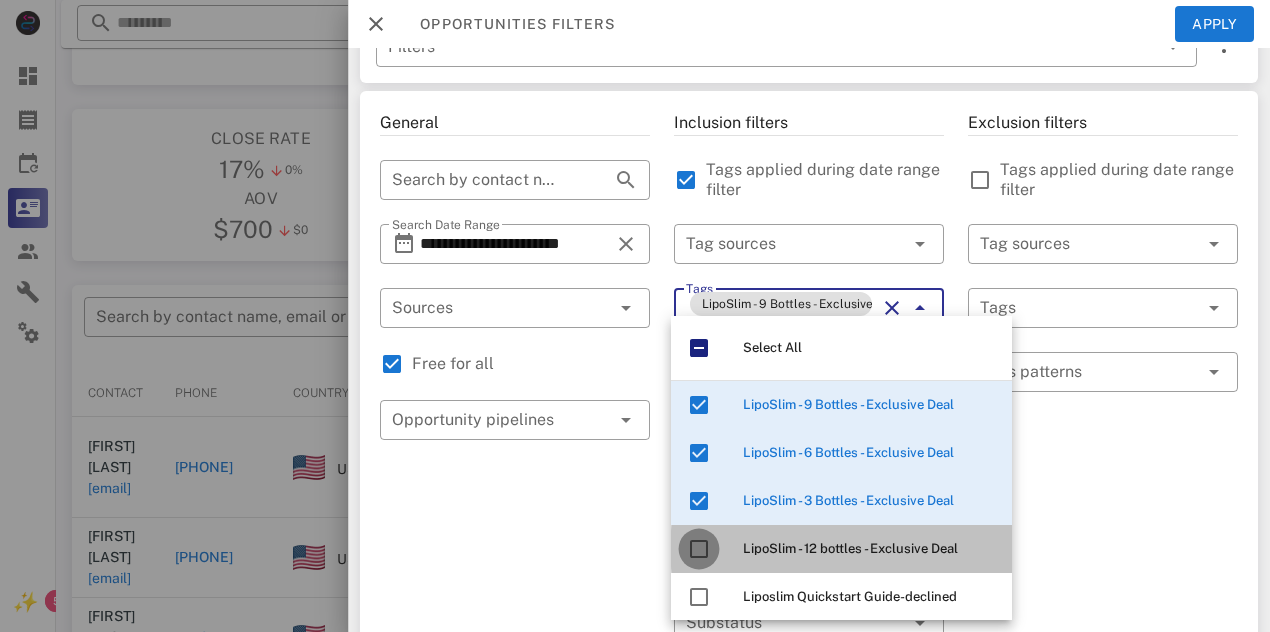 click at bounding box center [699, 549] 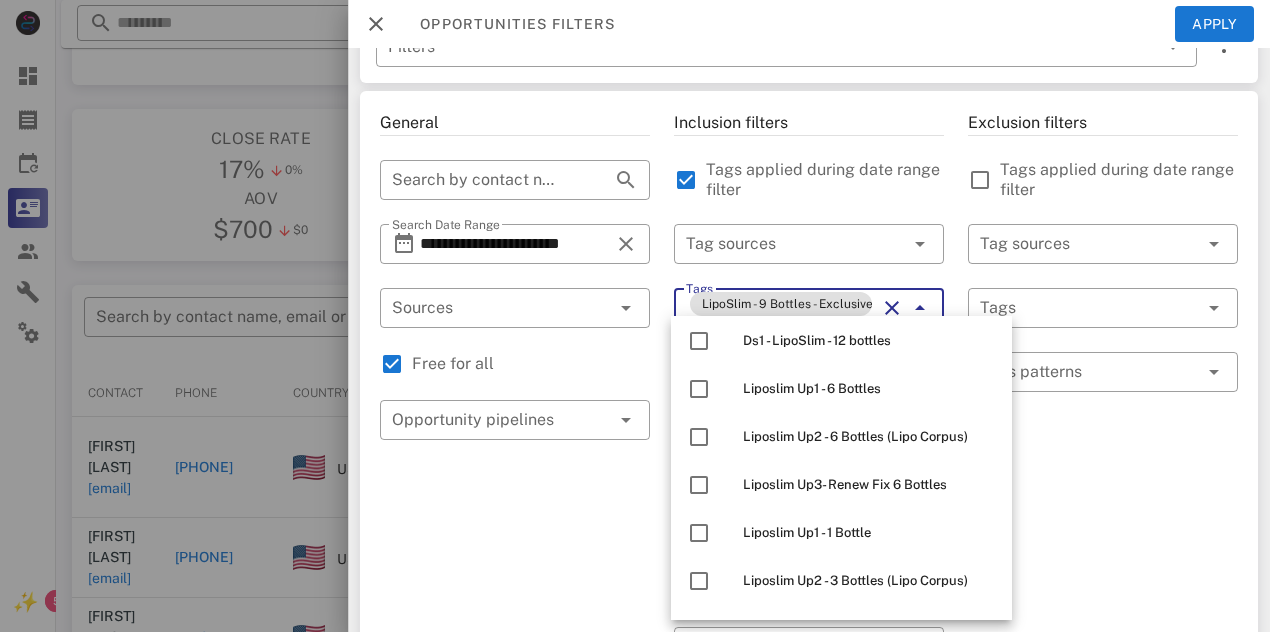 scroll, scrollTop: 680, scrollLeft: 0, axis: vertical 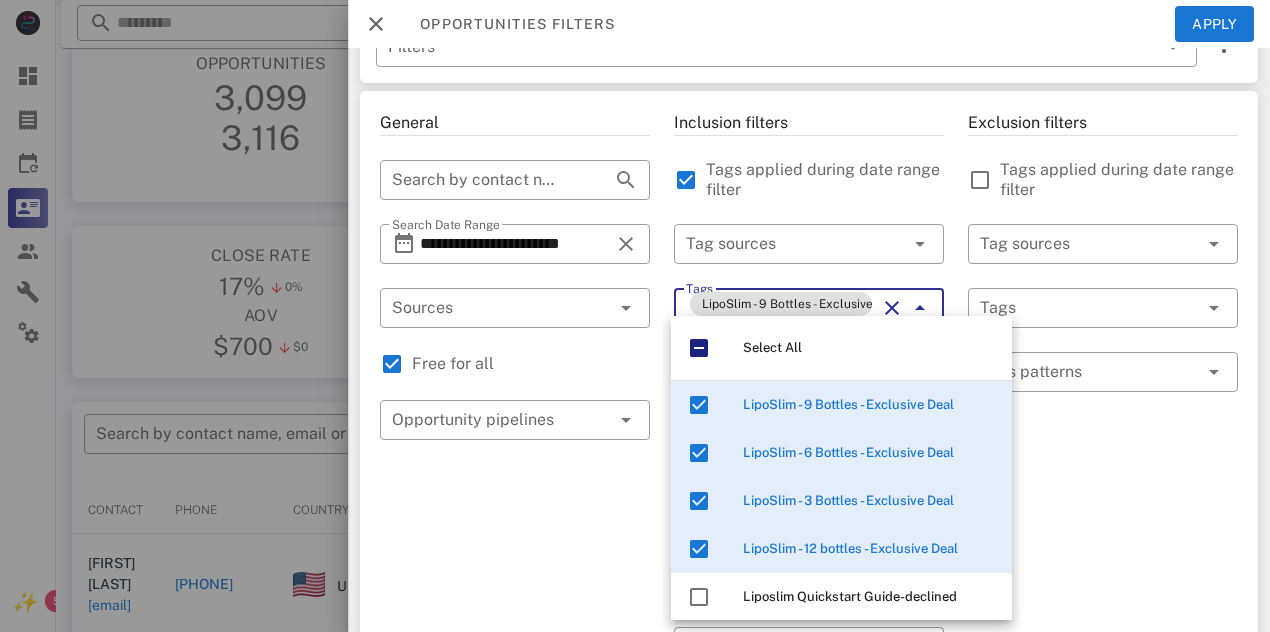 click on "LipoSlim - 9 Bottles - Exclusive Deal LipoSlim - 6 Bottles - Exclusive Deal LipoSlim - 3 Bottles - Exclusive Deal LipoSlim - 12 bottles - Exclusive Deal ********" at bounding box center (781, 356) 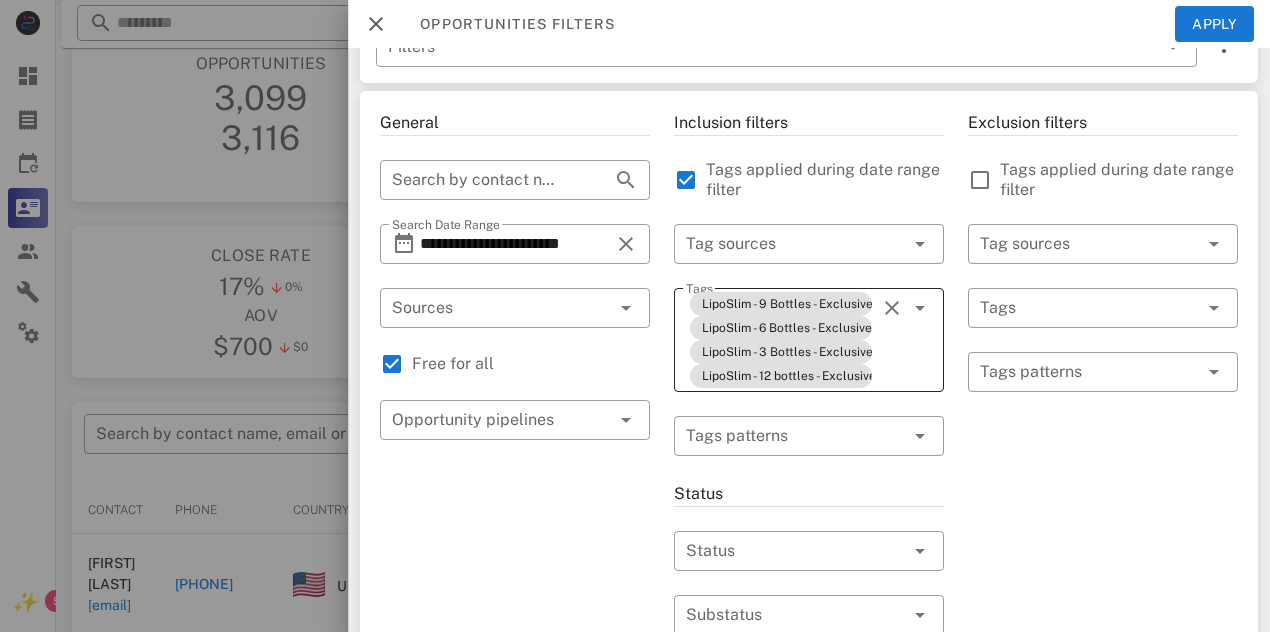 click on "Tags LipoSlim - 9 Bottles - Exclusive Deal LipoSlim - 6 Bottles - Exclusive Deal LipoSlim - 3 Bottles - Exclusive Deal LipoSlim - 12 bottles - Exclusive Deal" at bounding box center (809, 340) 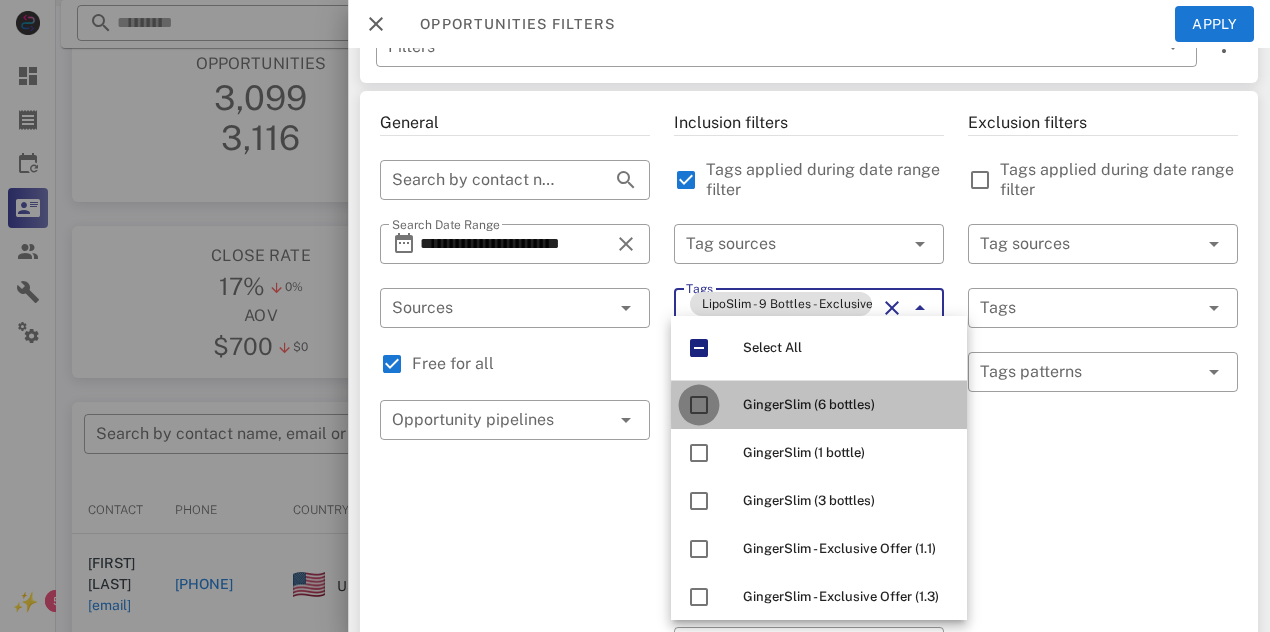 click at bounding box center (699, 405) 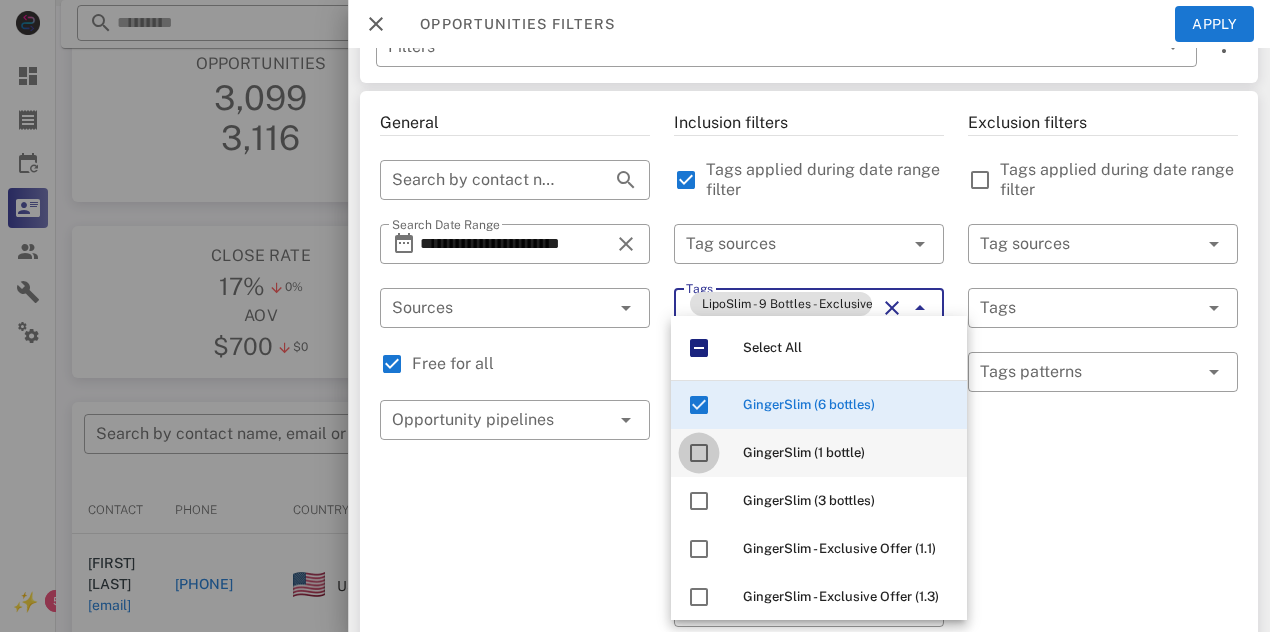 click at bounding box center (699, 453) 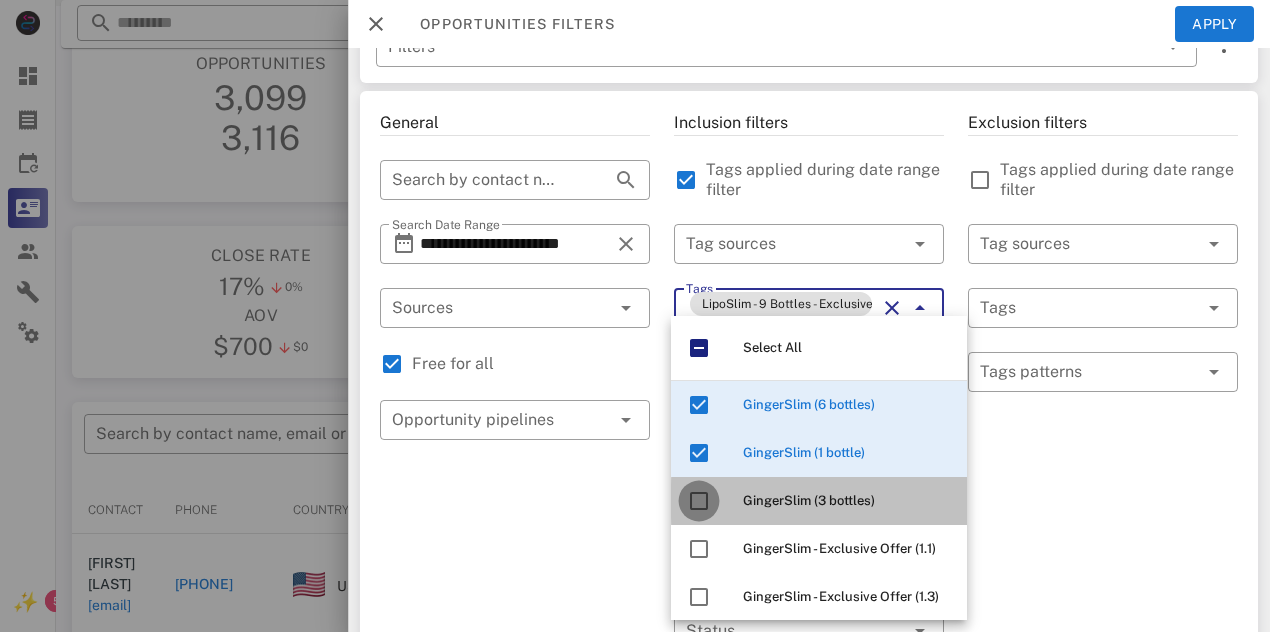 click at bounding box center [699, 501] 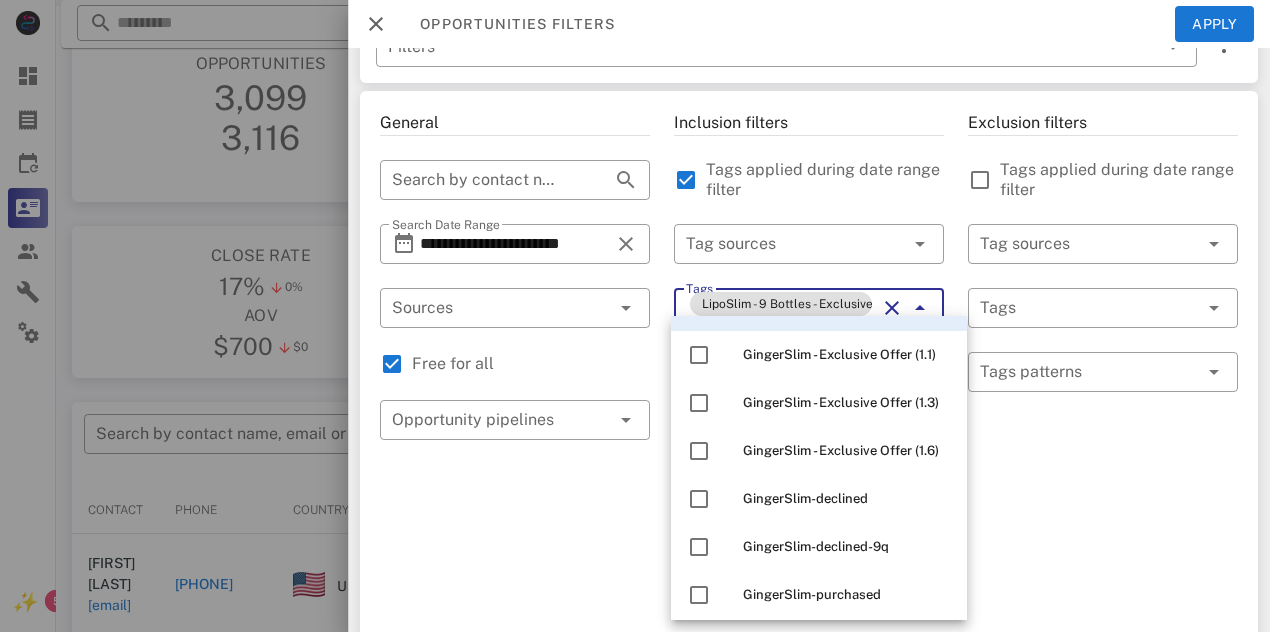 scroll, scrollTop: 155, scrollLeft: 0, axis: vertical 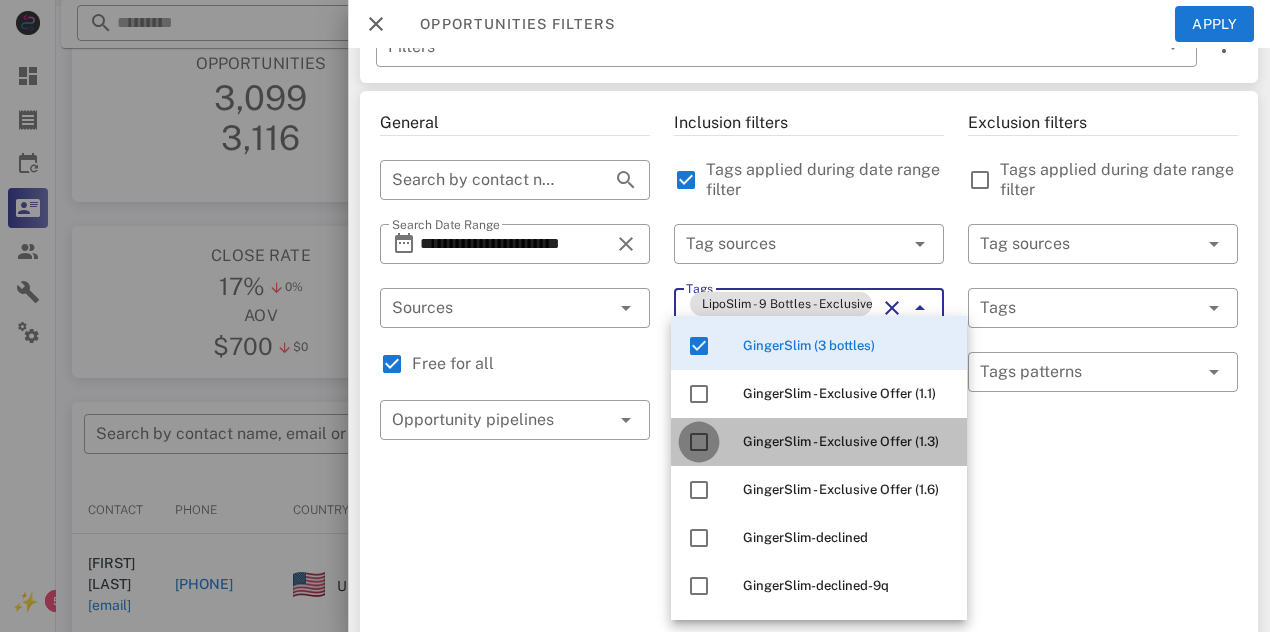 click at bounding box center (699, 442) 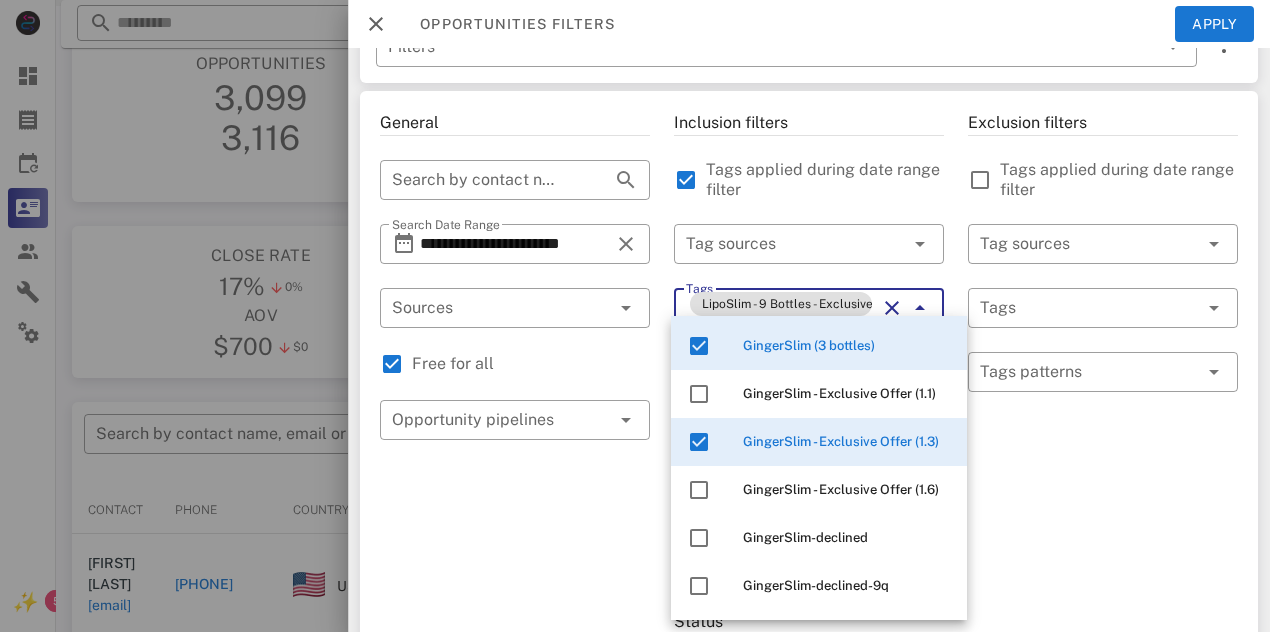 type on "**********" 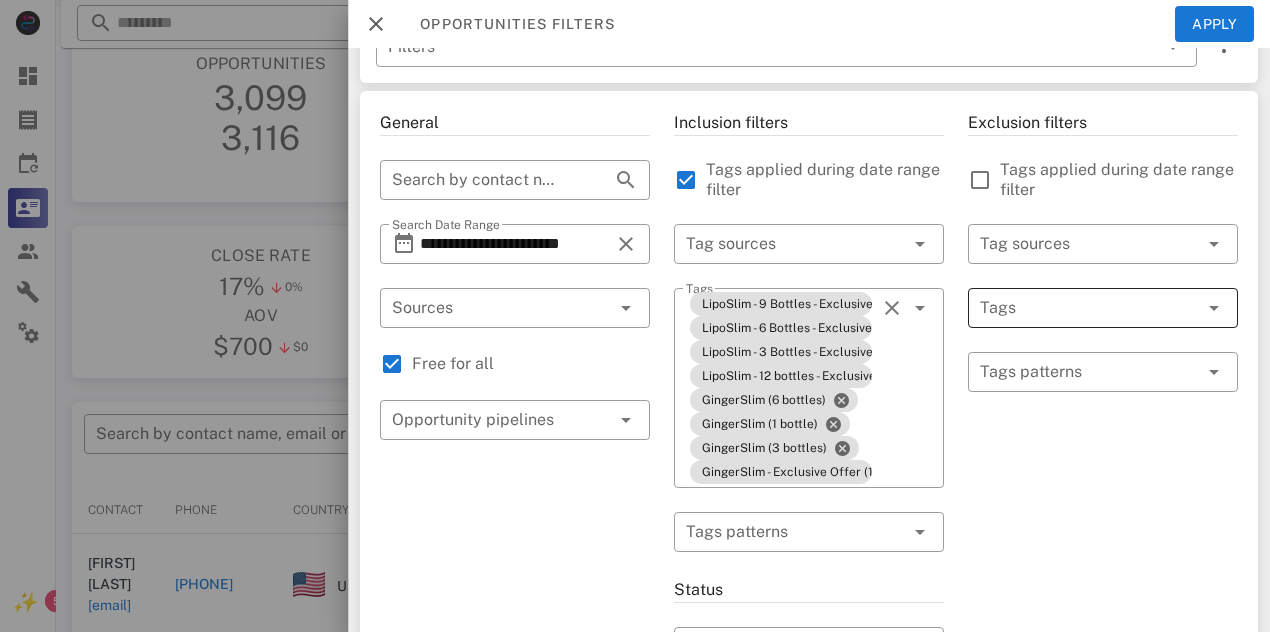 click at bounding box center (1075, 308) 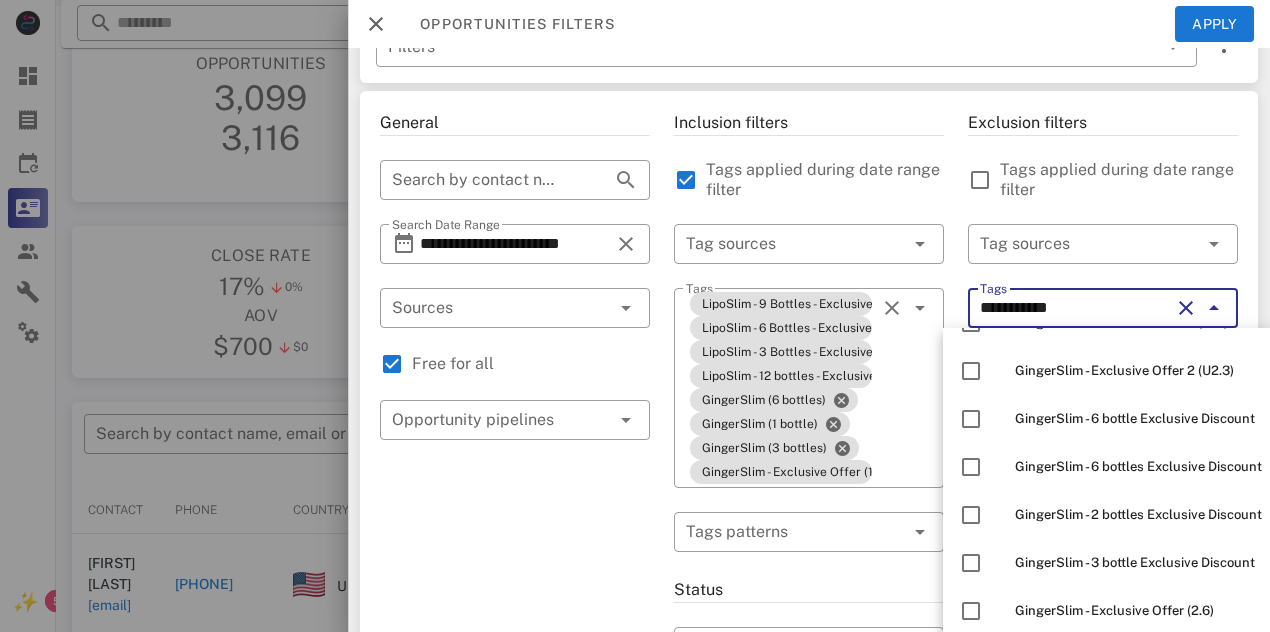 scroll, scrollTop: 1208, scrollLeft: 0, axis: vertical 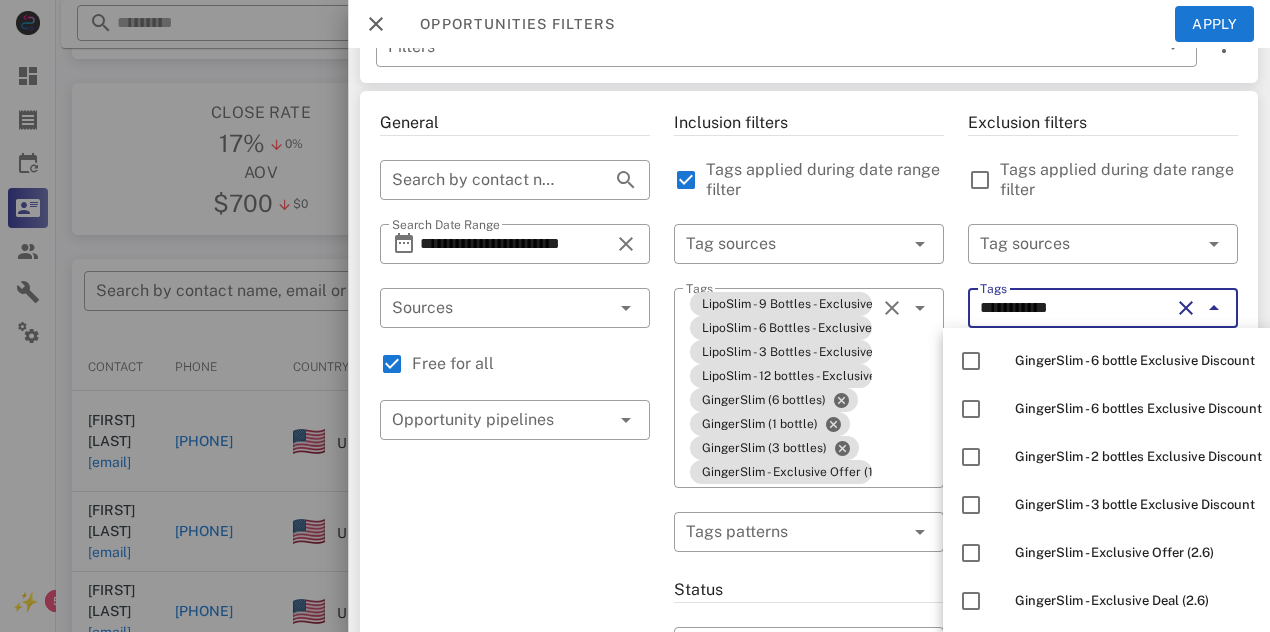 type on "**********" 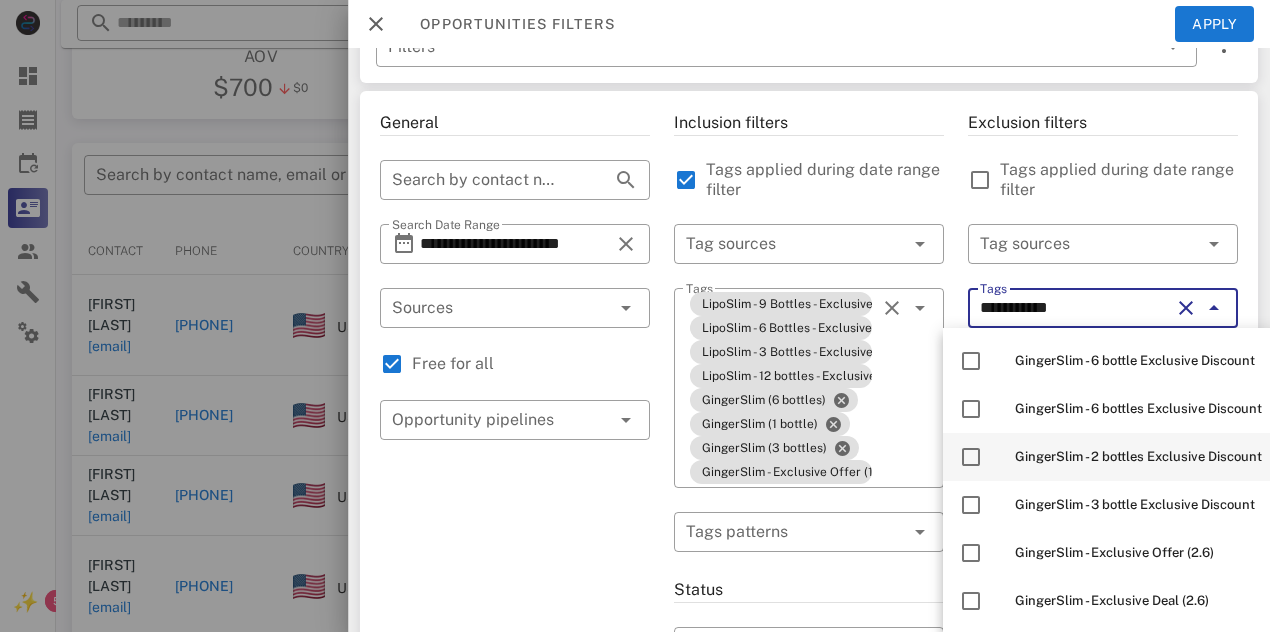 scroll, scrollTop: 307, scrollLeft: 0, axis: vertical 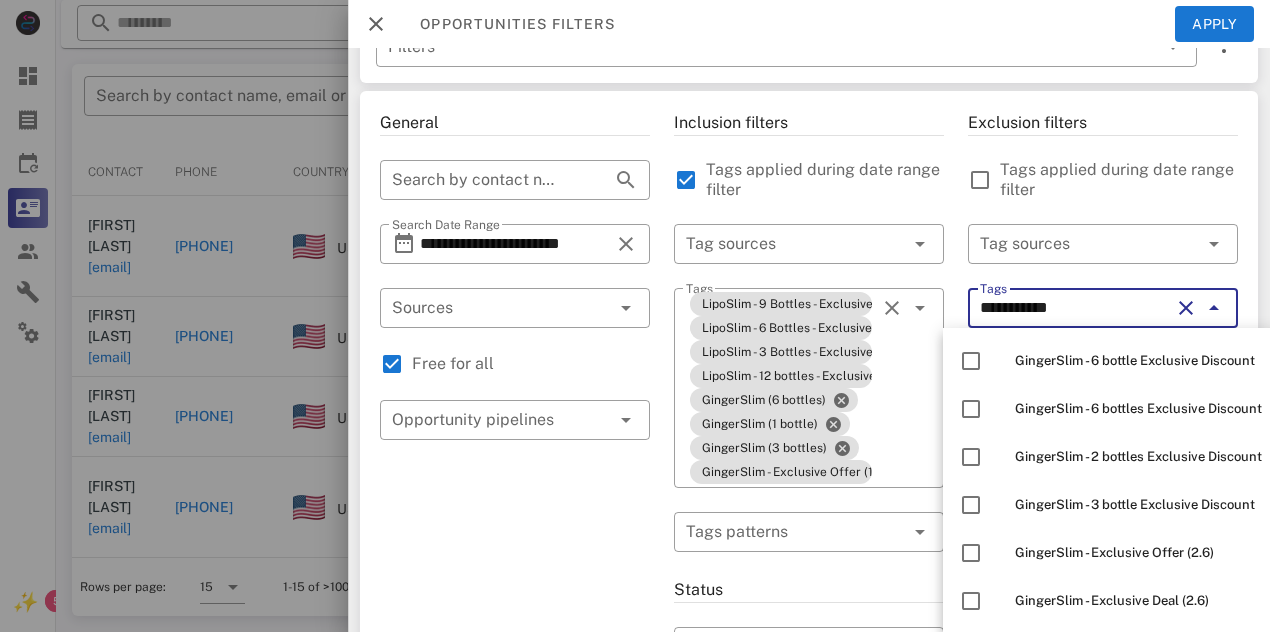 click at bounding box center (1186, 308) 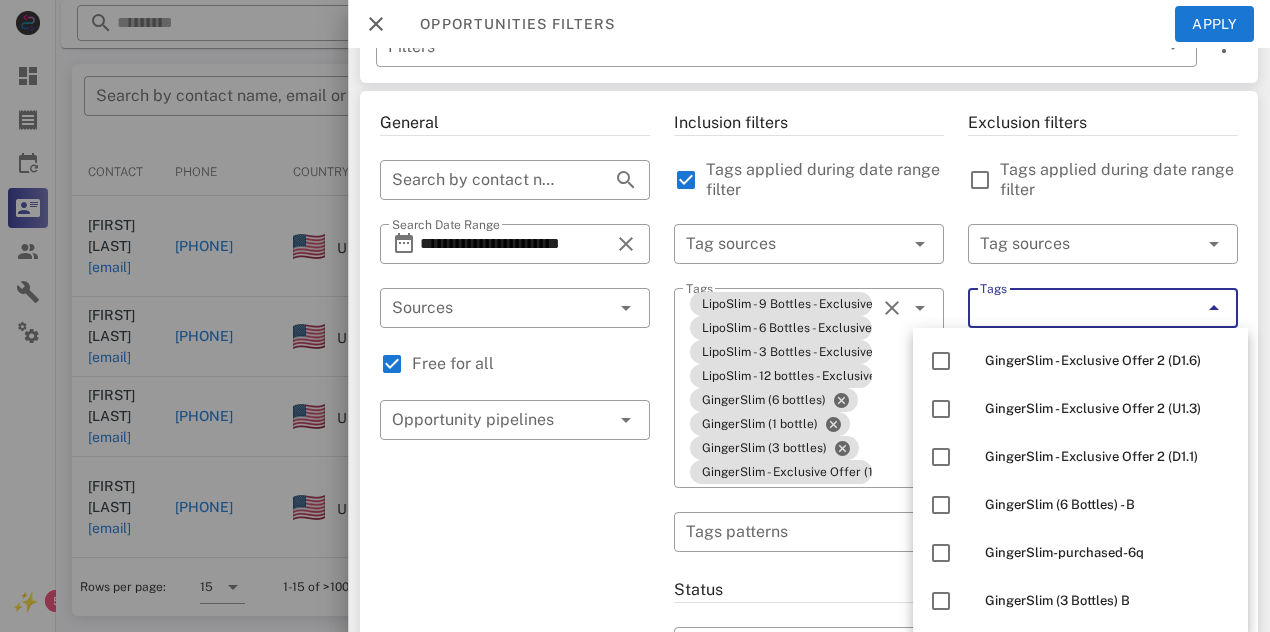 click on "Tags" at bounding box center (1075, 308) 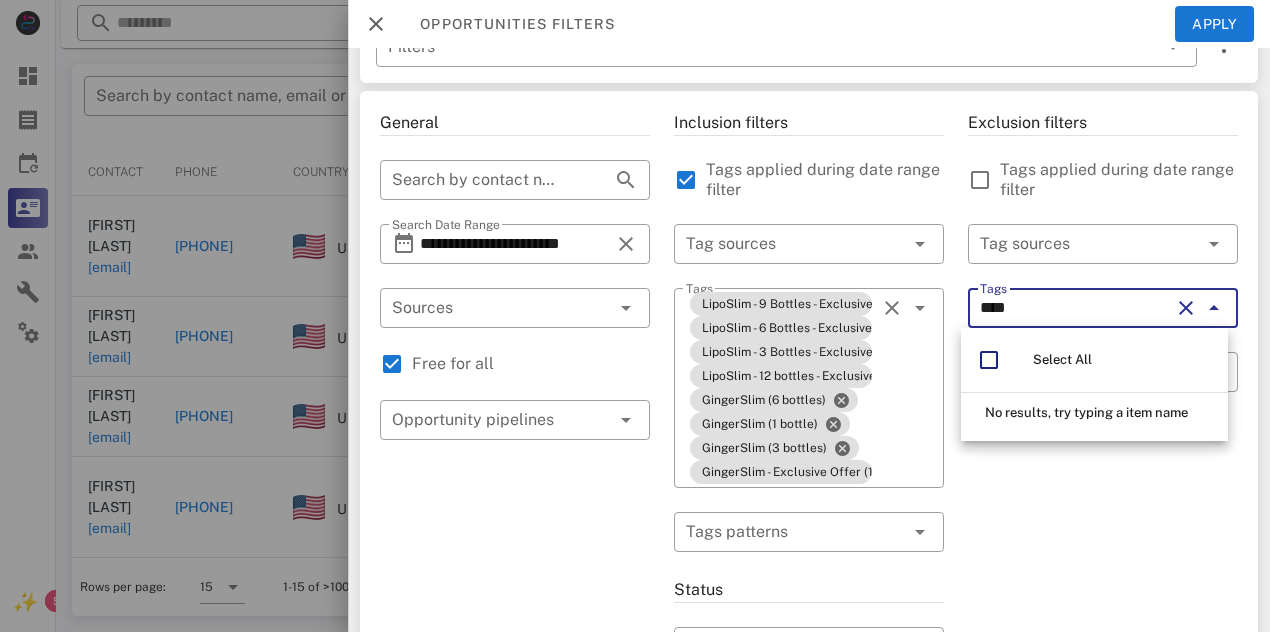 scroll, scrollTop: 0, scrollLeft: 0, axis: both 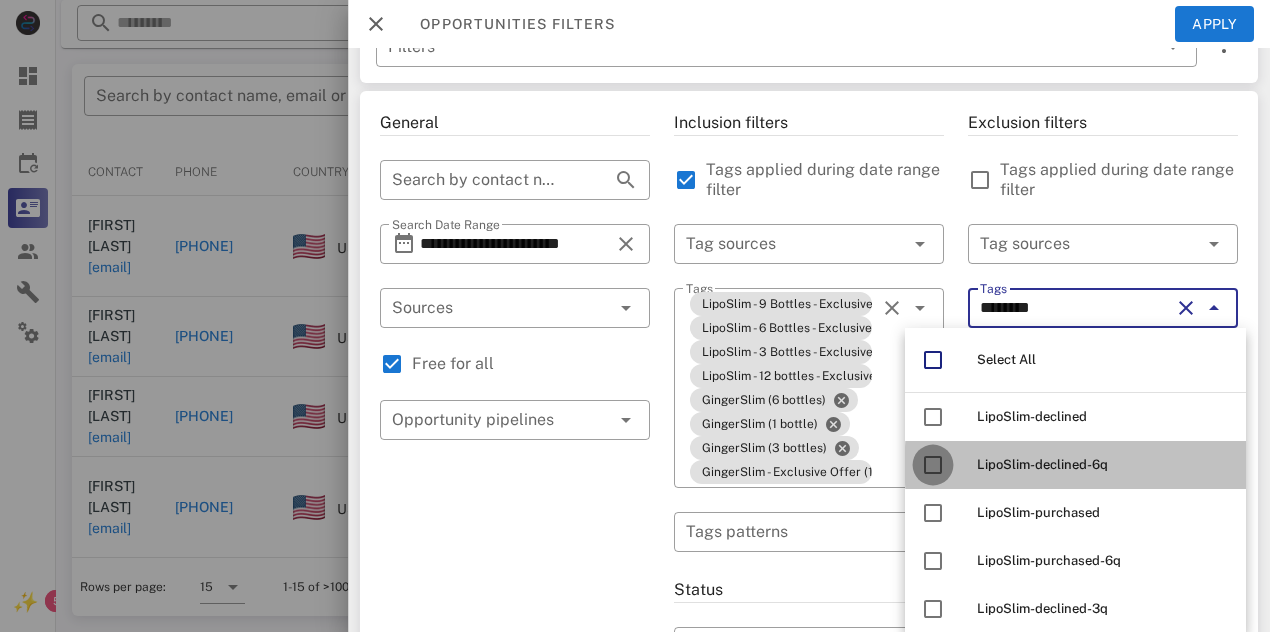 click at bounding box center (933, 465) 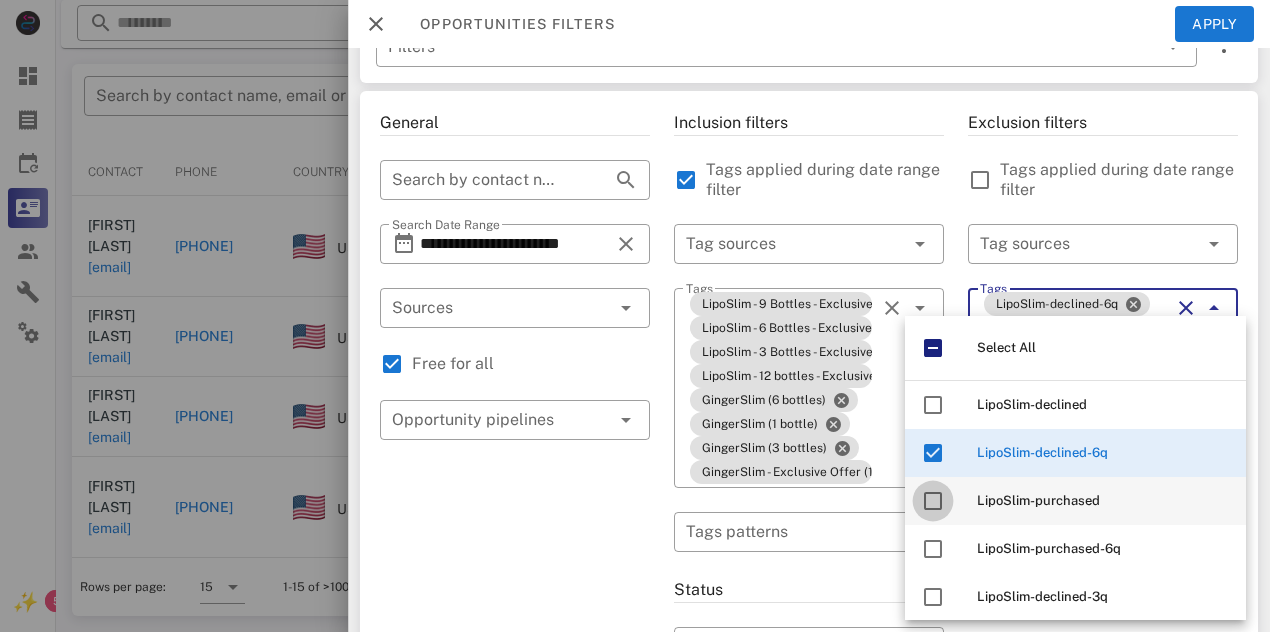 click at bounding box center (933, 501) 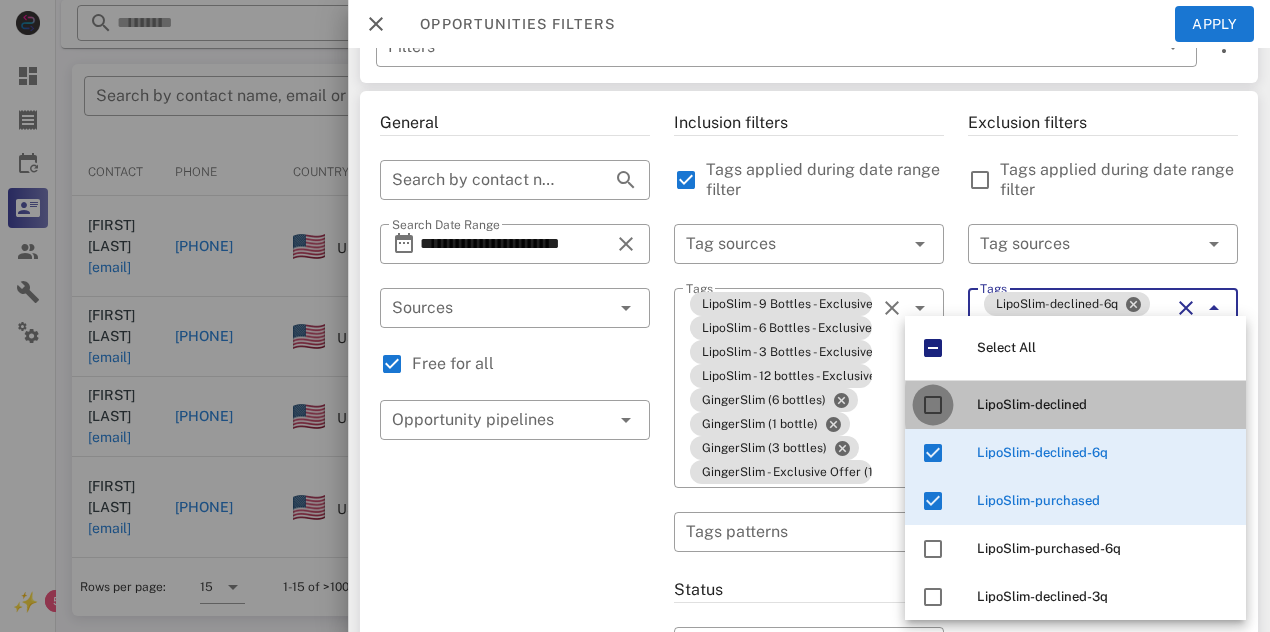 click at bounding box center [933, 405] 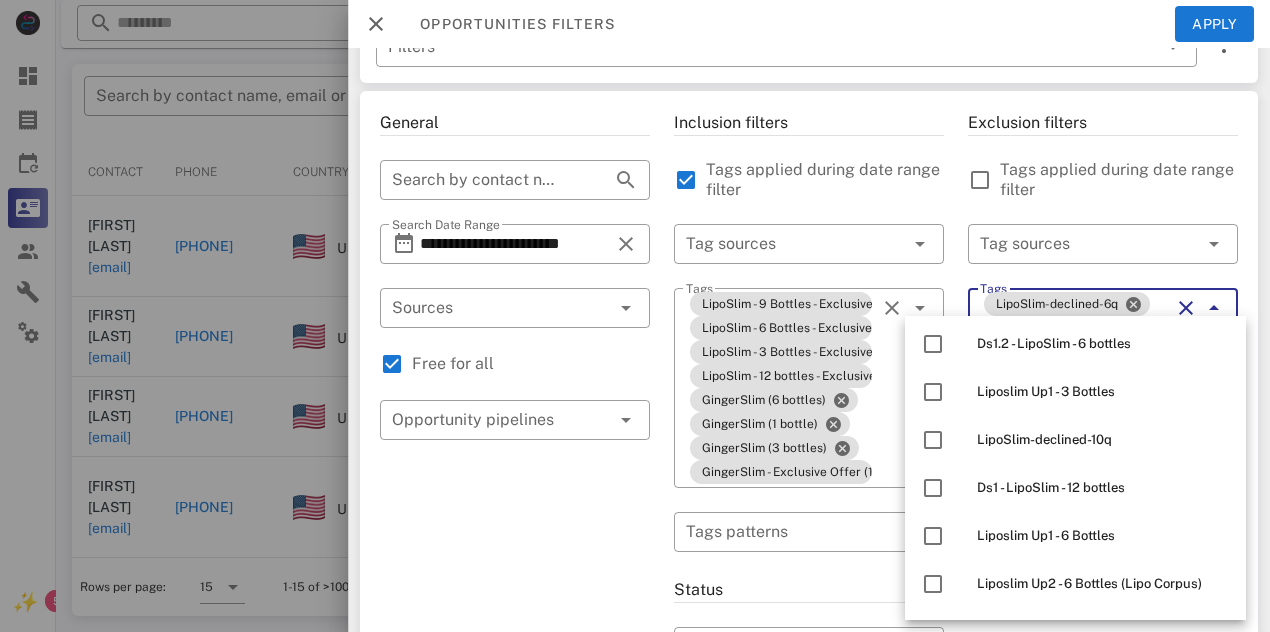 scroll, scrollTop: 879, scrollLeft: 0, axis: vertical 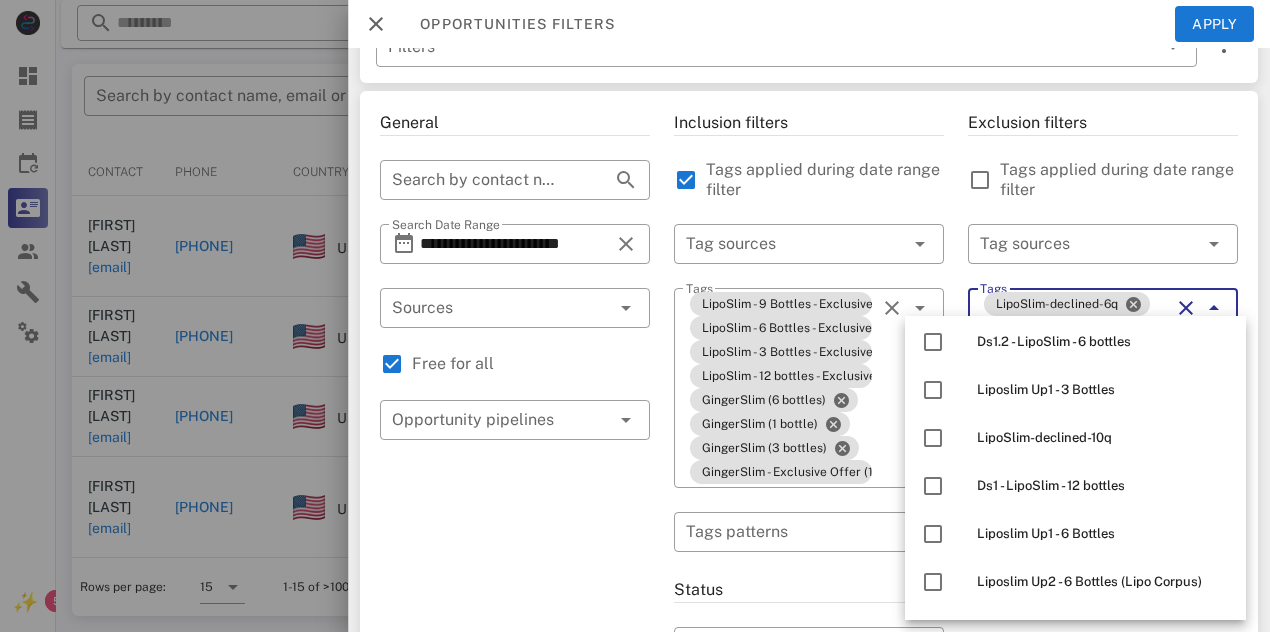 type on "********" 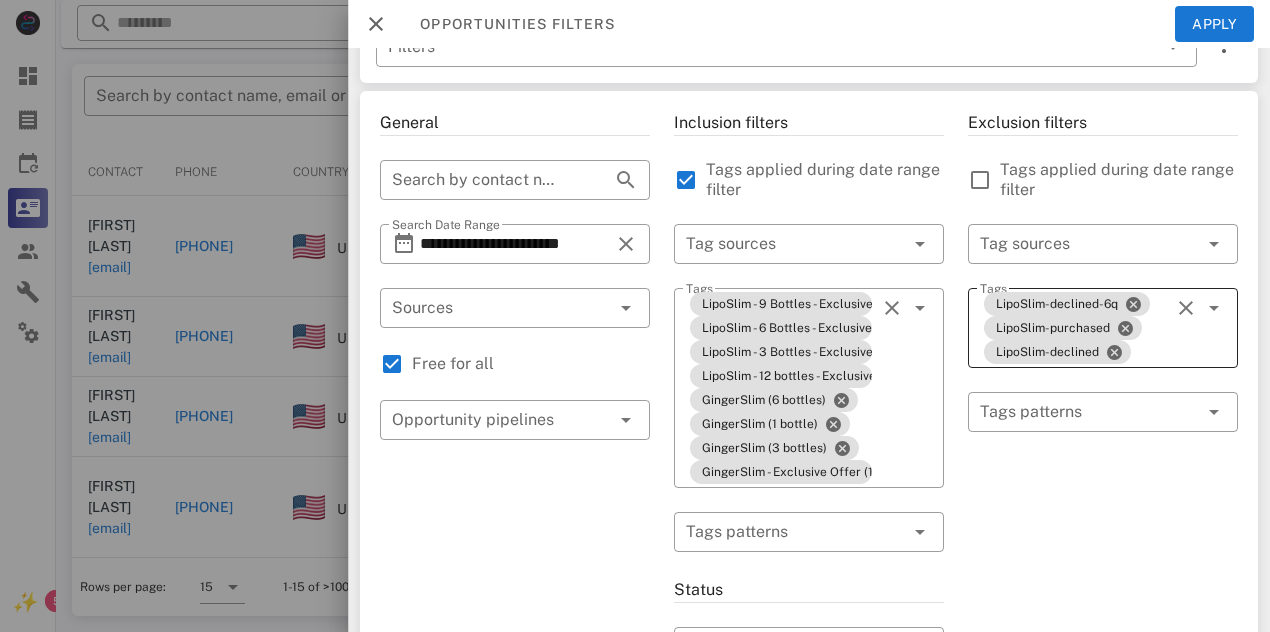 click on "LipoSlim-declined-6q LipoSlim-purchased LipoSlim-declined" at bounding box center (1075, 328) 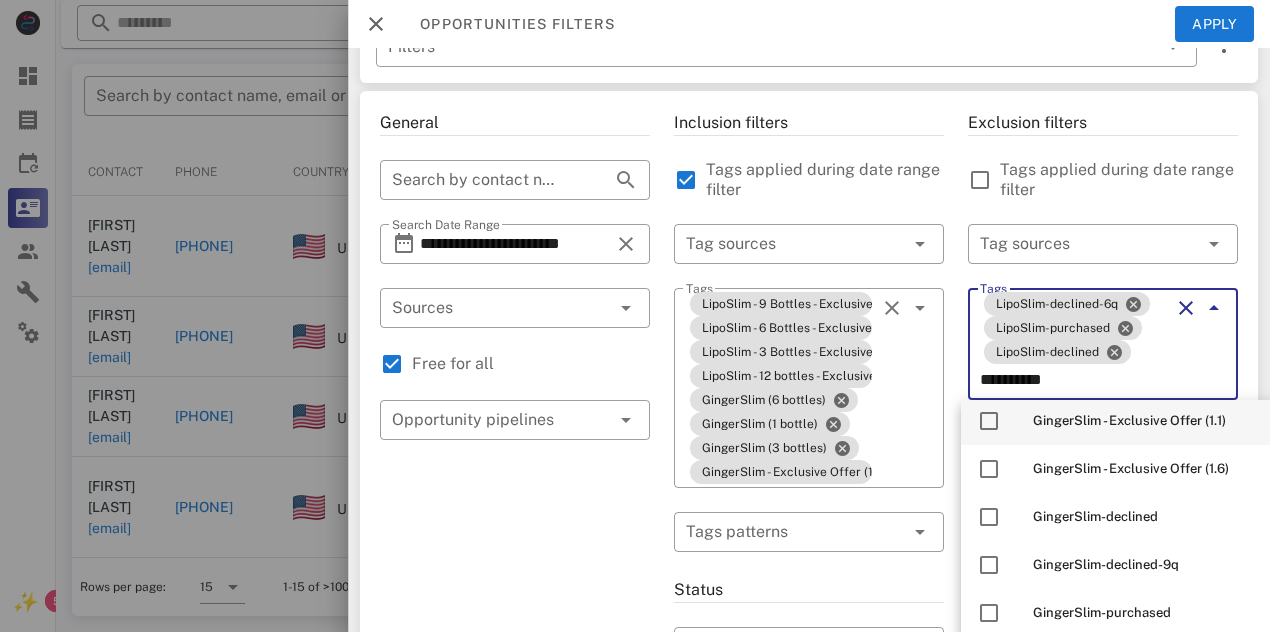 scroll, scrollTop: 69, scrollLeft: 0, axis: vertical 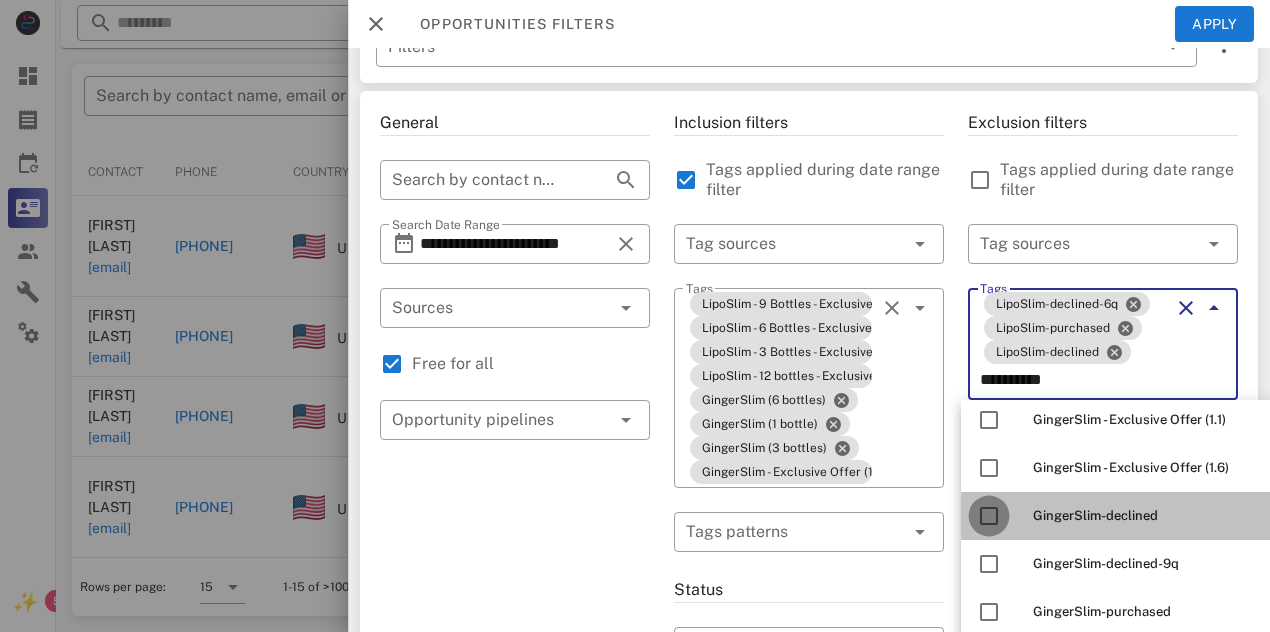 click at bounding box center (989, 516) 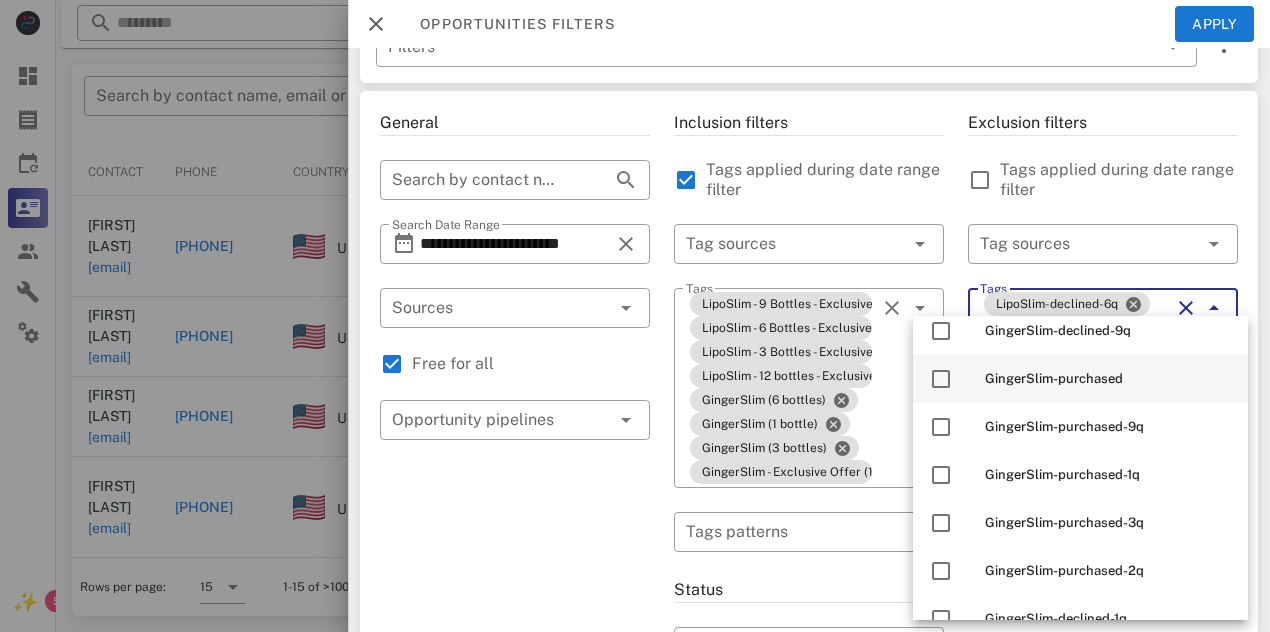 scroll, scrollTop: 219, scrollLeft: 0, axis: vertical 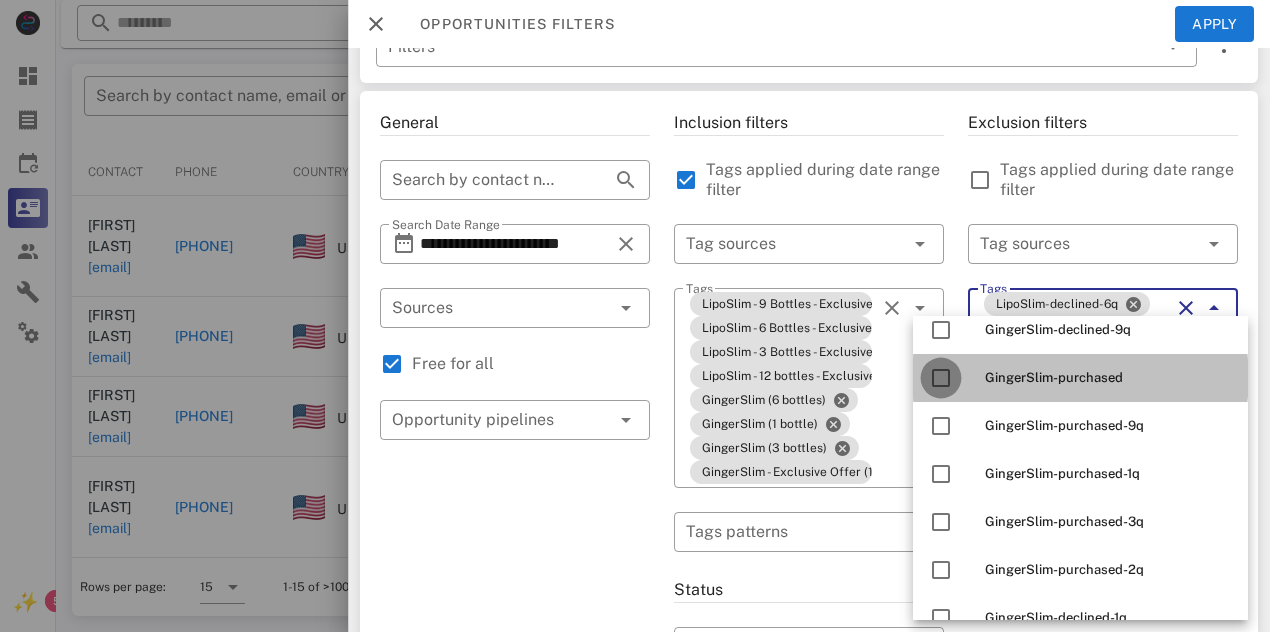 click at bounding box center (941, 378) 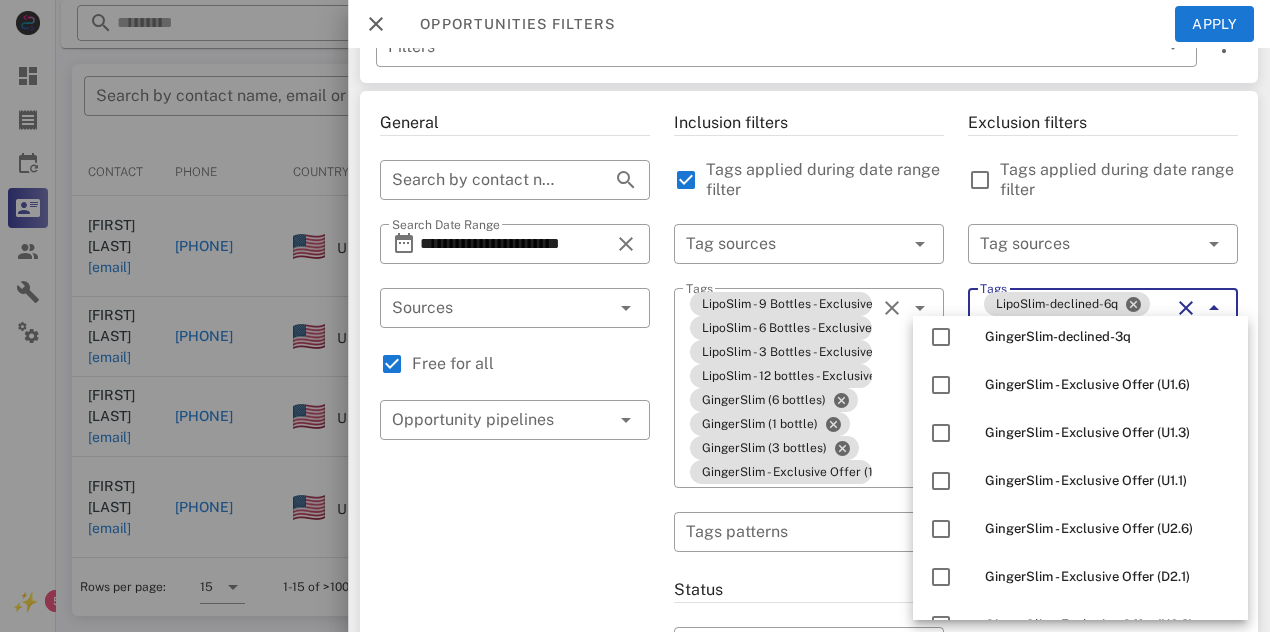 scroll, scrollTop: 549, scrollLeft: 0, axis: vertical 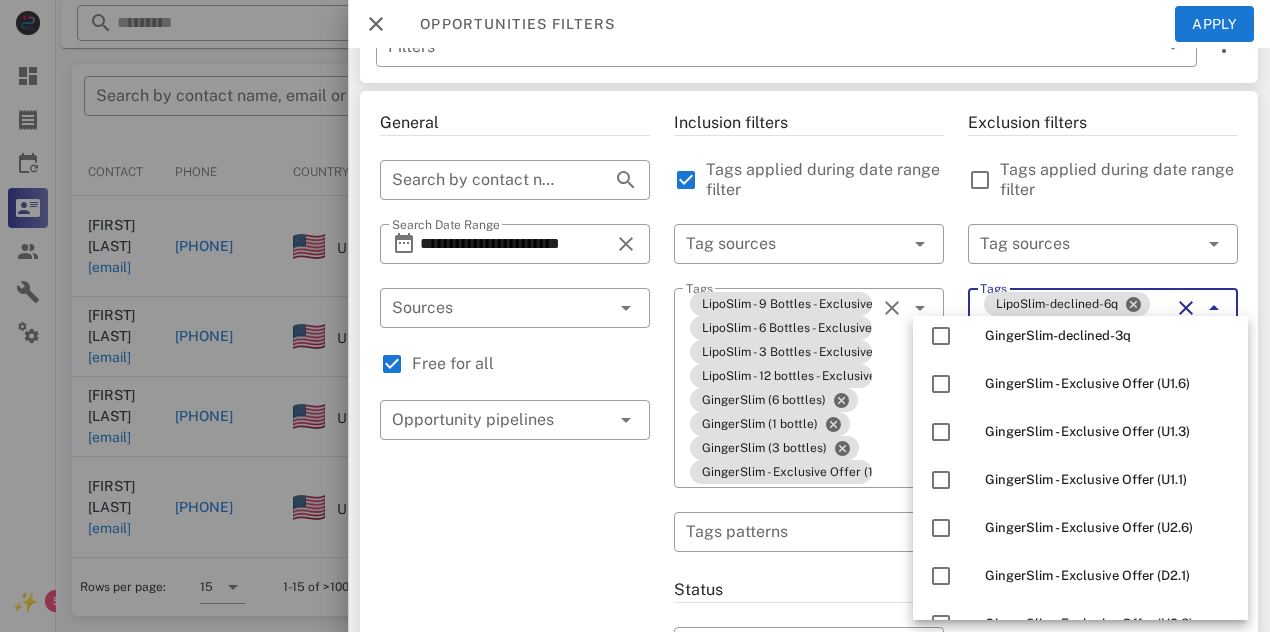 type on "**********" 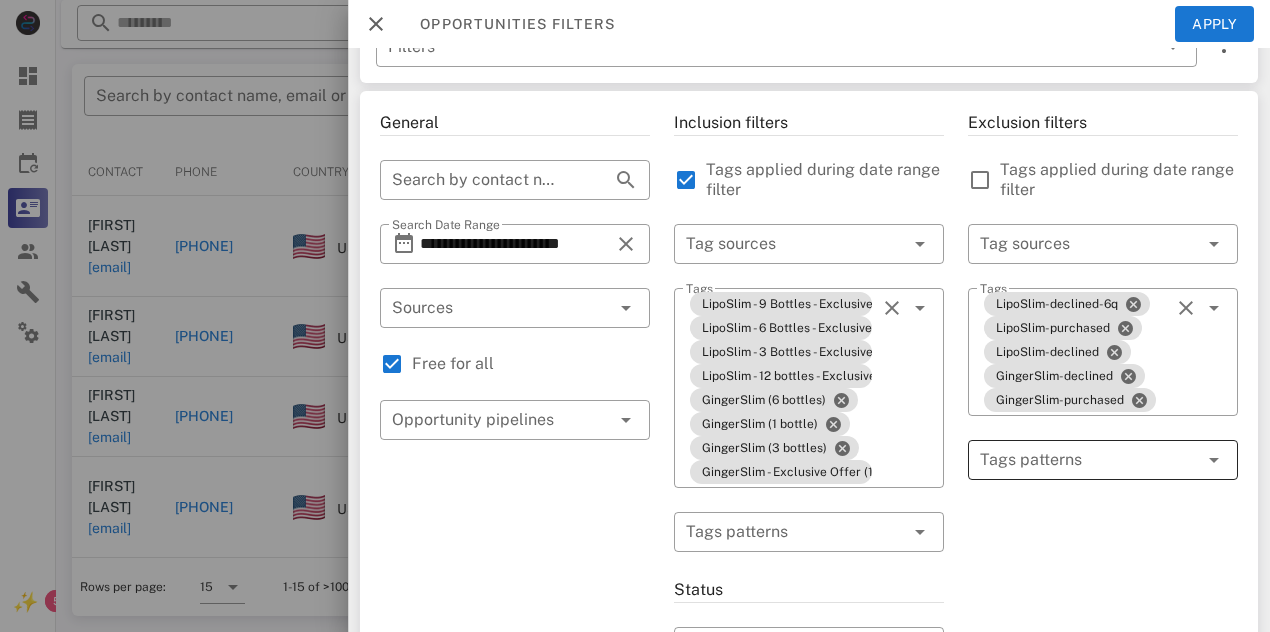 click at bounding box center (1089, 460) 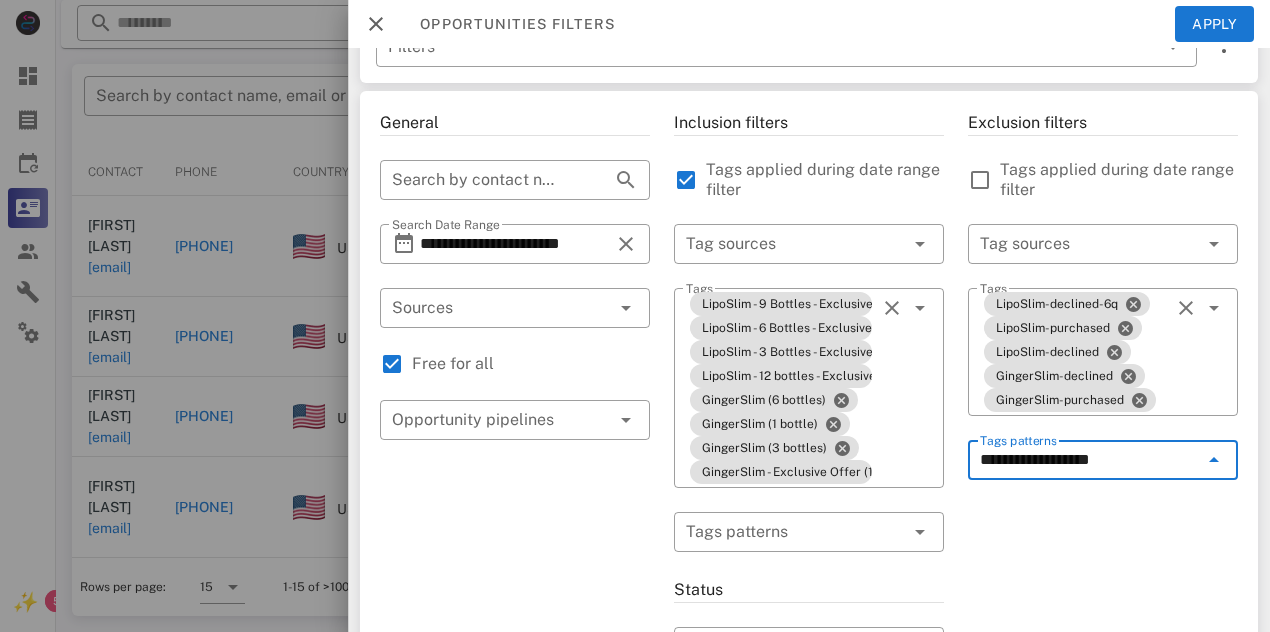 type on "**********" 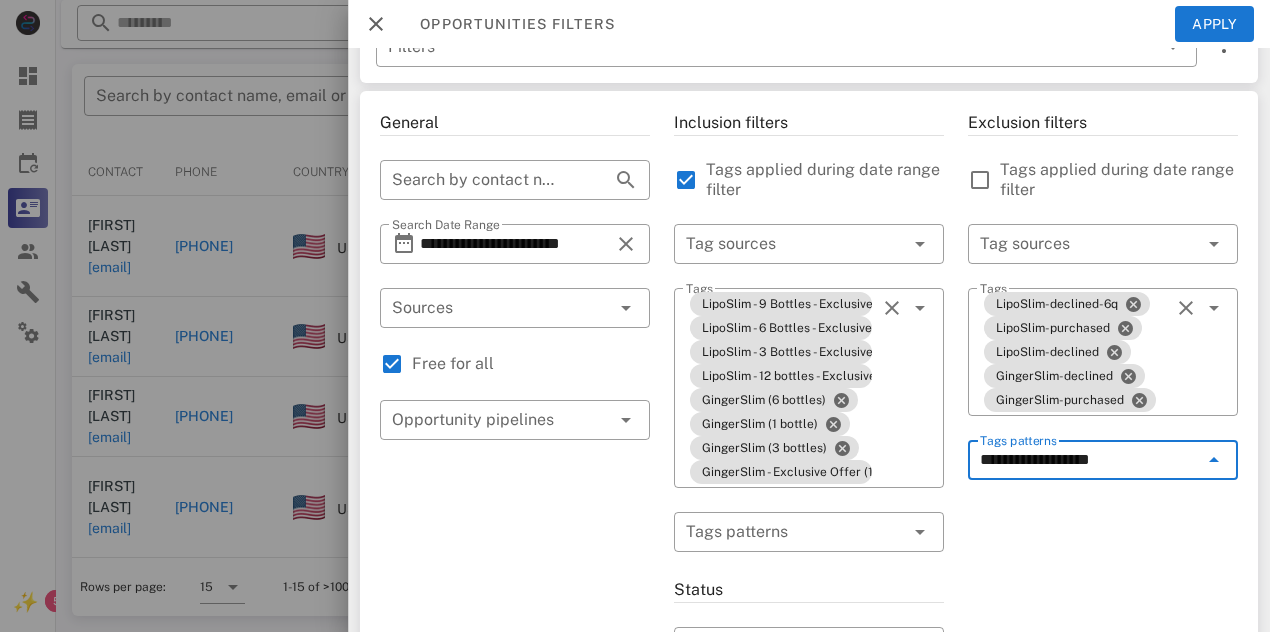 click on "**********" at bounding box center [1103, 748] 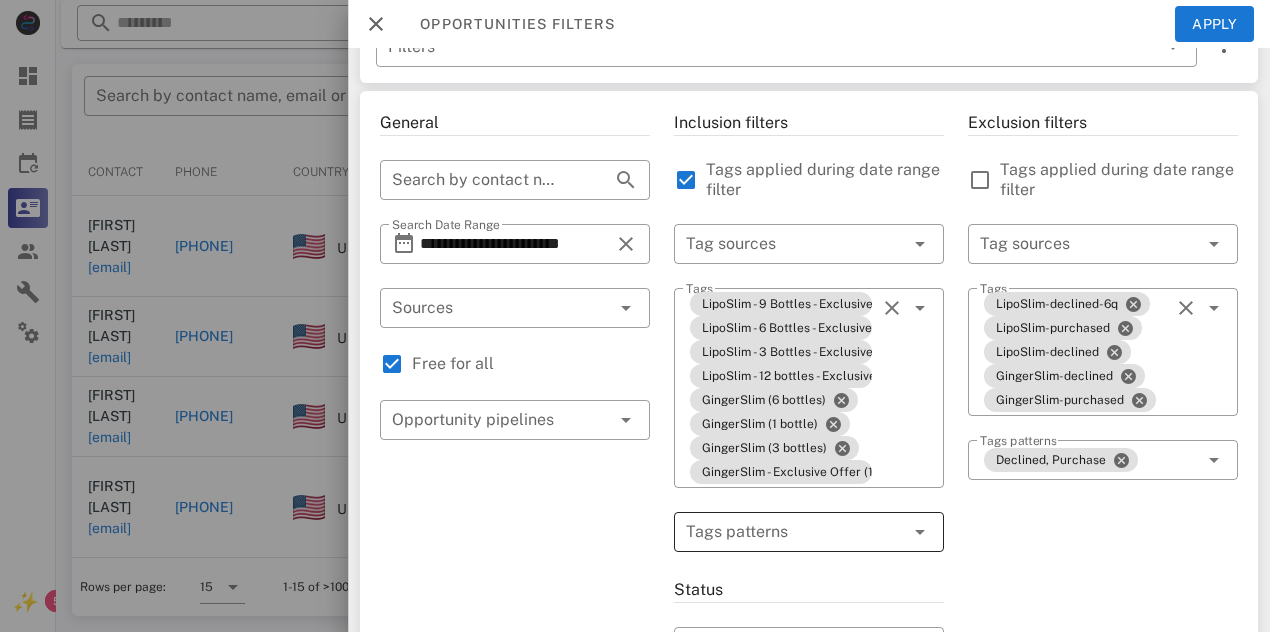 click at bounding box center (795, 532) 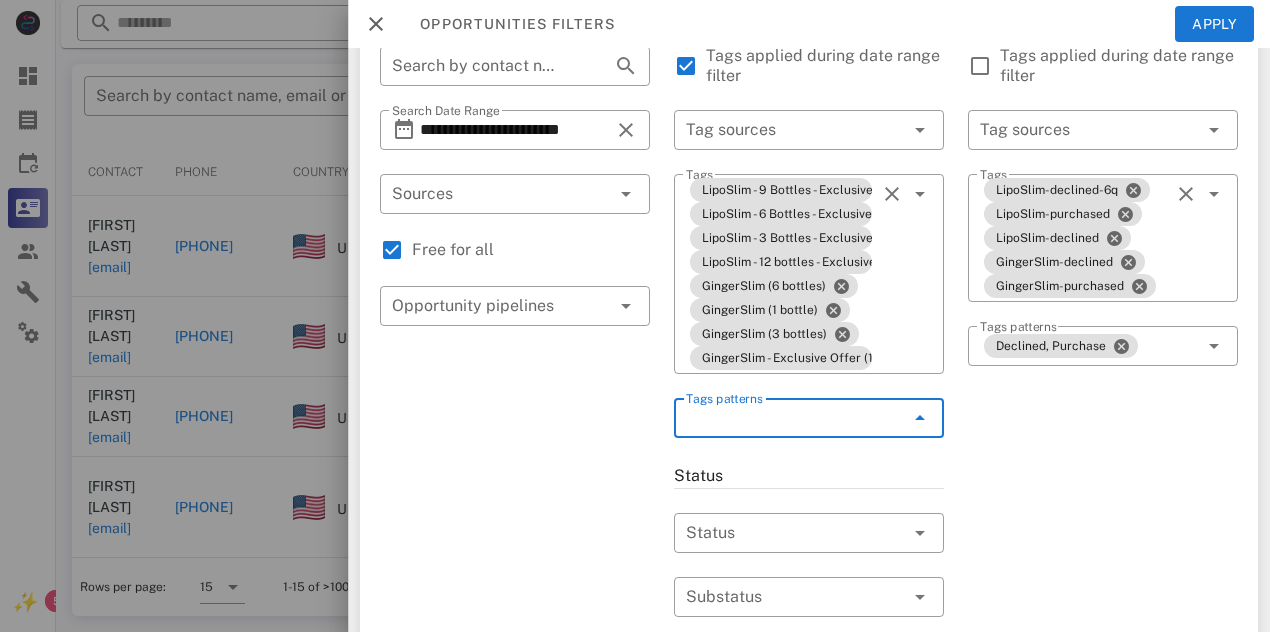 scroll, scrollTop: 163, scrollLeft: 0, axis: vertical 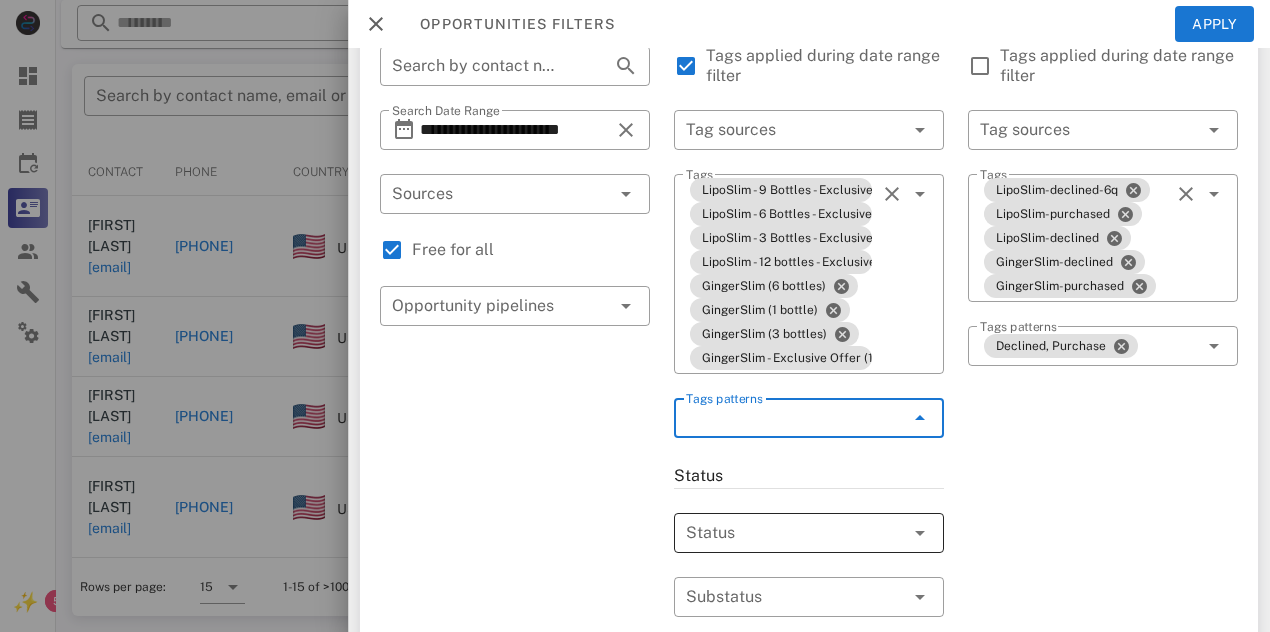 click at bounding box center (781, 533) 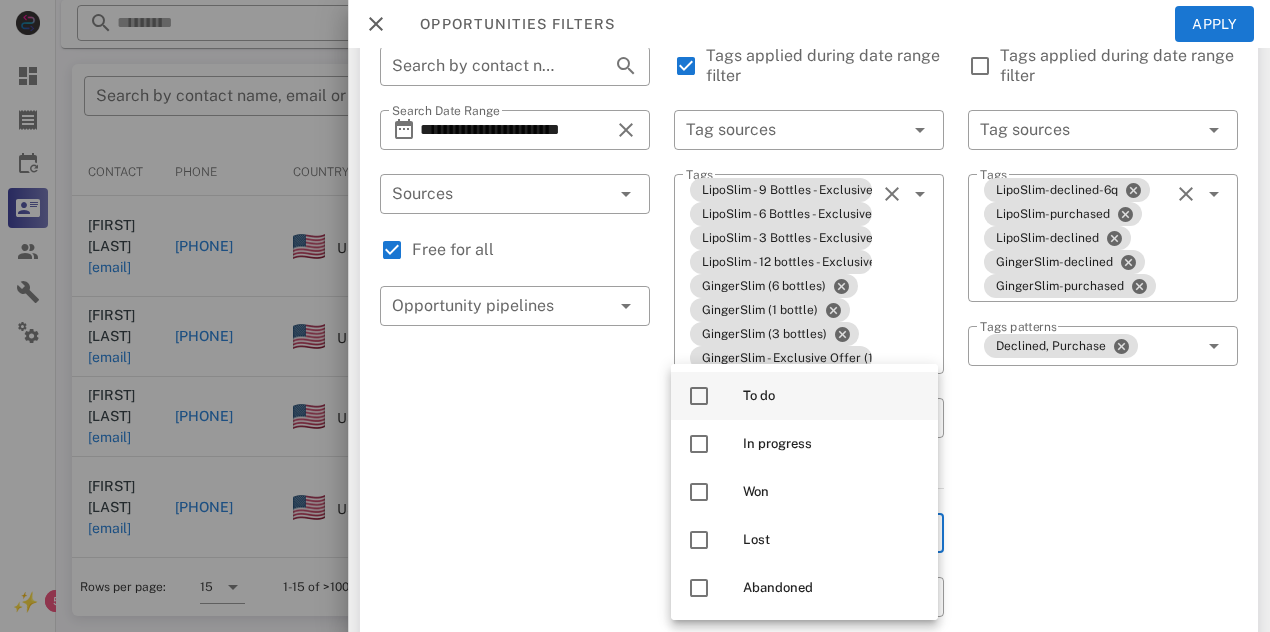 click at bounding box center [699, 396] 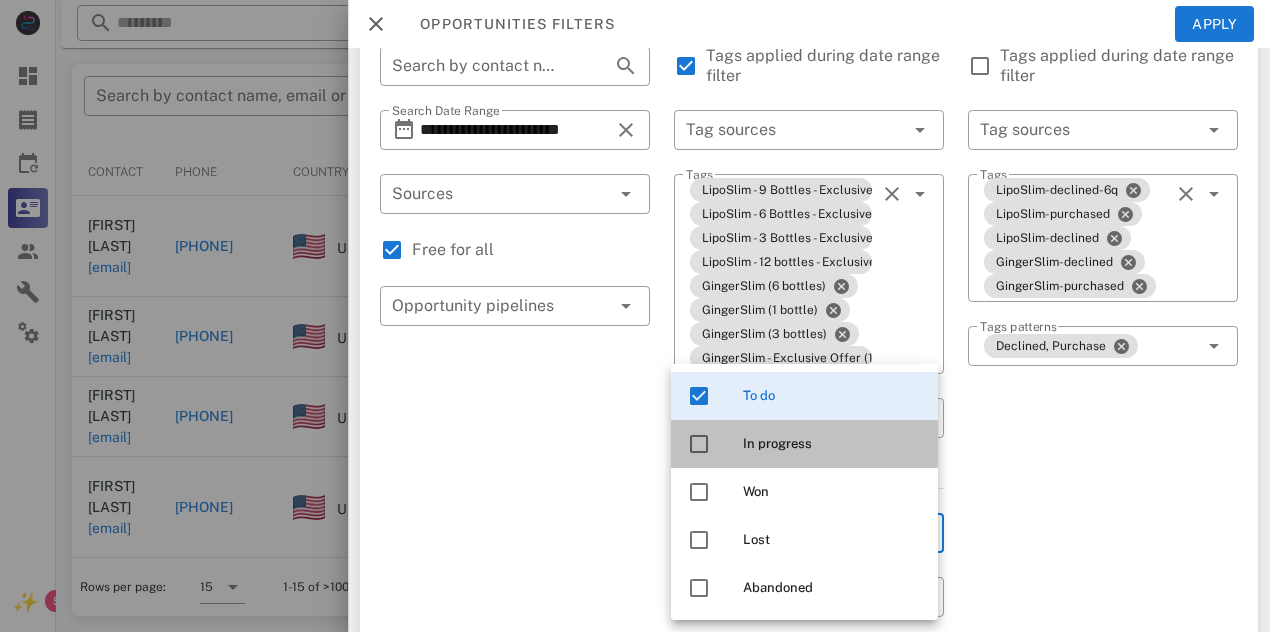 click at bounding box center (699, 444) 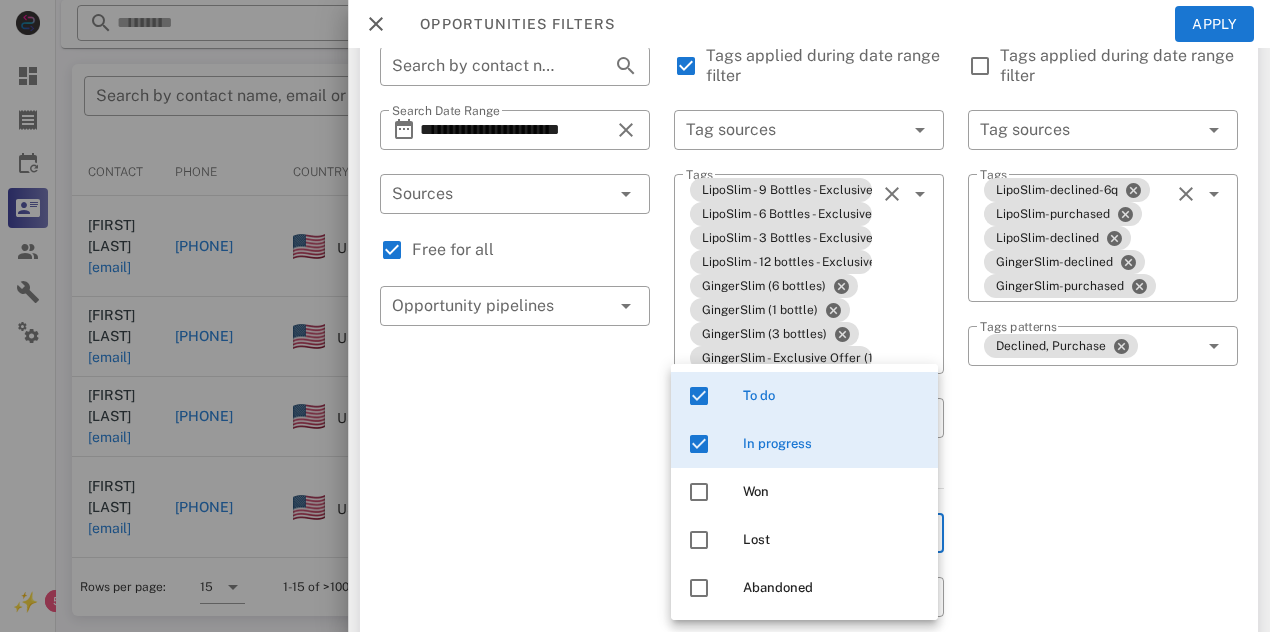 click on "Exclusion filters Tags applied during date range filter ​ Tag sources ​ Tags LipoSlim-declined-6q LipoSlim-purchased LipoSlim-declined GingerSlim-declined GingerSlim-purchased ​ Tags patterns Declined, Purchase" at bounding box center (1103, 634) 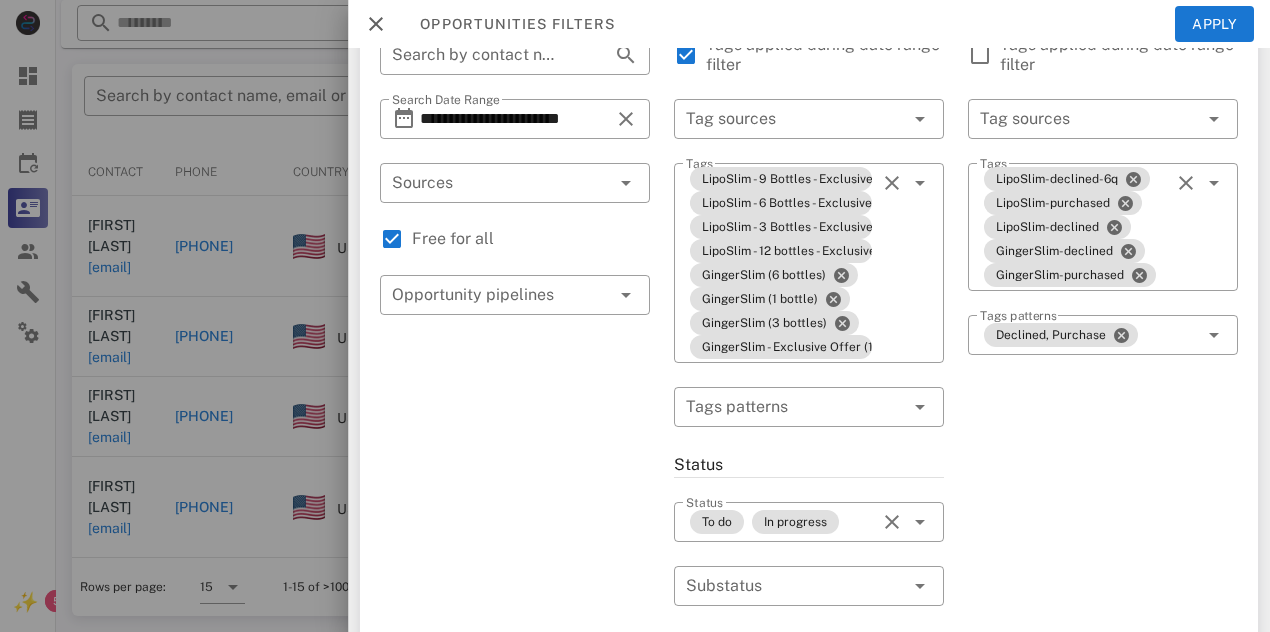 scroll, scrollTop: 0, scrollLeft: 0, axis: both 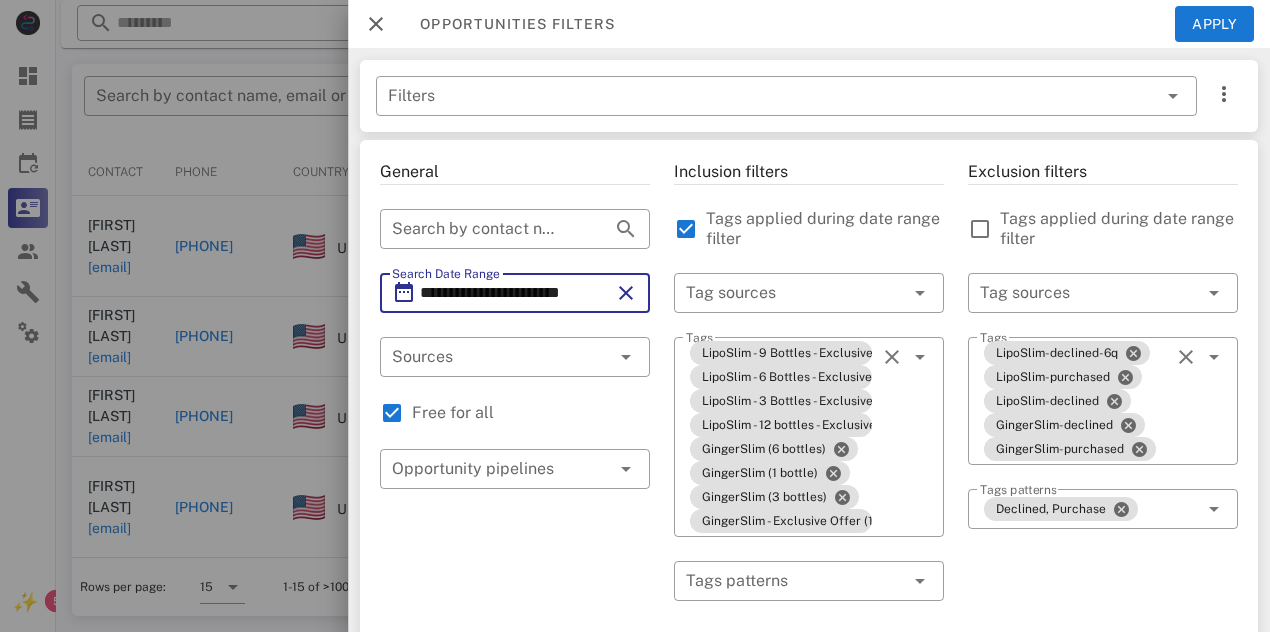 click on "**********" at bounding box center (515, 293) 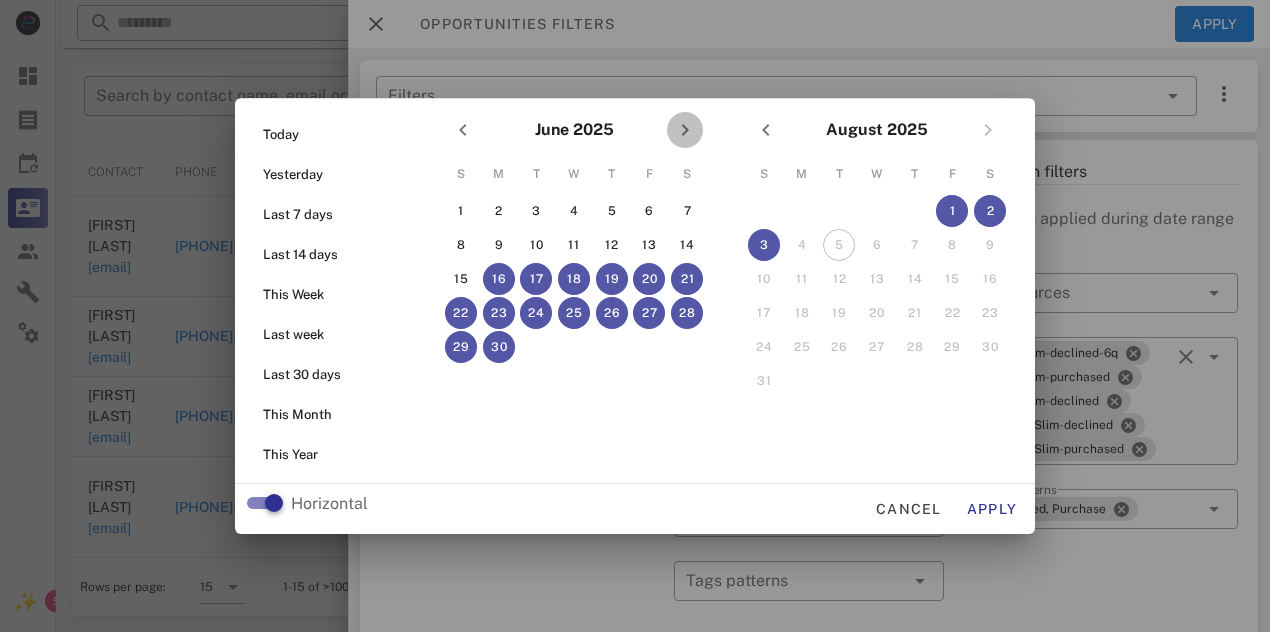 click at bounding box center [685, 130] 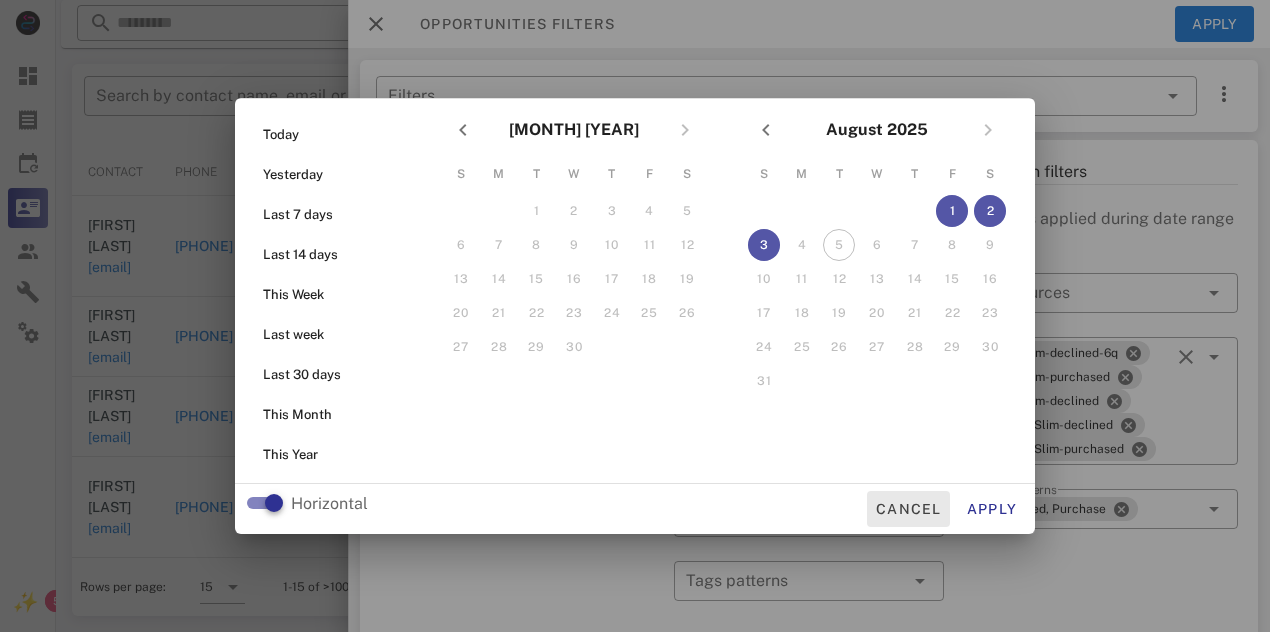 click on "Cancel" at bounding box center (908, 509) 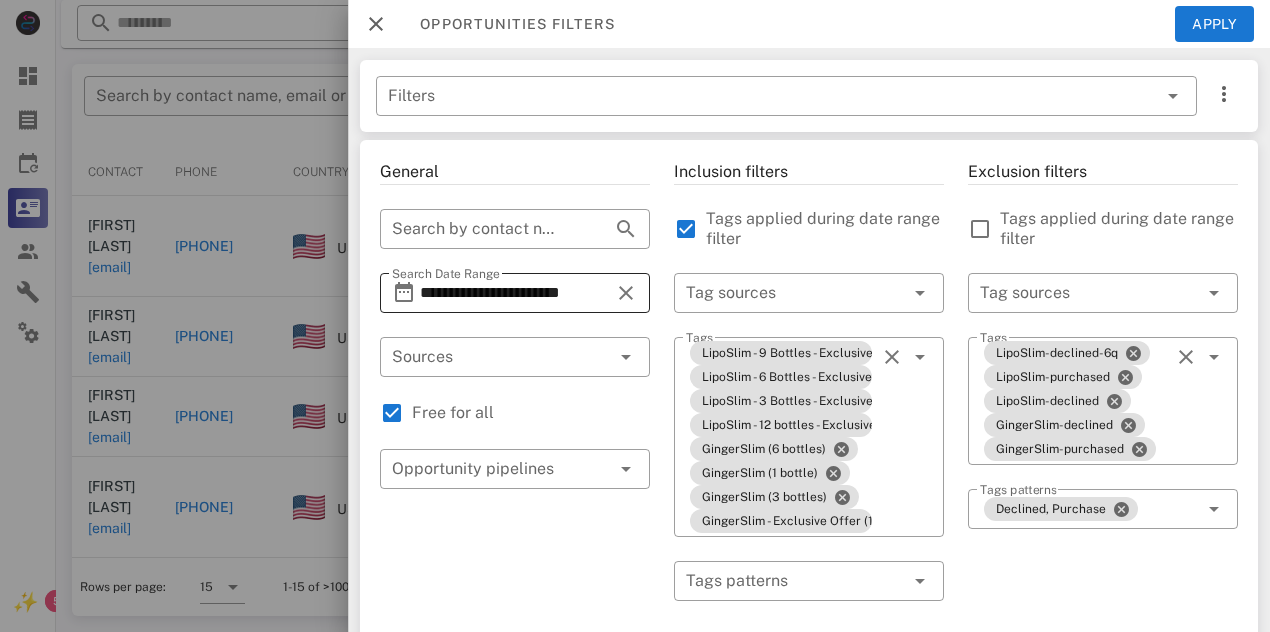 click at bounding box center [626, 293] 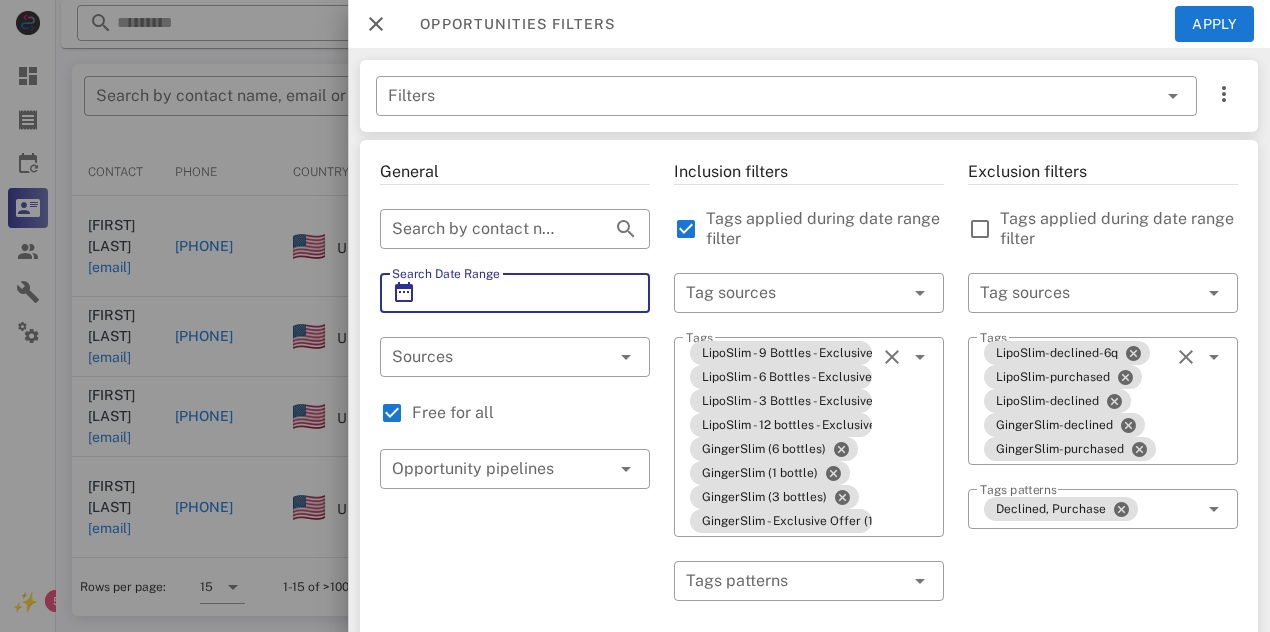 click on "Search Date Range" at bounding box center (515, 293) 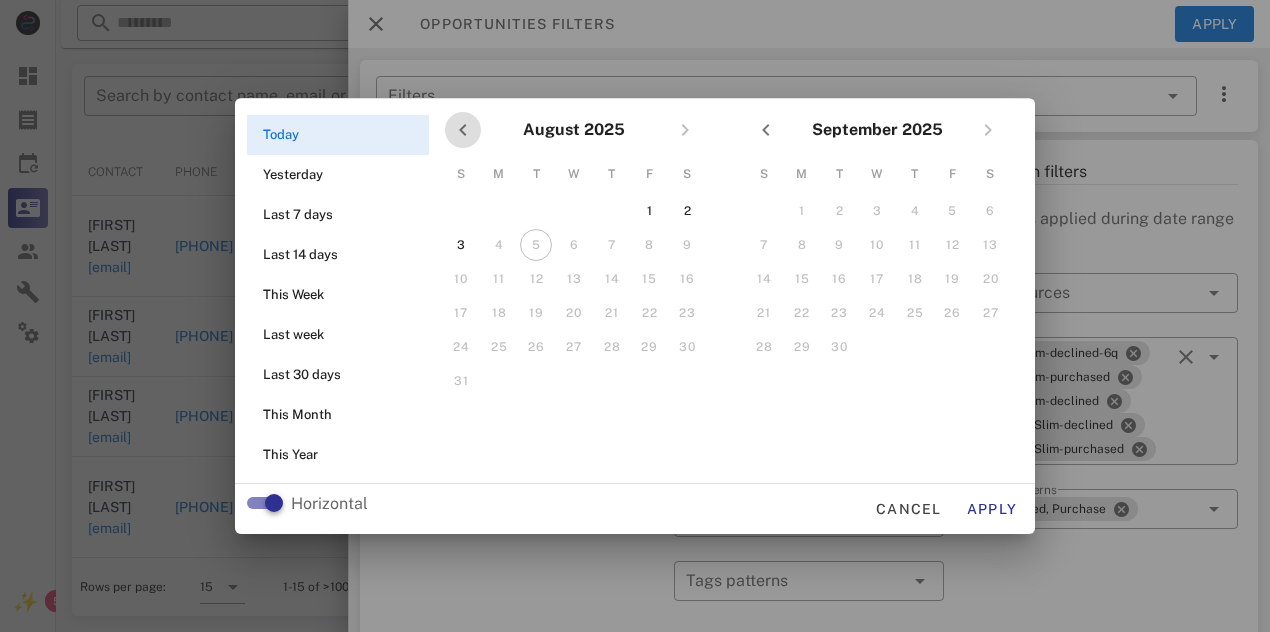 click at bounding box center (463, 130) 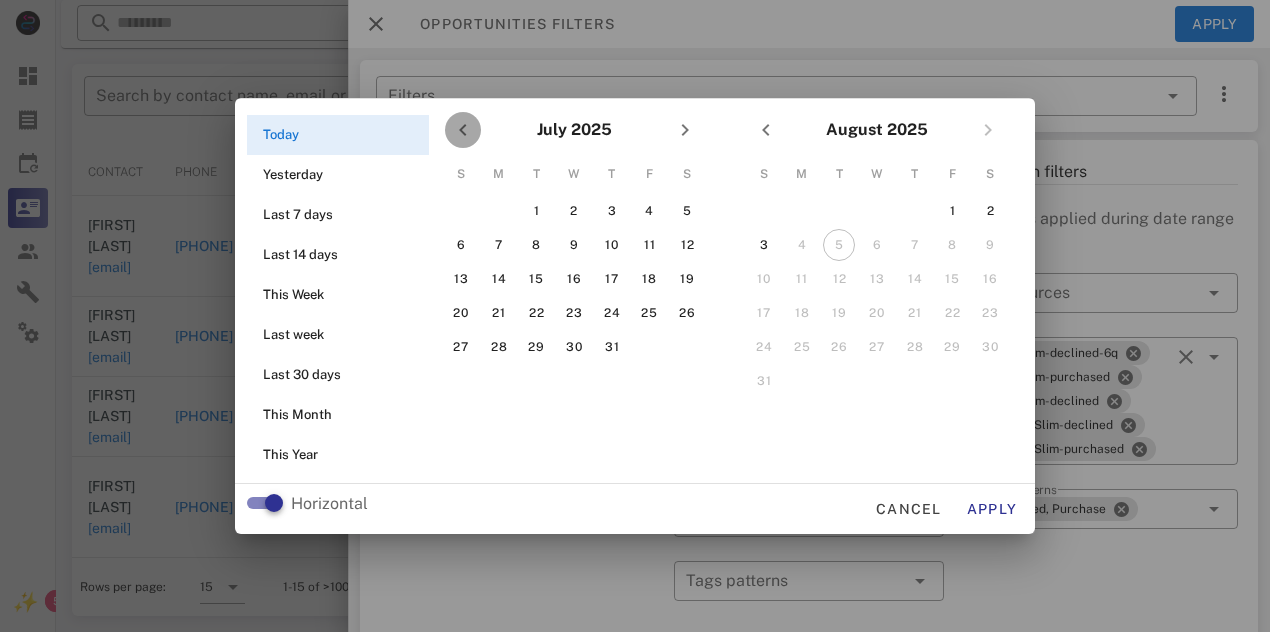 click at bounding box center (463, 130) 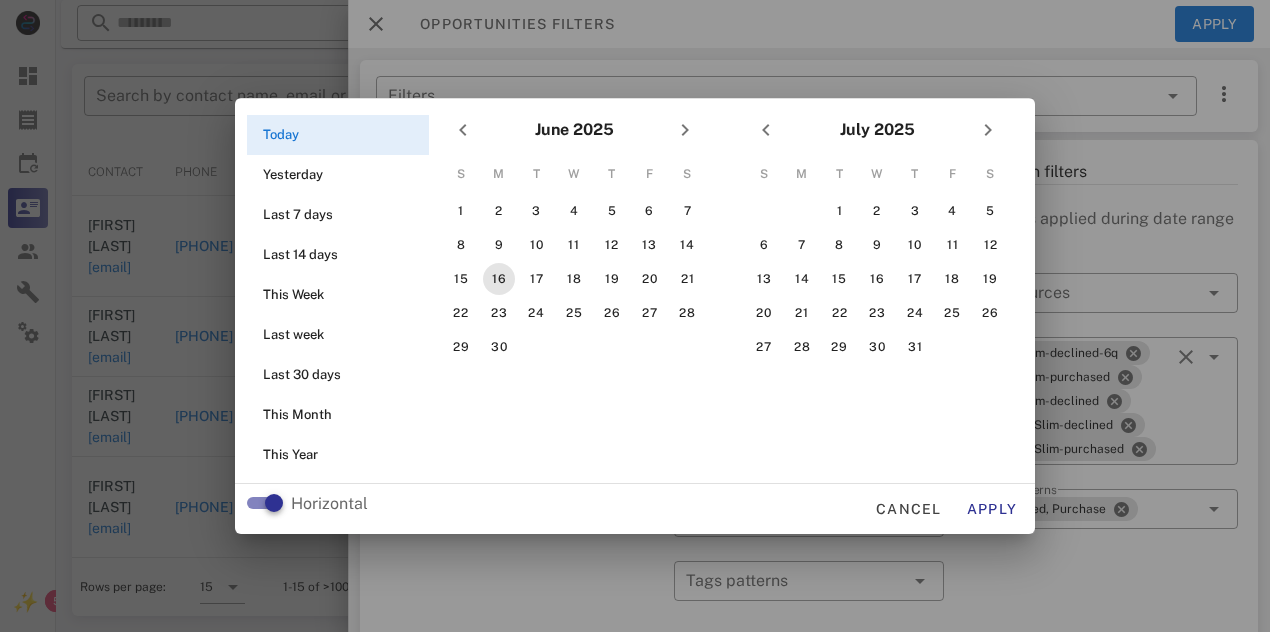 click on "16" at bounding box center (499, 279) 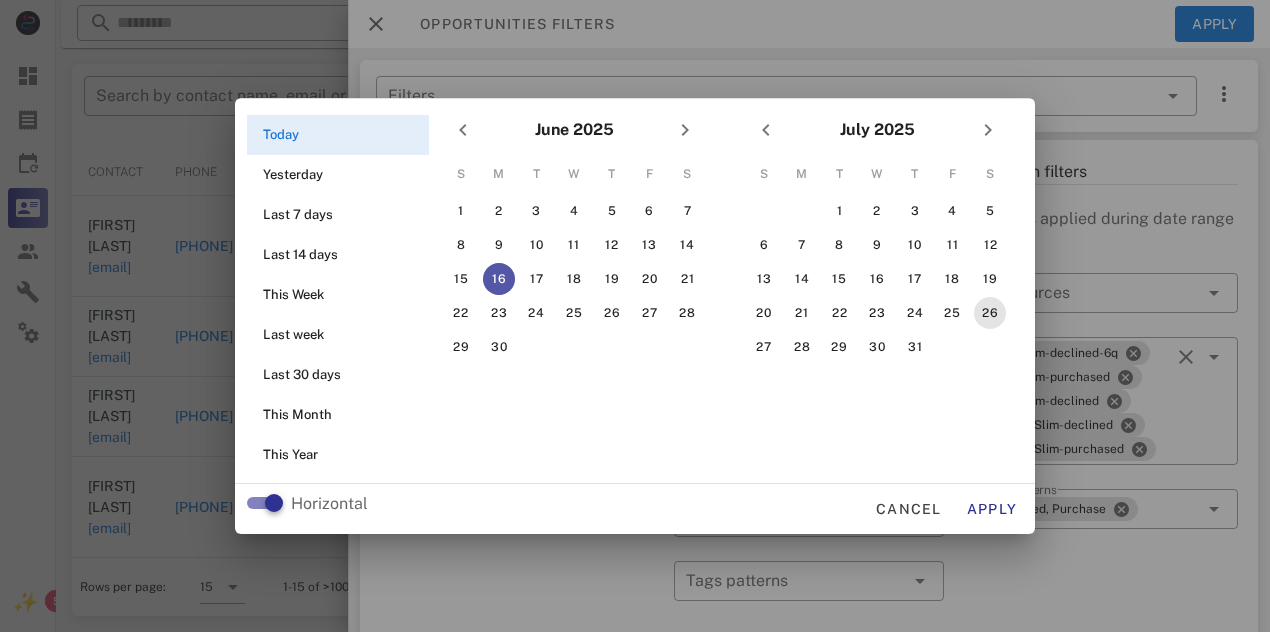 click on "26" at bounding box center (990, 313) 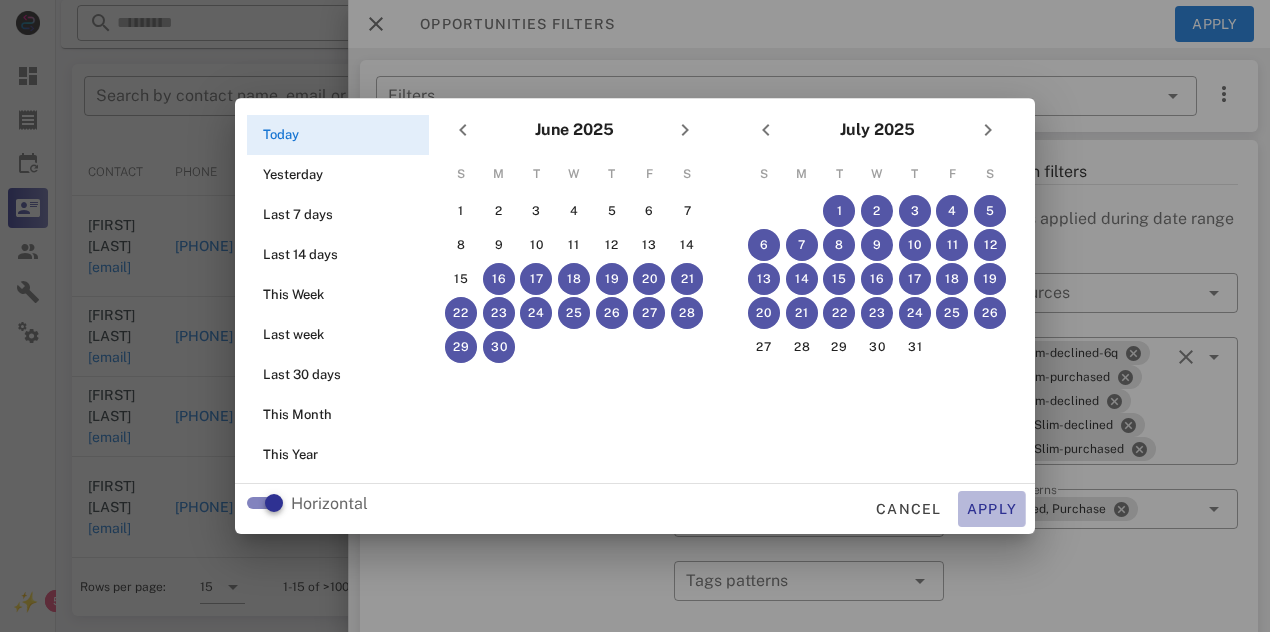 click on "Apply" at bounding box center (992, 509) 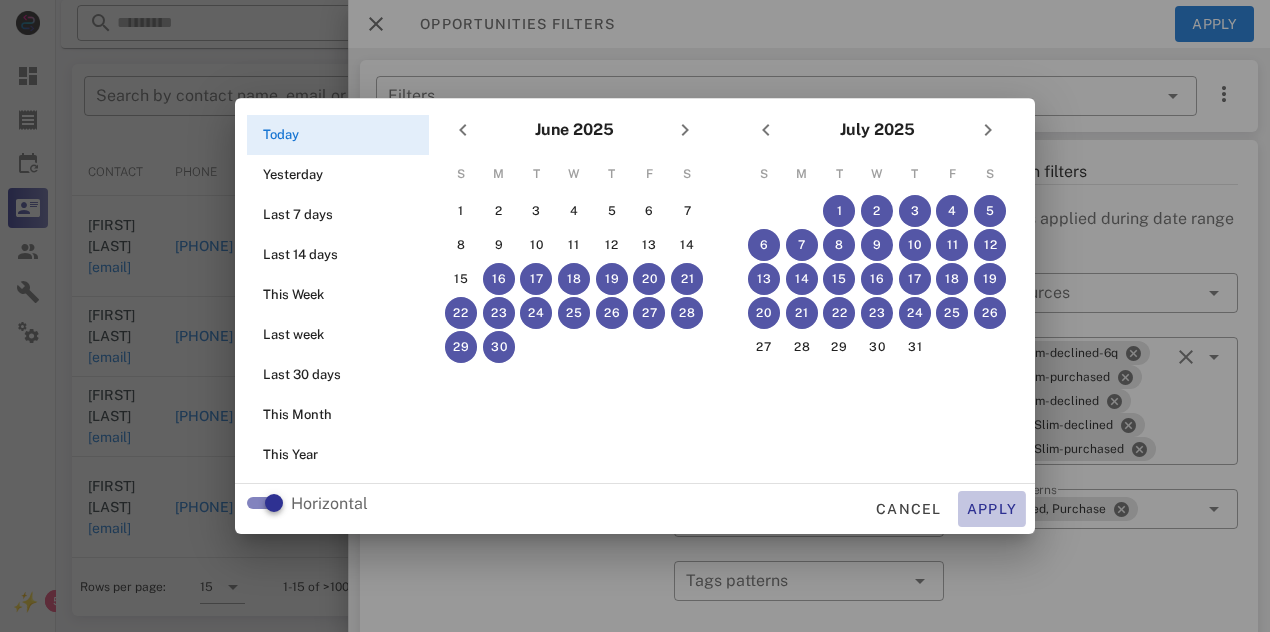 type on "**********" 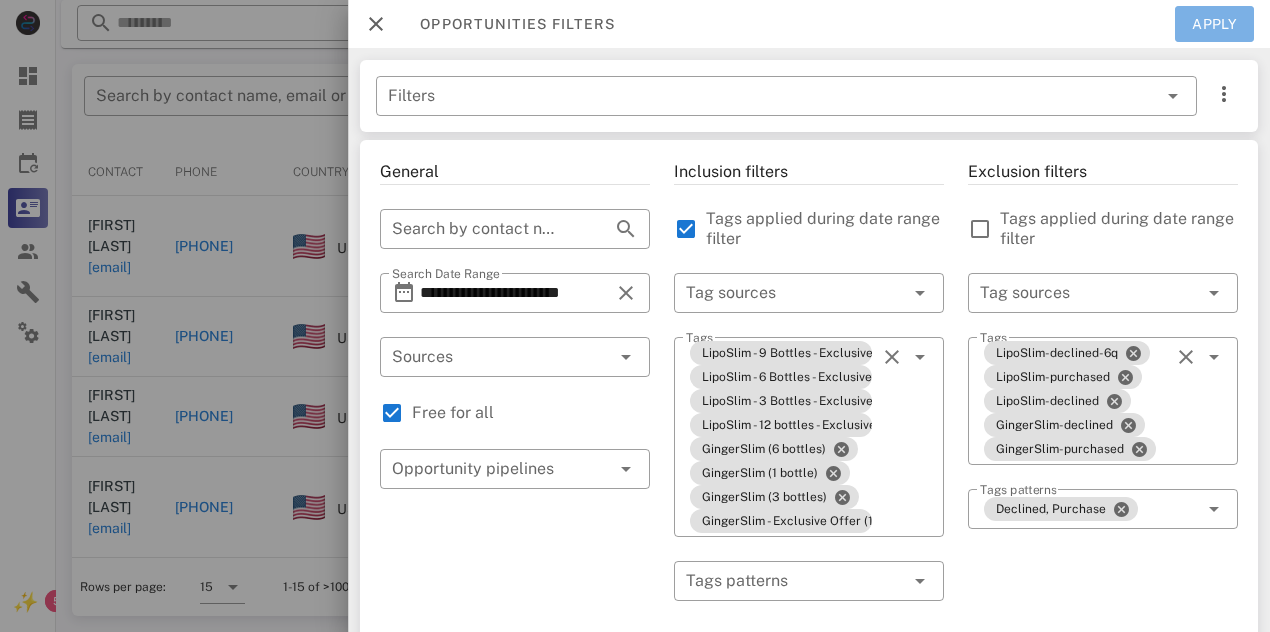 click on "Apply" at bounding box center (1215, 24) 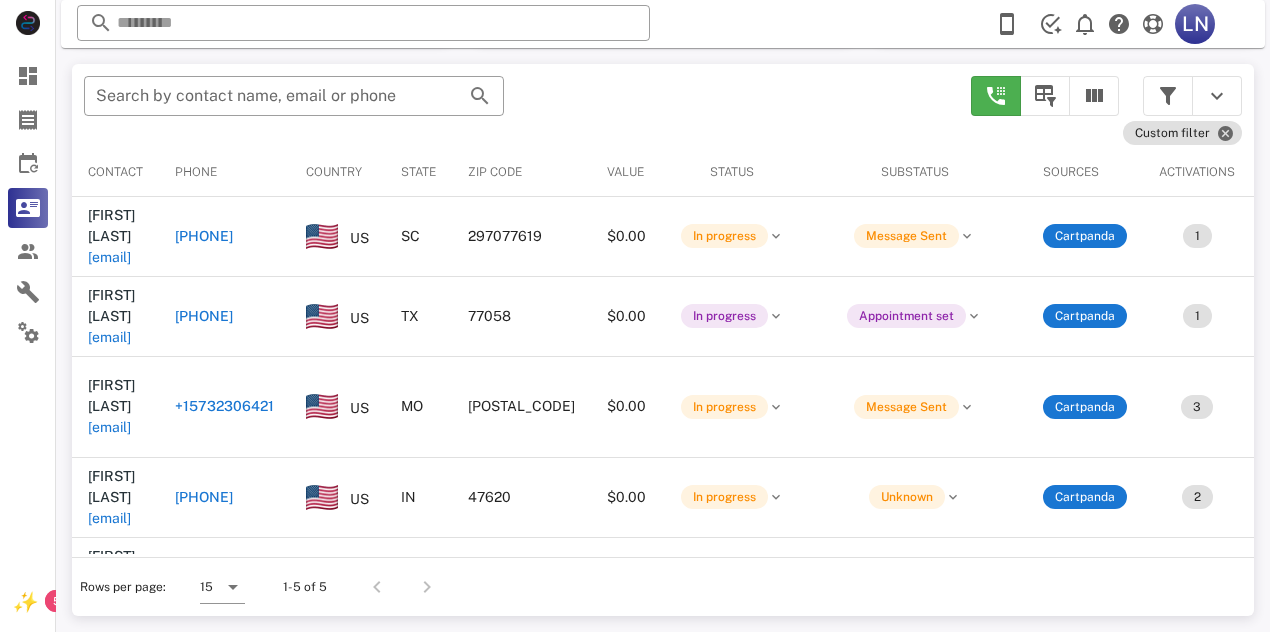 scroll, scrollTop: 380, scrollLeft: 0, axis: vertical 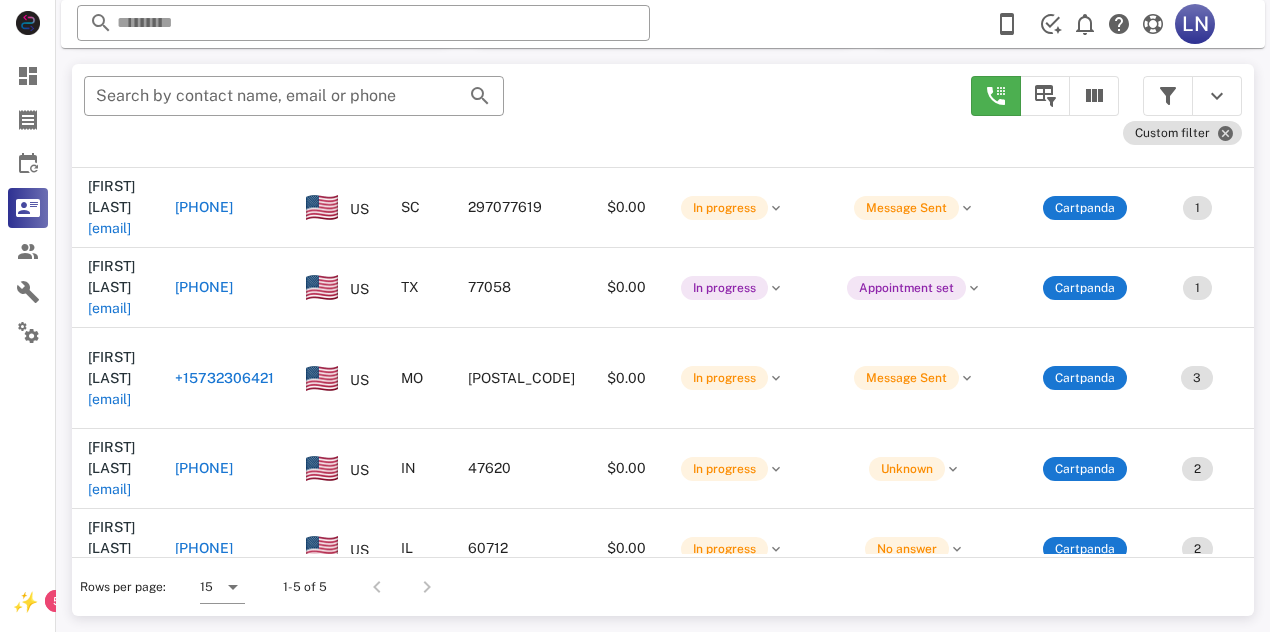 click at bounding box center (423, 587) 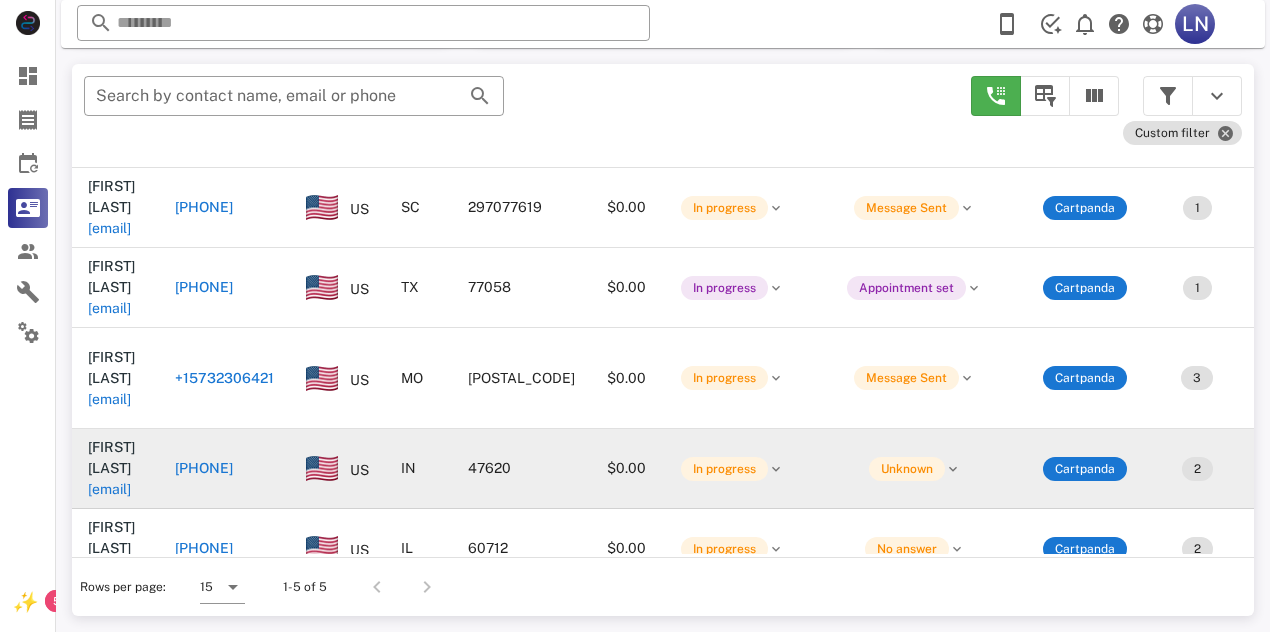 scroll, scrollTop: 0, scrollLeft: 0, axis: both 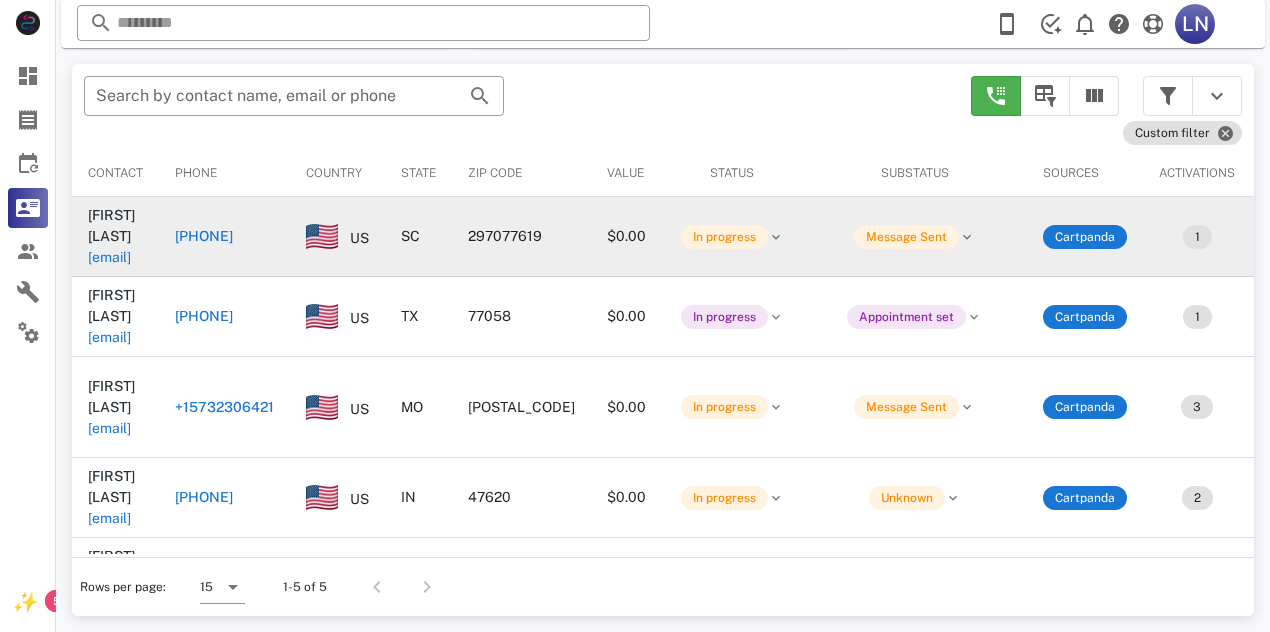 click on "[PHONE]" at bounding box center (204, 236) 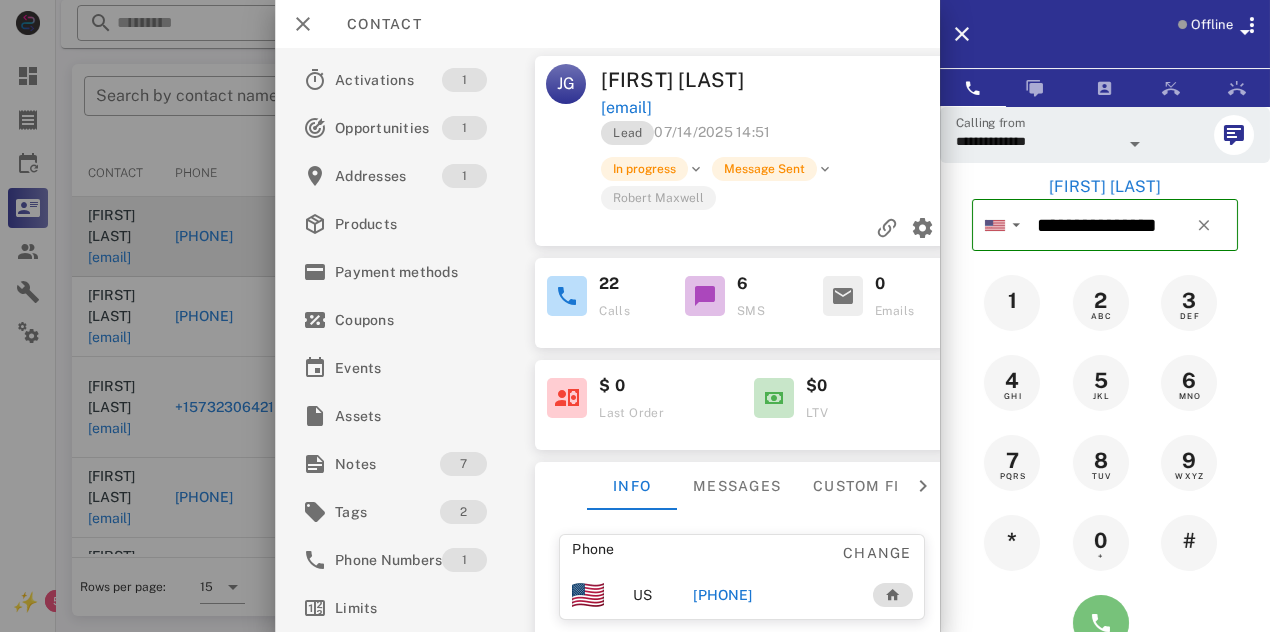 click at bounding box center (1101, 623) 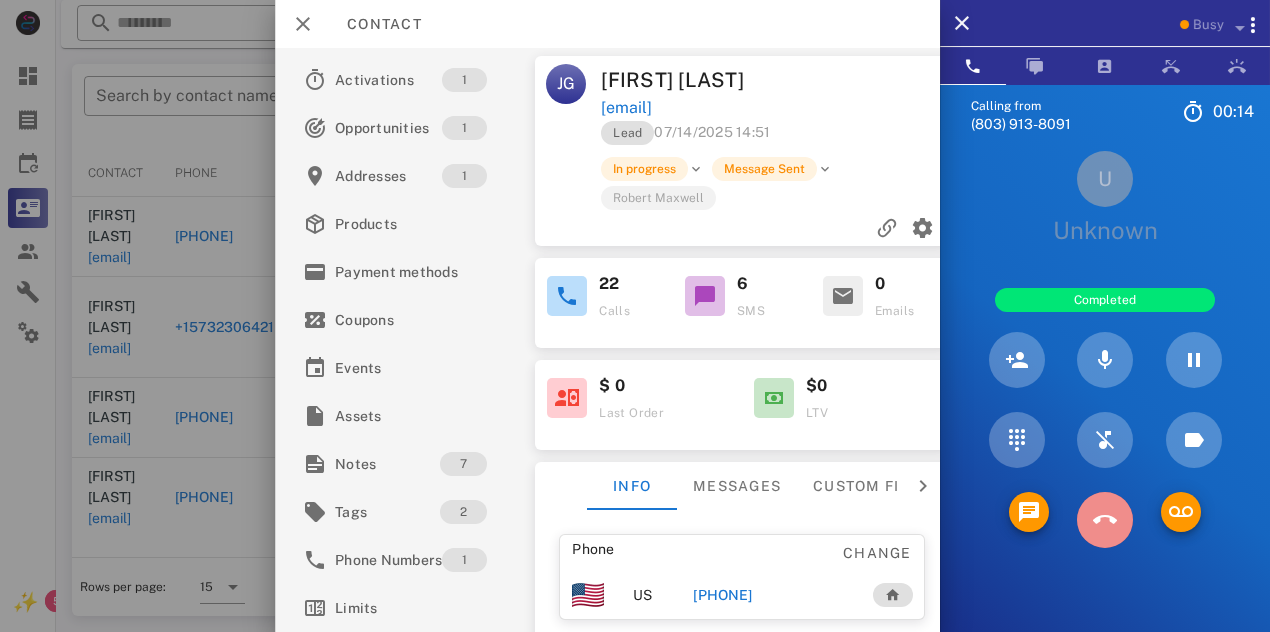 click at bounding box center [1105, 520] 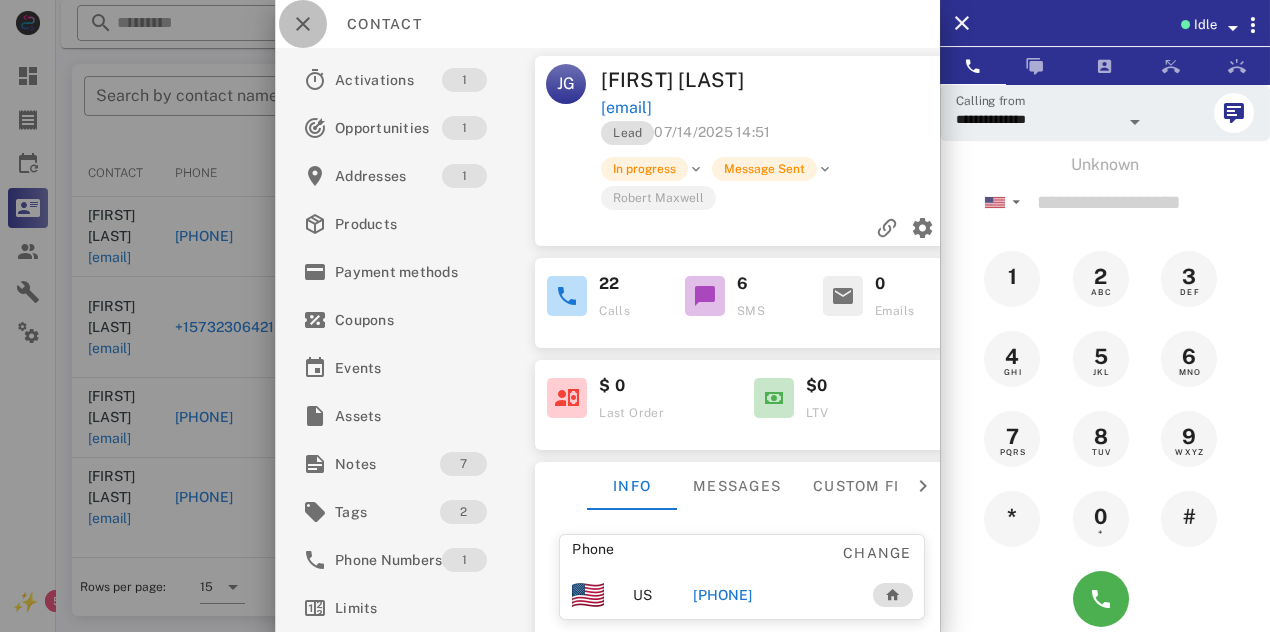 click at bounding box center (303, 24) 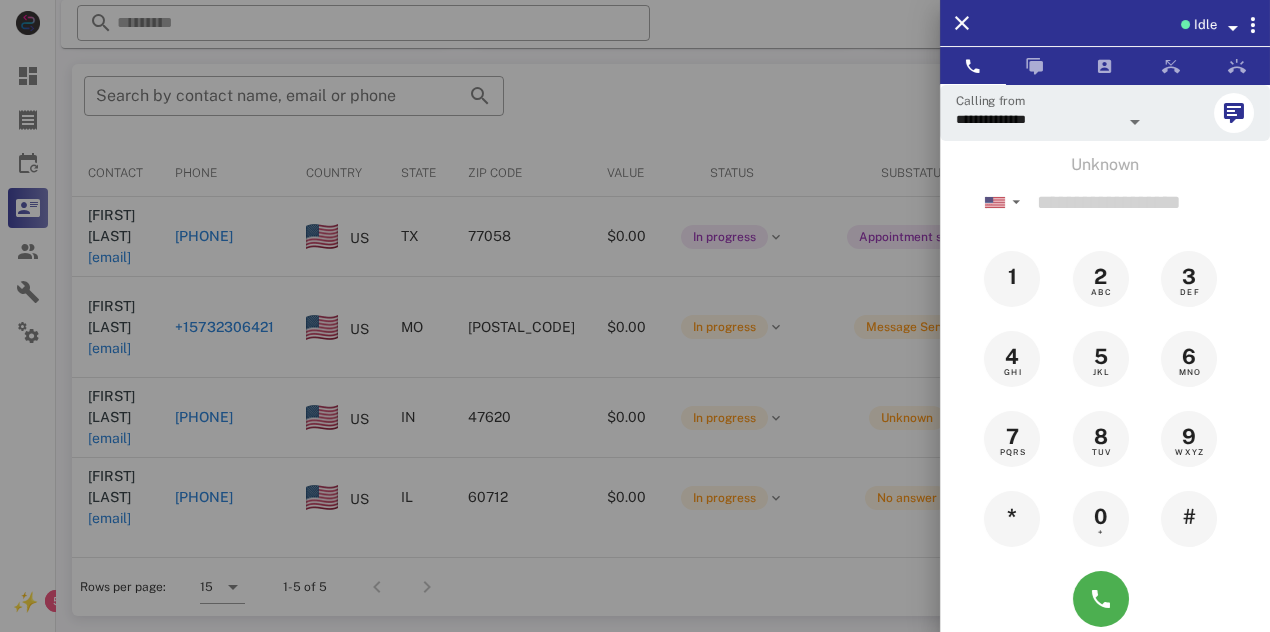 click at bounding box center [635, 316] 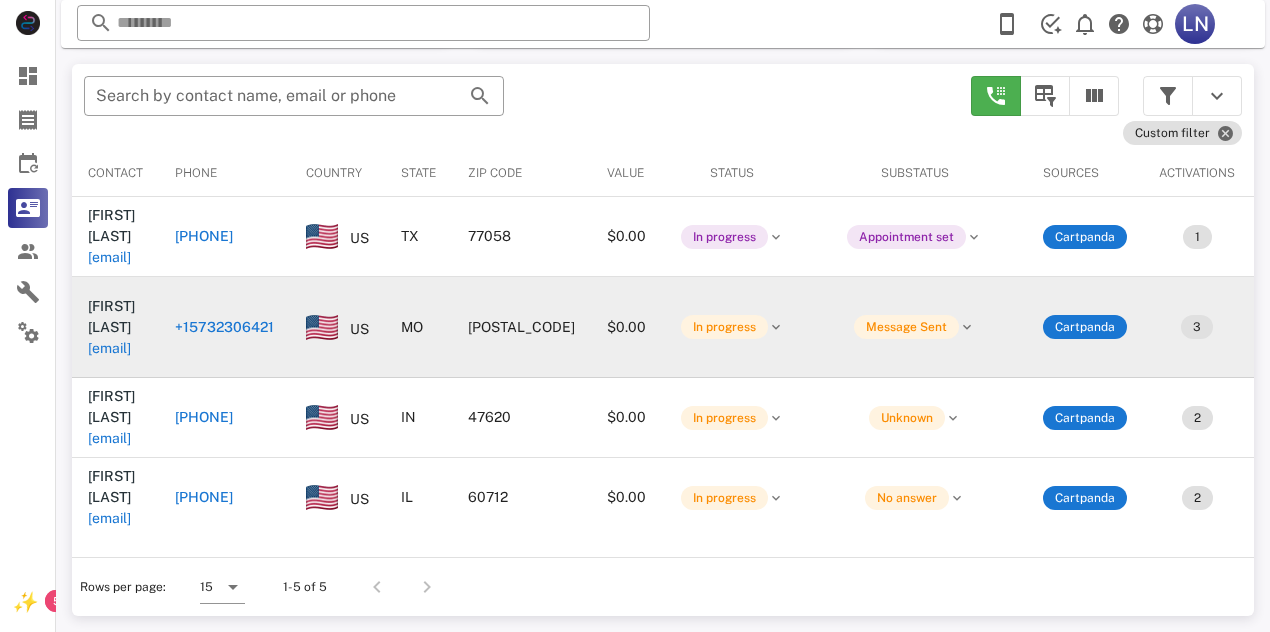 click on "+15732306421" at bounding box center (224, 327) 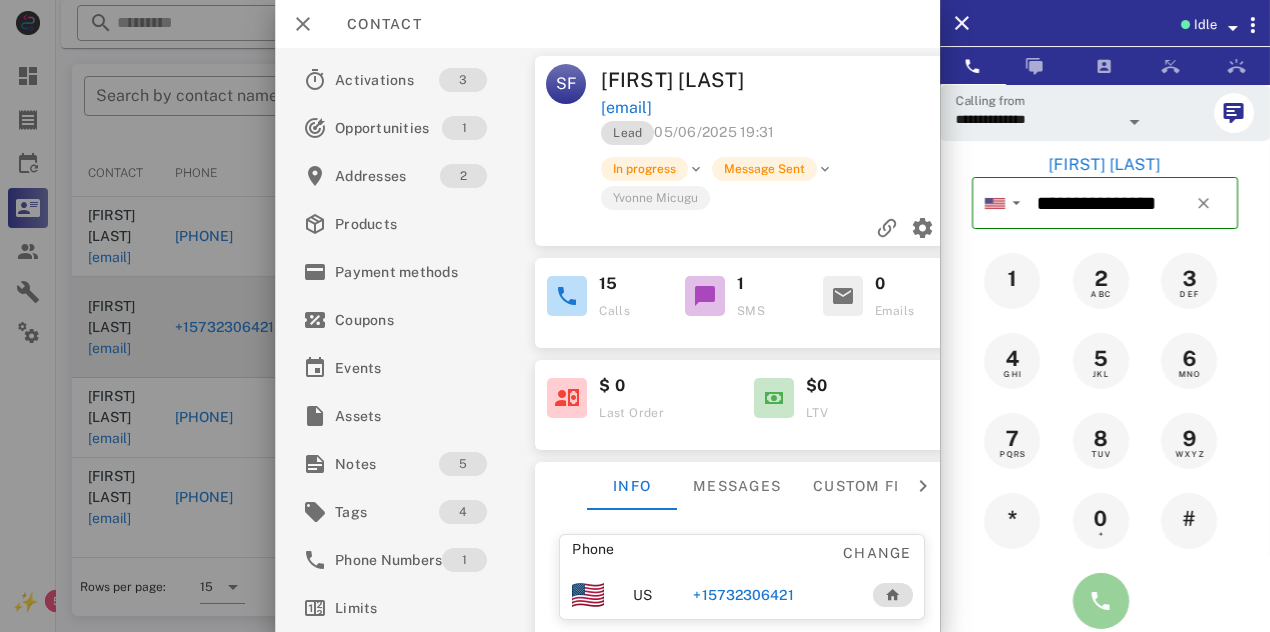 click at bounding box center (1101, 601) 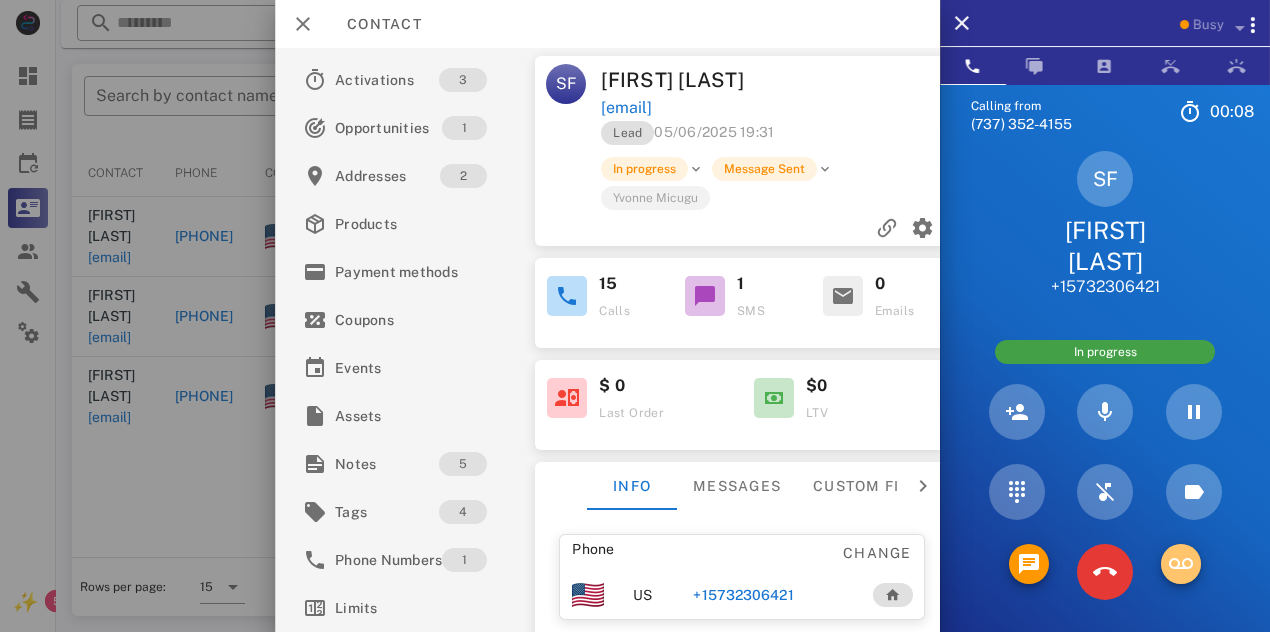 click at bounding box center (1181, 564) 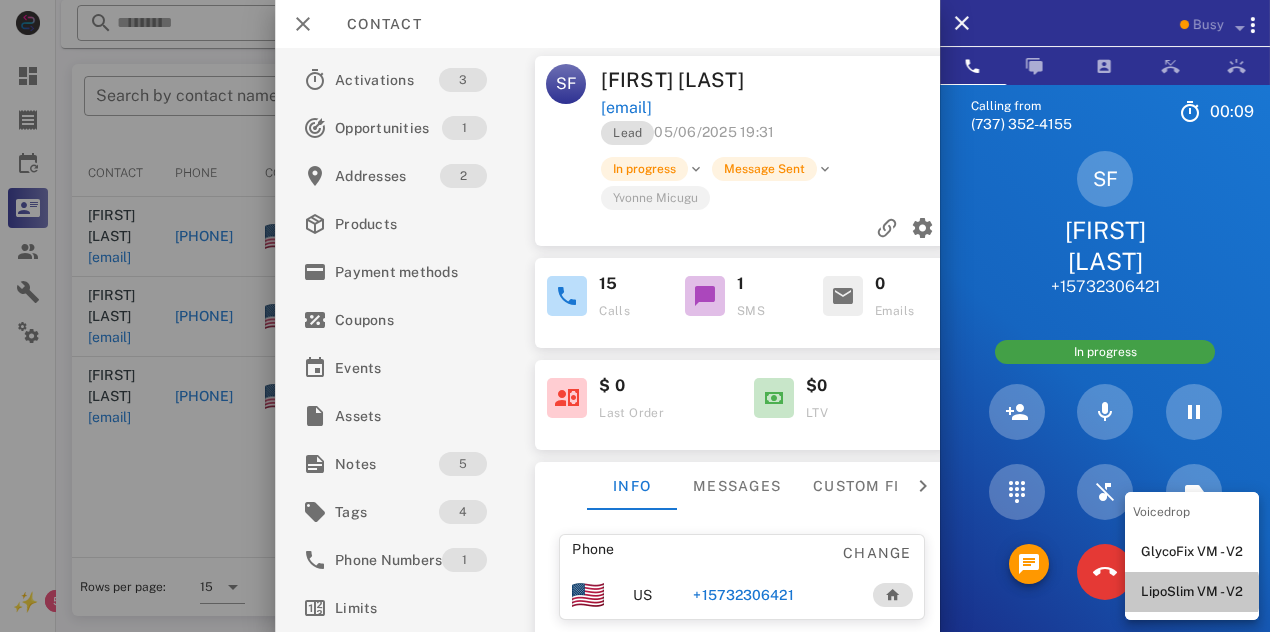 click on "LipoSlim VM - V2" at bounding box center (1192, 592) 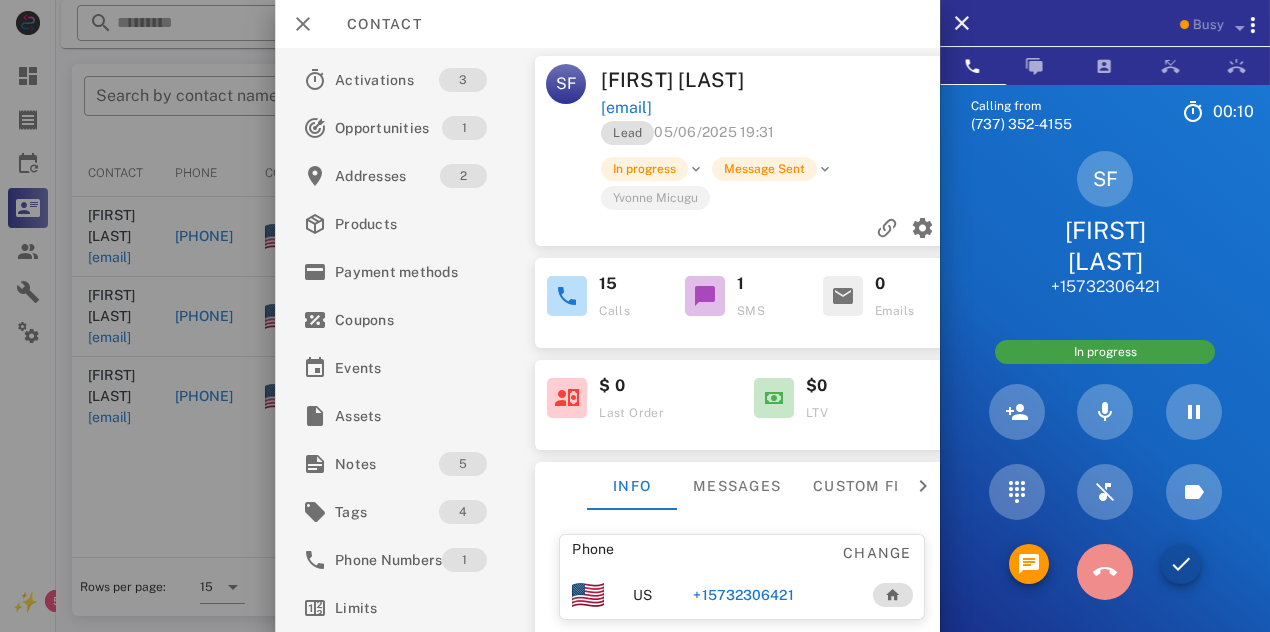 click at bounding box center [1105, 572] 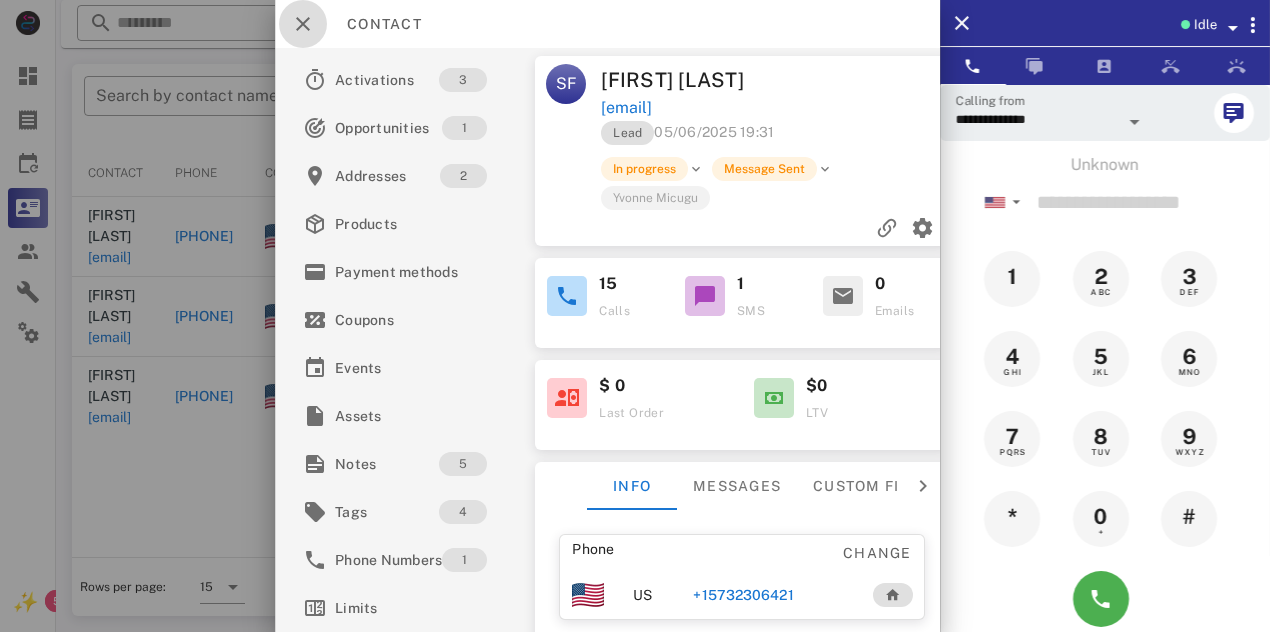 click at bounding box center [303, 24] 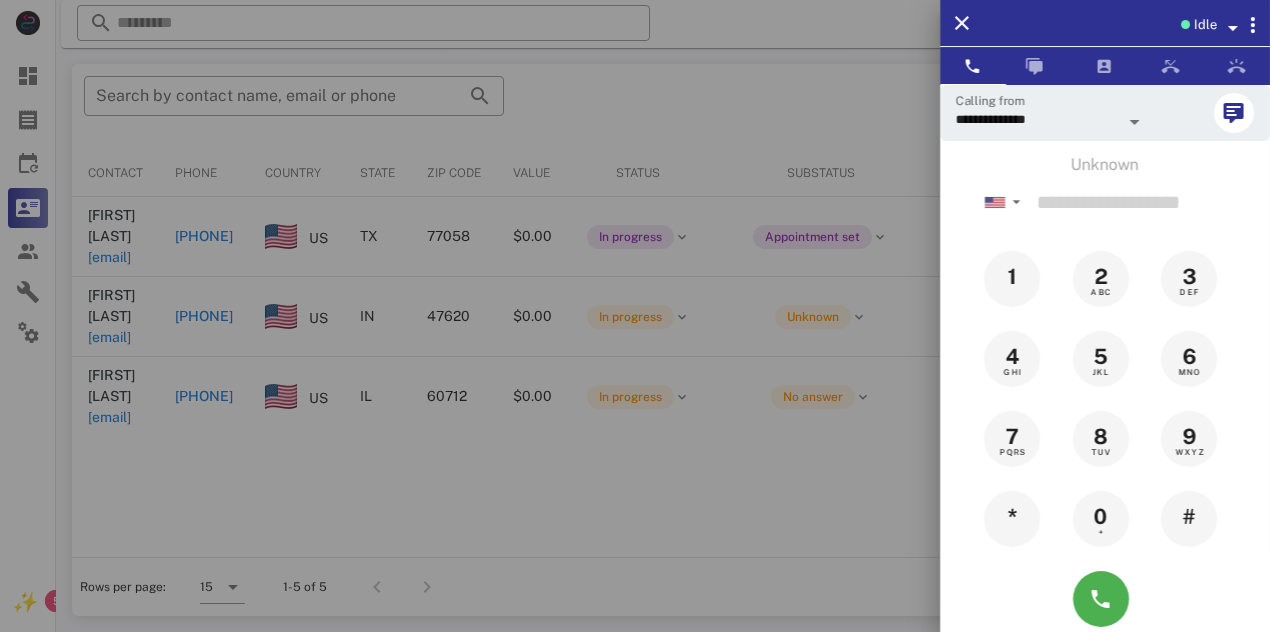 click at bounding box center [635, 316] 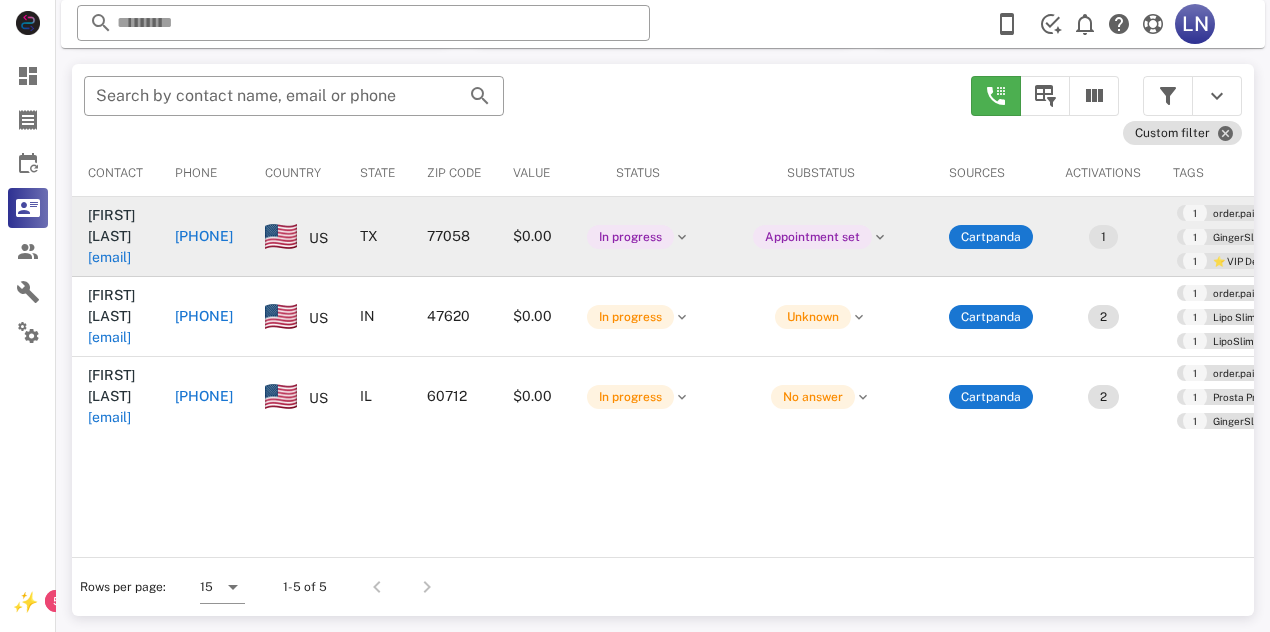 click on "[PHONE]" at bounding box center [204, 236] 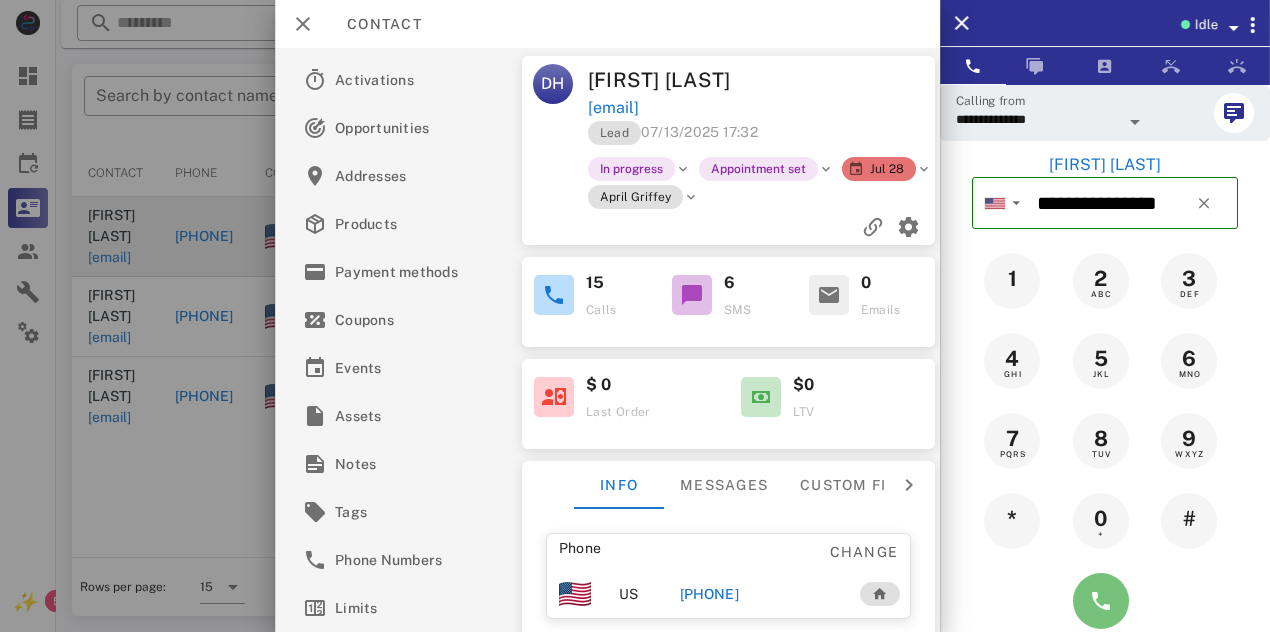 click at bounding box center (1101, 601) 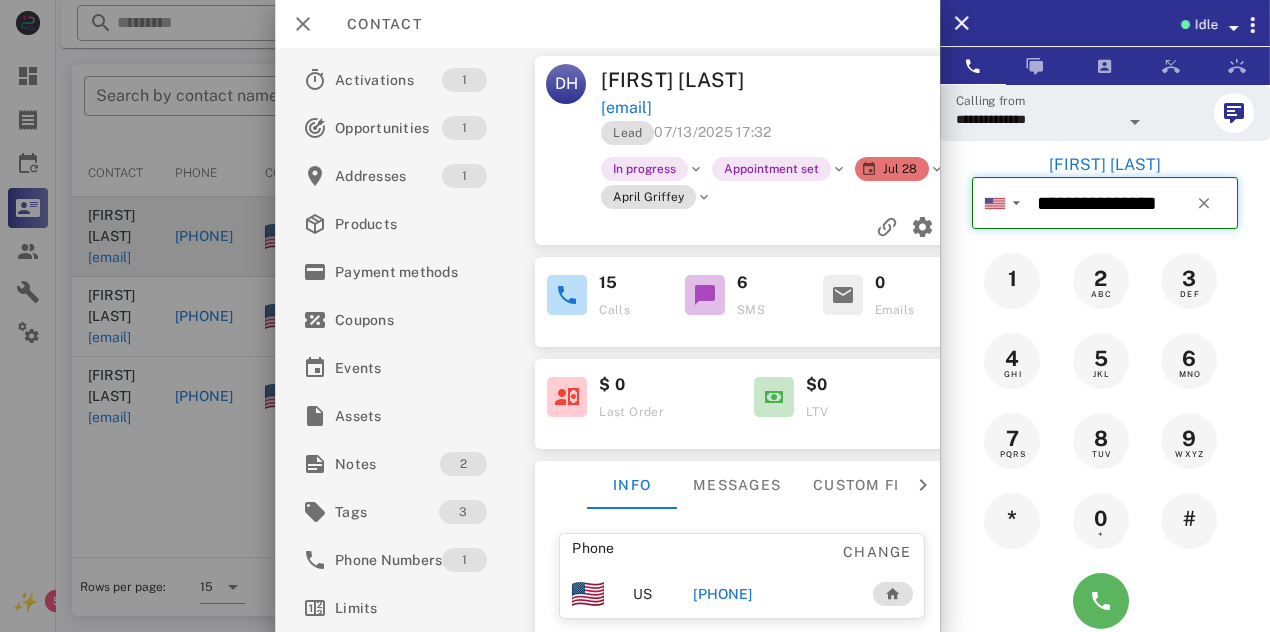 type 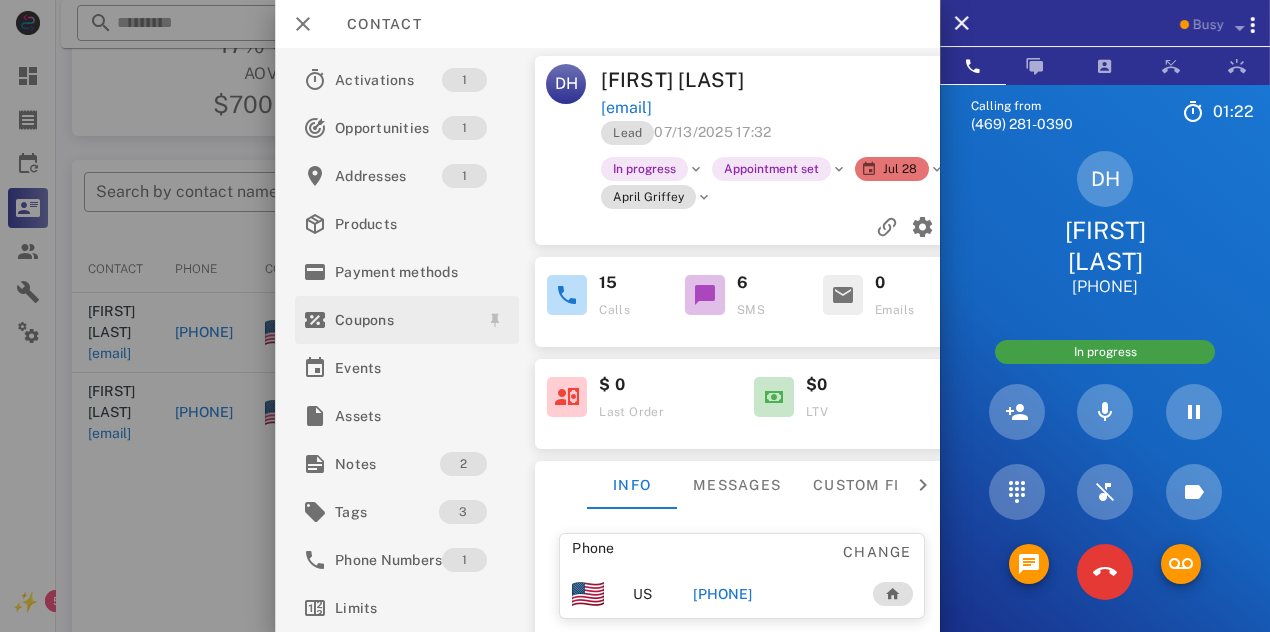 scroll, scrollTop: 281, scrollLeft: 0, axis: vertical 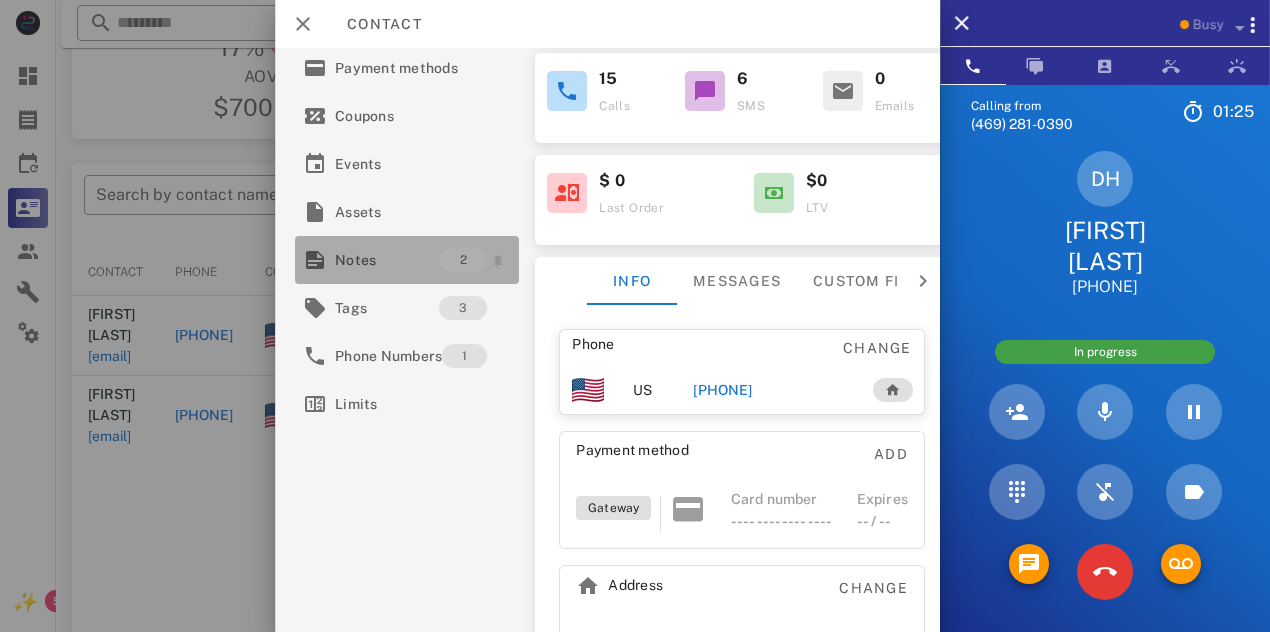 click on "Notes" at bounding box center [387, 260] 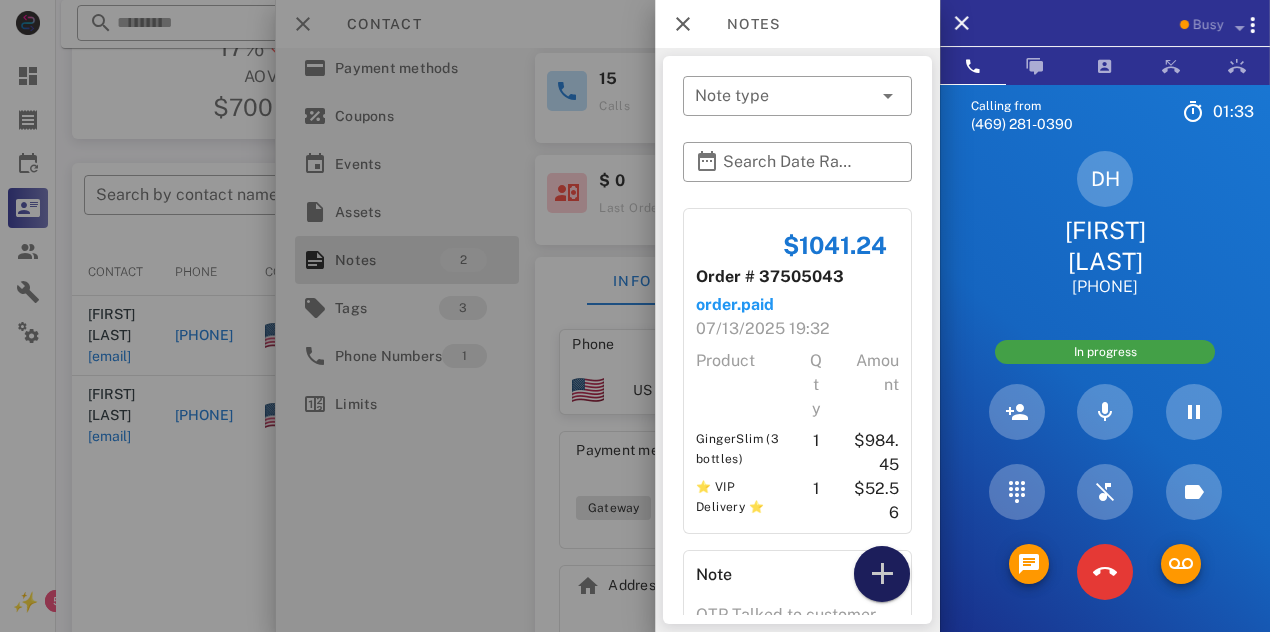 click at bounding box center (882, 574) 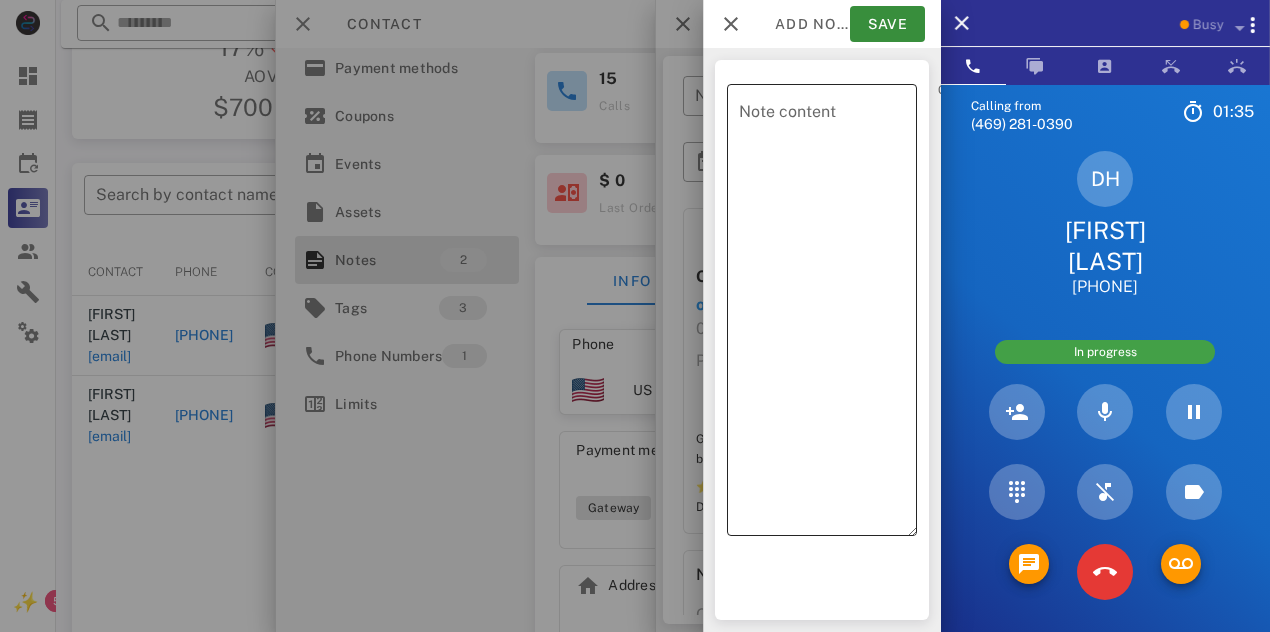 click on "Note content" at bounding box center [828, 315] 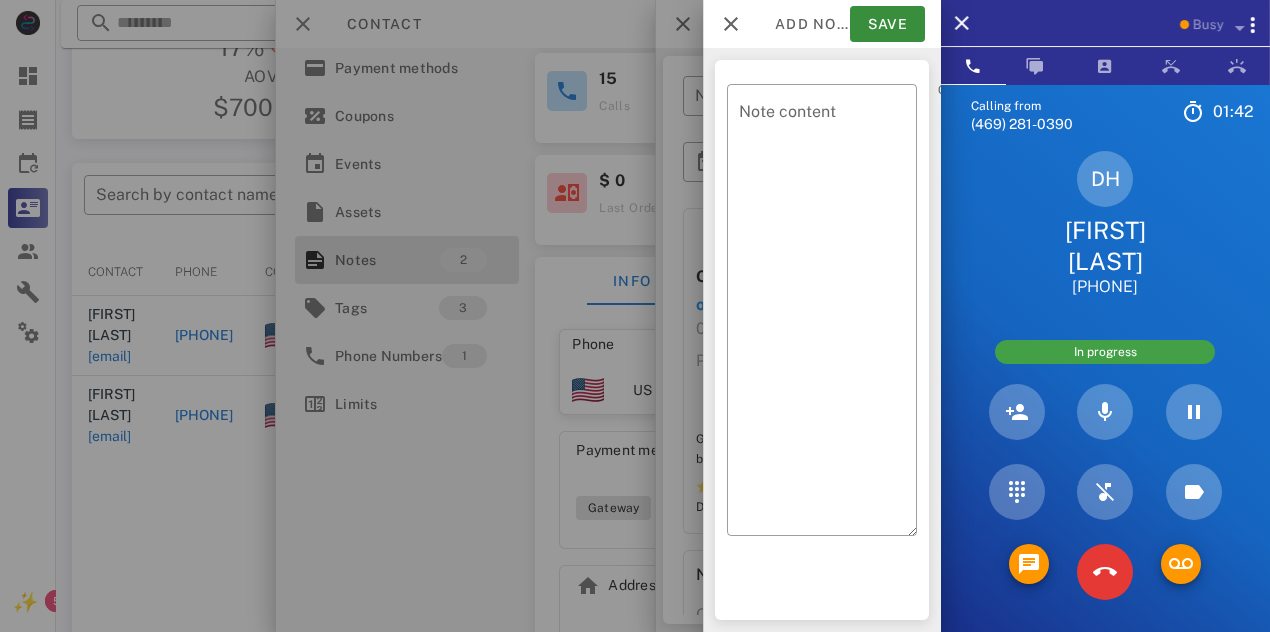 click at bounding box center [635, 316] 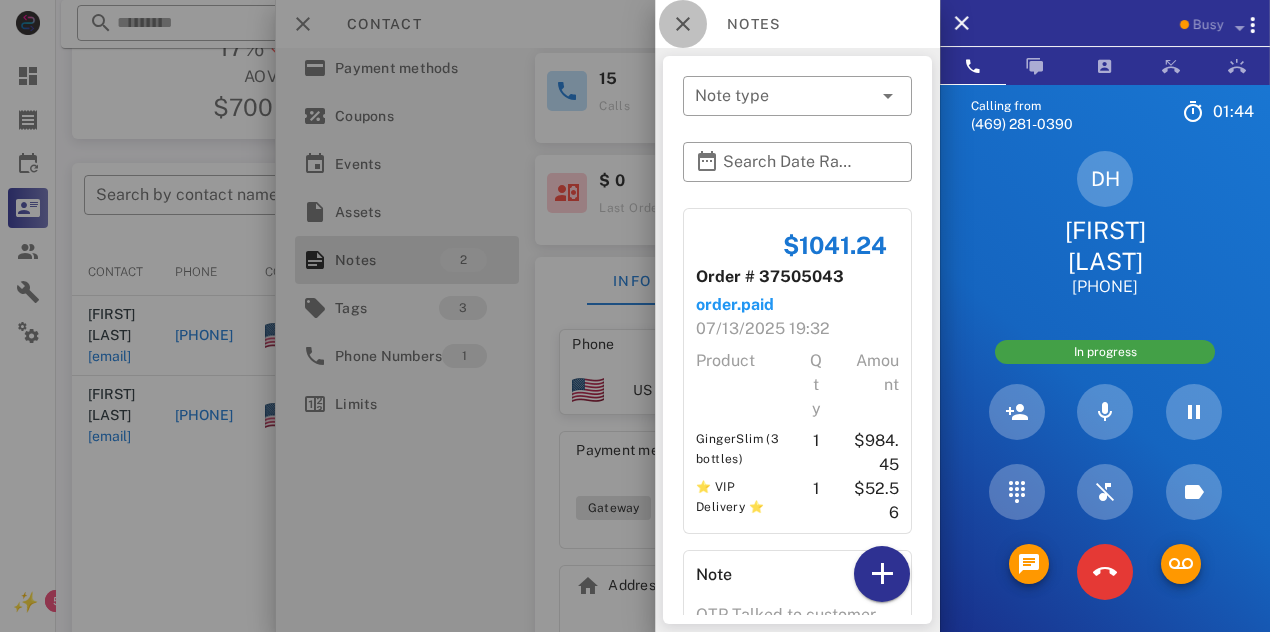 click at bounding box center [683, 24] 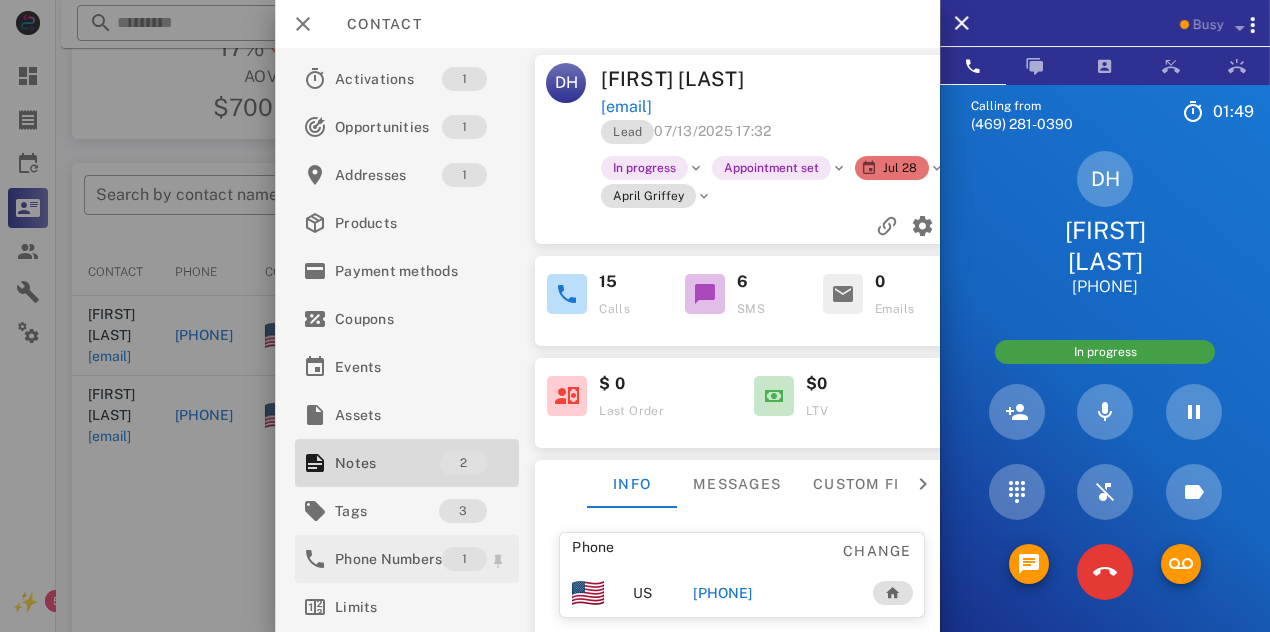 scroll, scrollTop: 0, scrollLeft: 0, axis: both 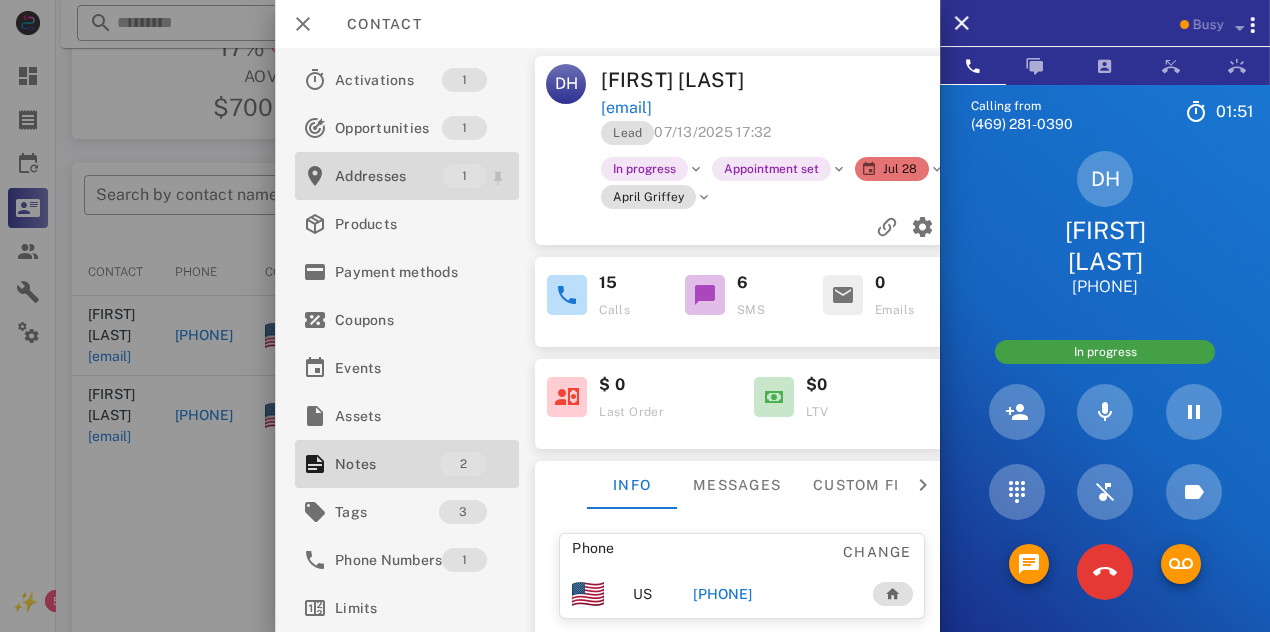 click on "Addresses" at bounding box center [388, 176] 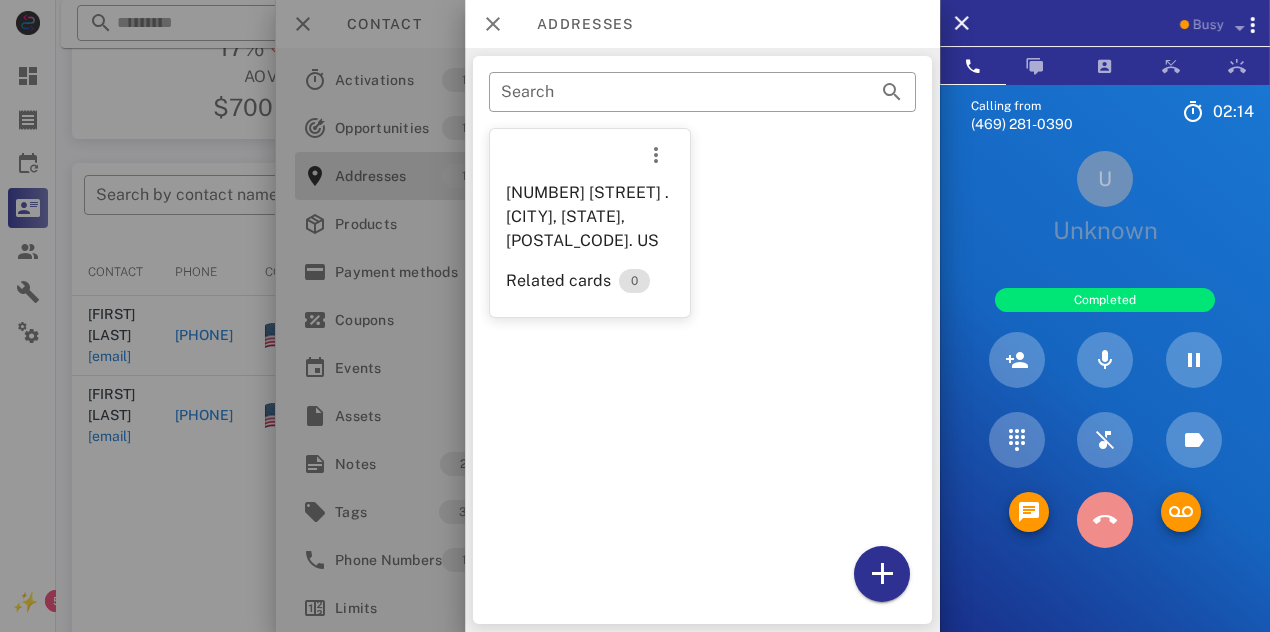 click at bounding box center [1105, 520] 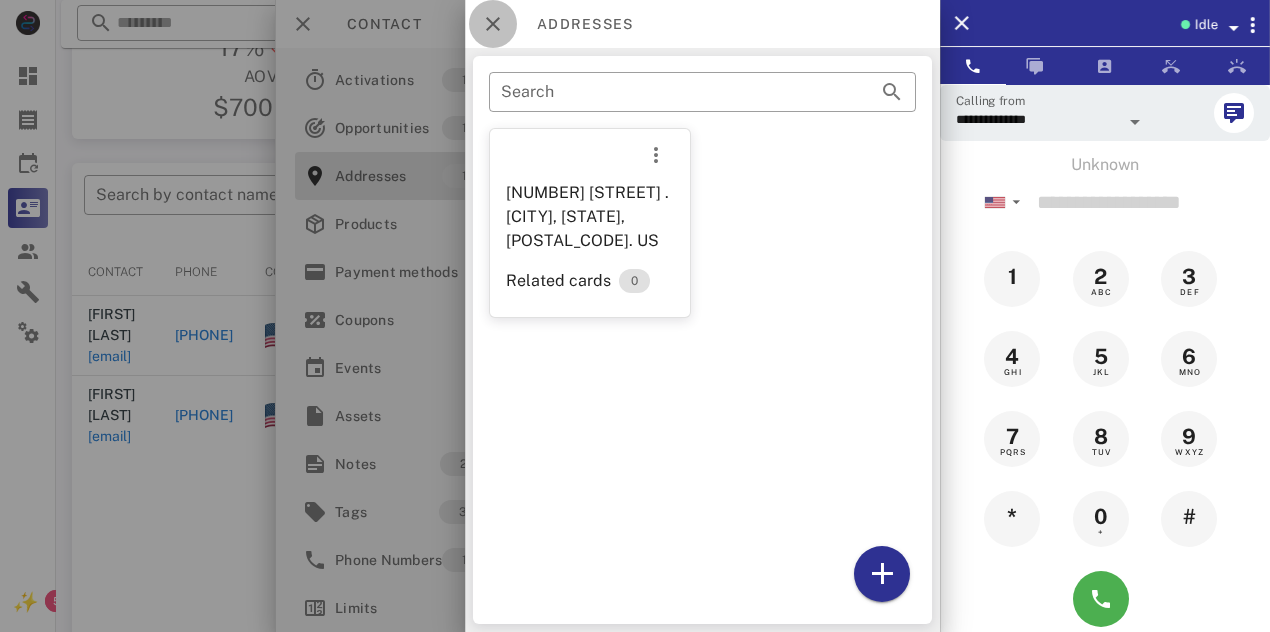 click at bounding box center [493, 24] 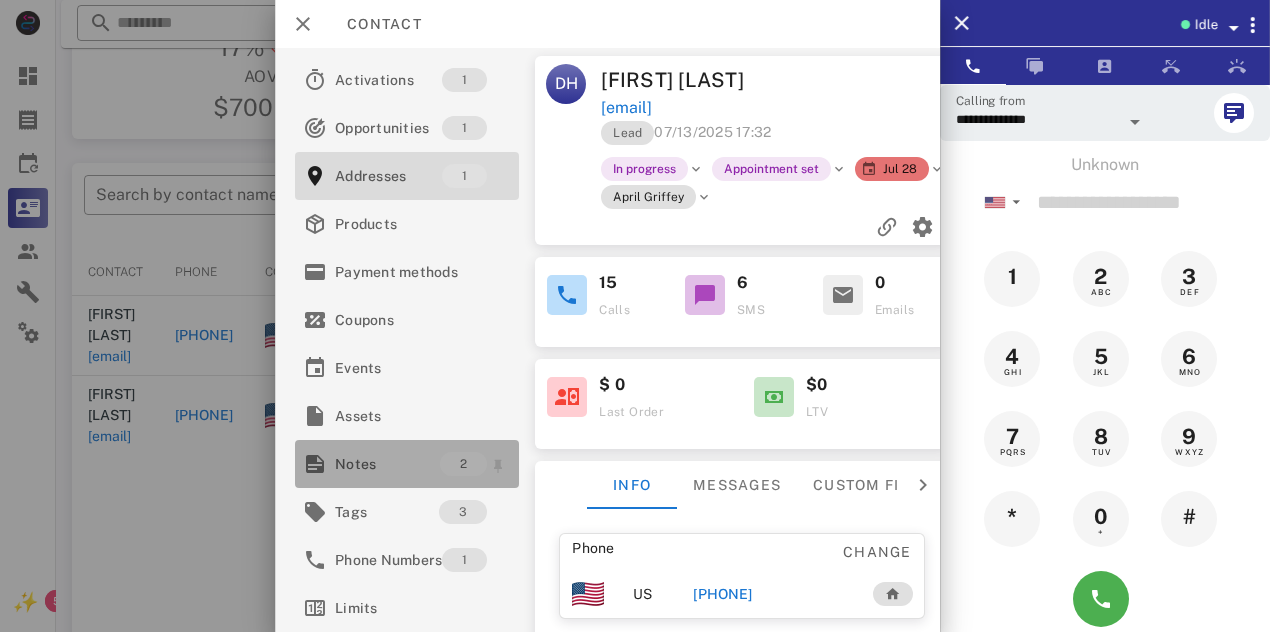 click on "Notes" at bounding box center [387, 464] 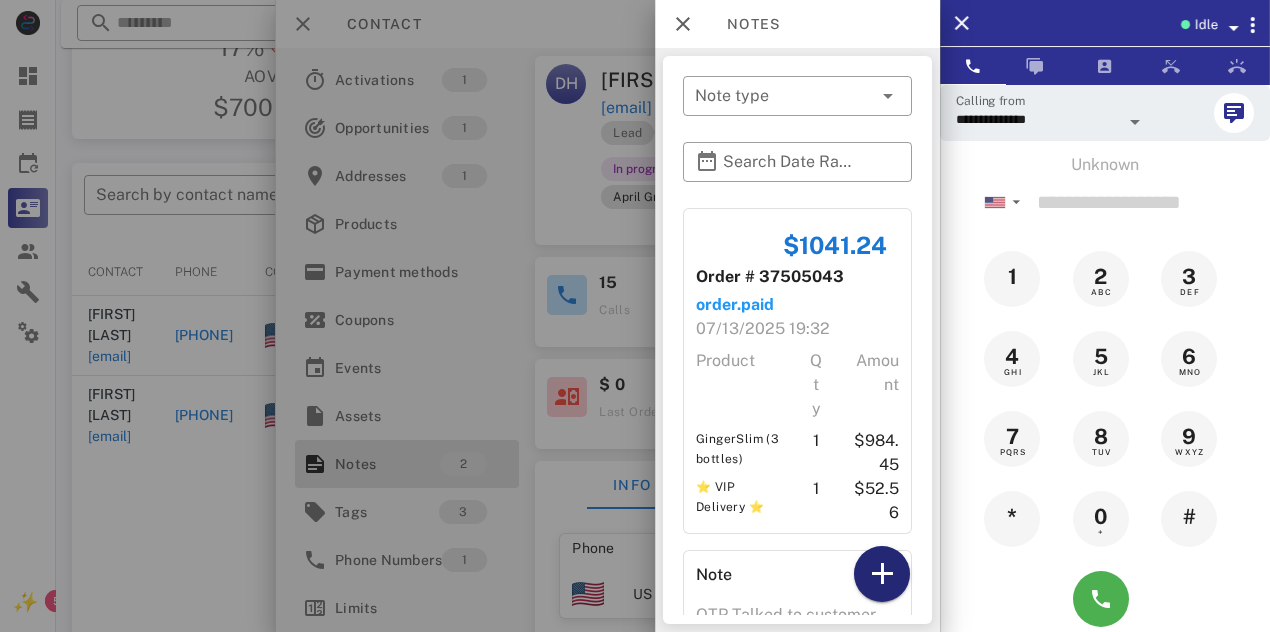 click at bounding box center (882, 574) 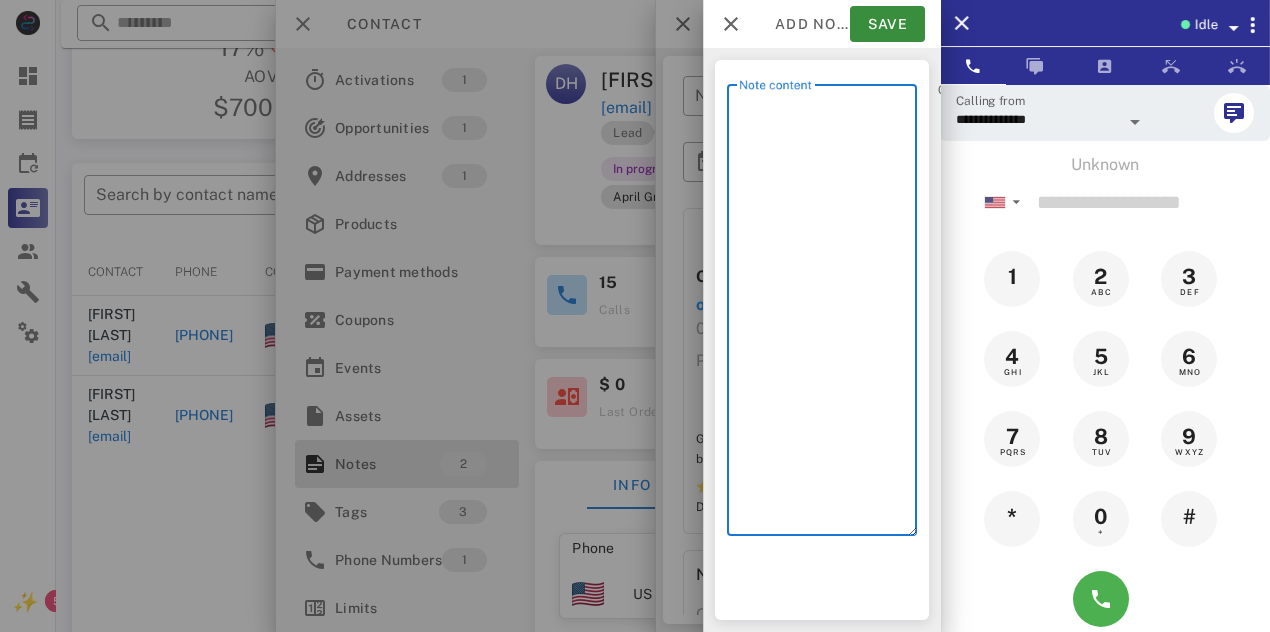 click on "Note content" at bounding box center [828, 315] 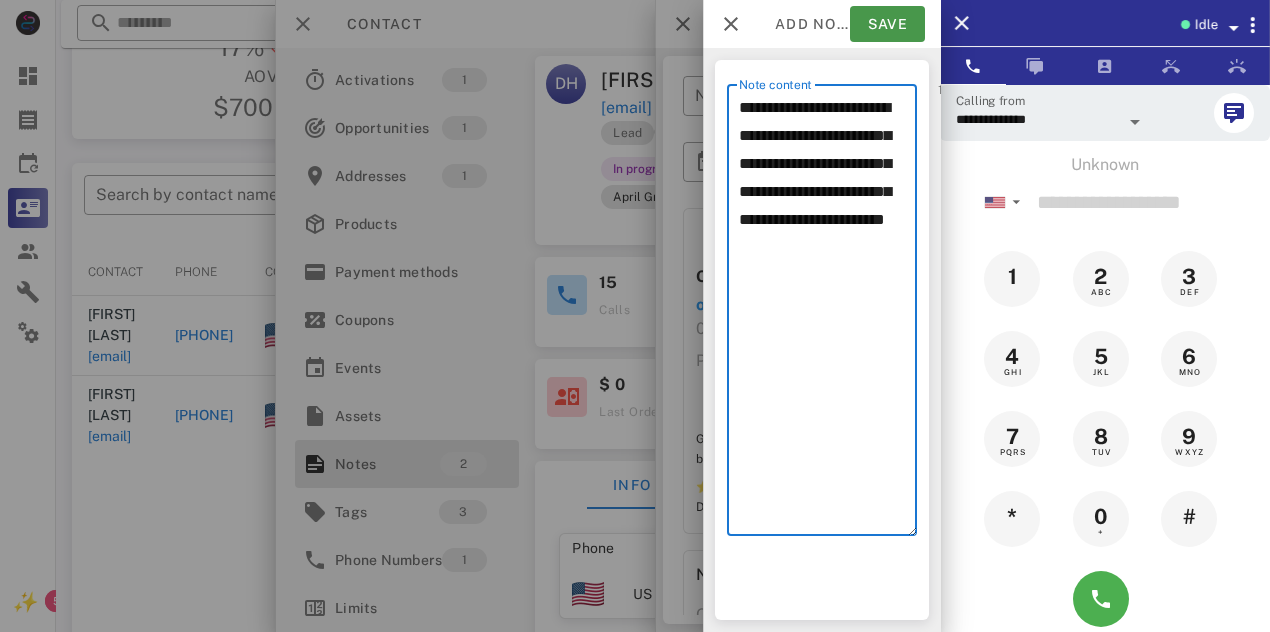 type on "**********" 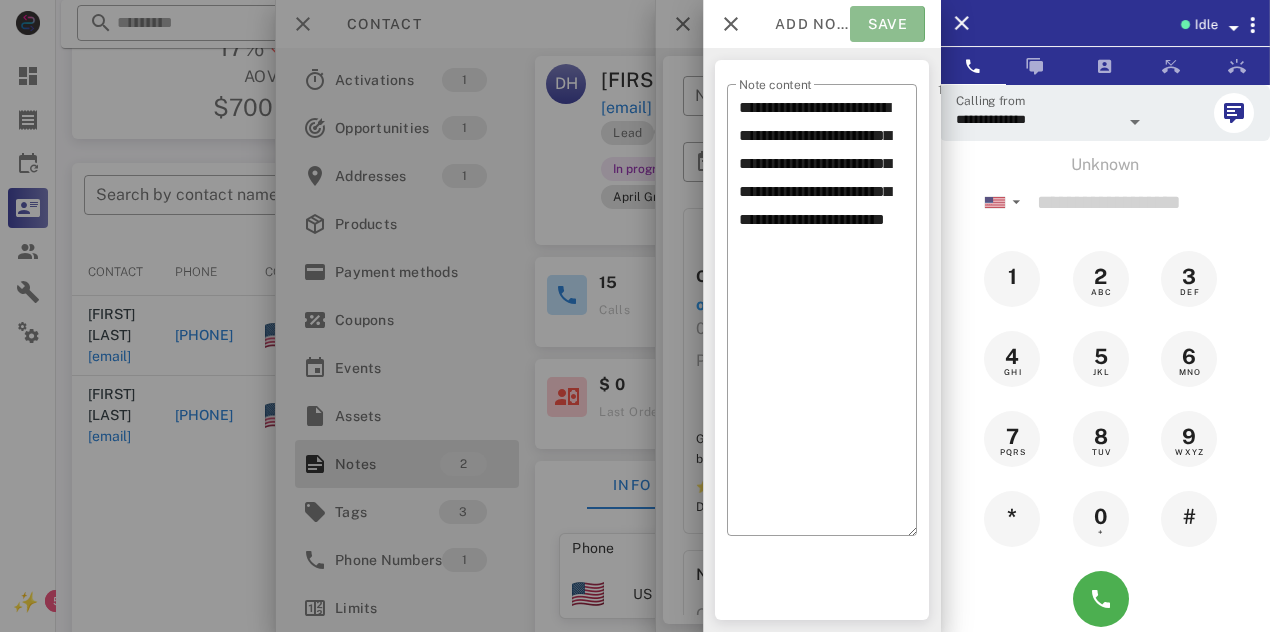 click on "Save" at bounding box center [887, 24] 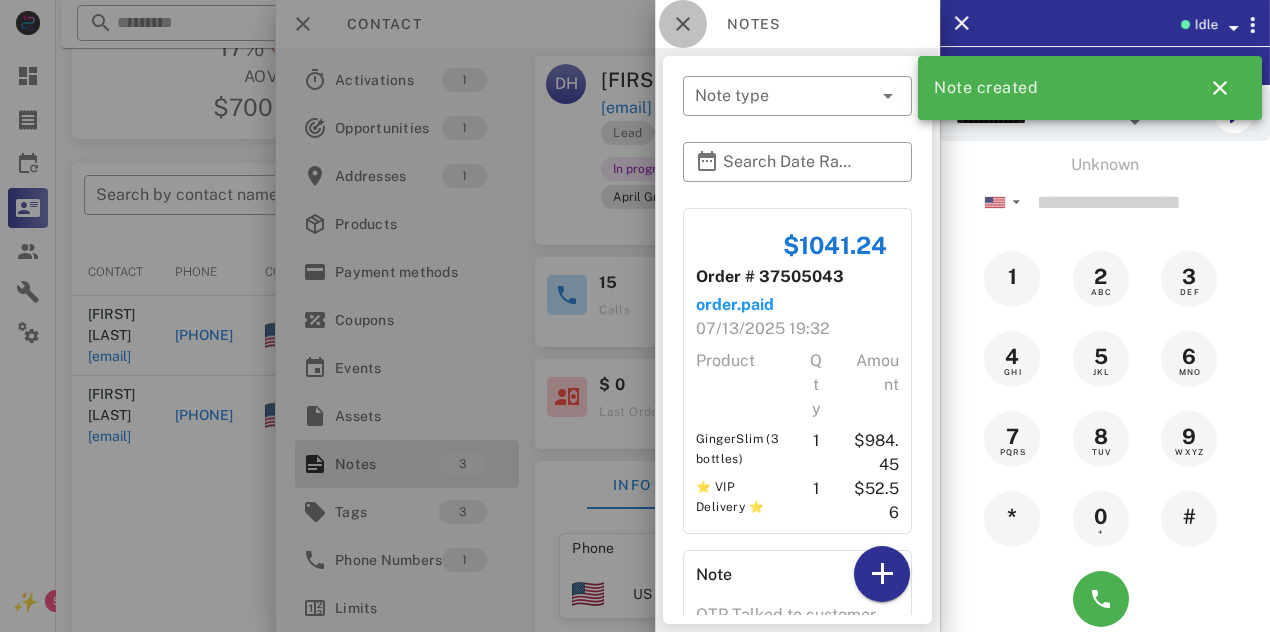 click at bounding box center (683, 24) 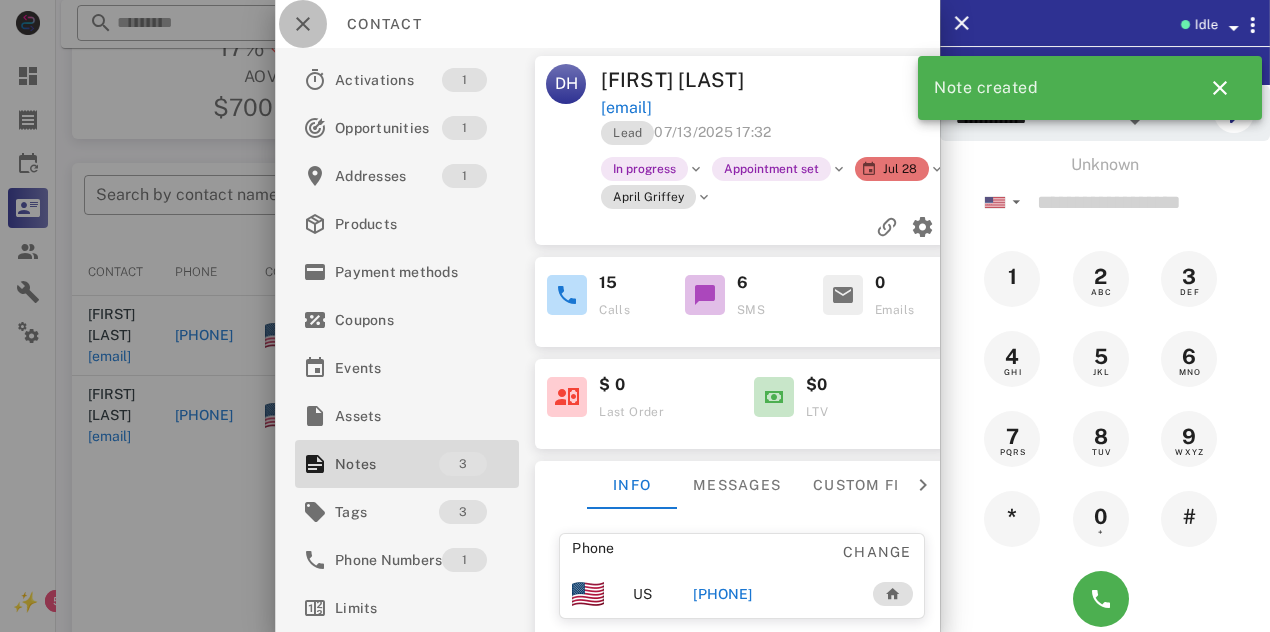click at bounding box center (303, 24) 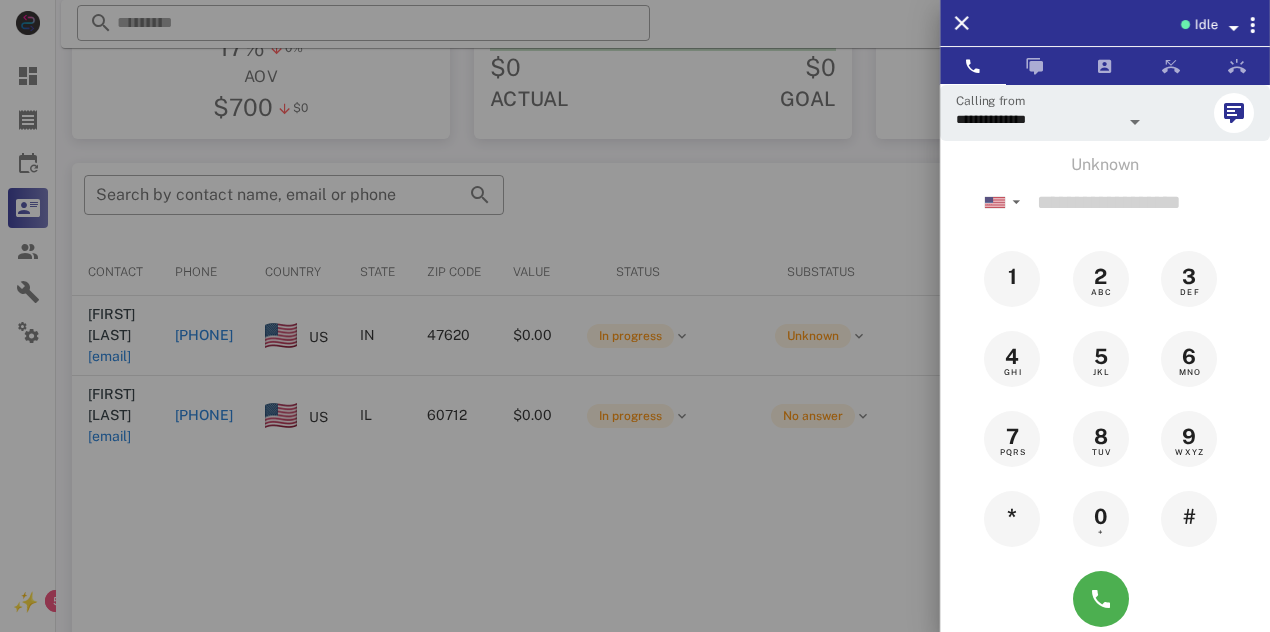 click at bounding box center (635, 316) 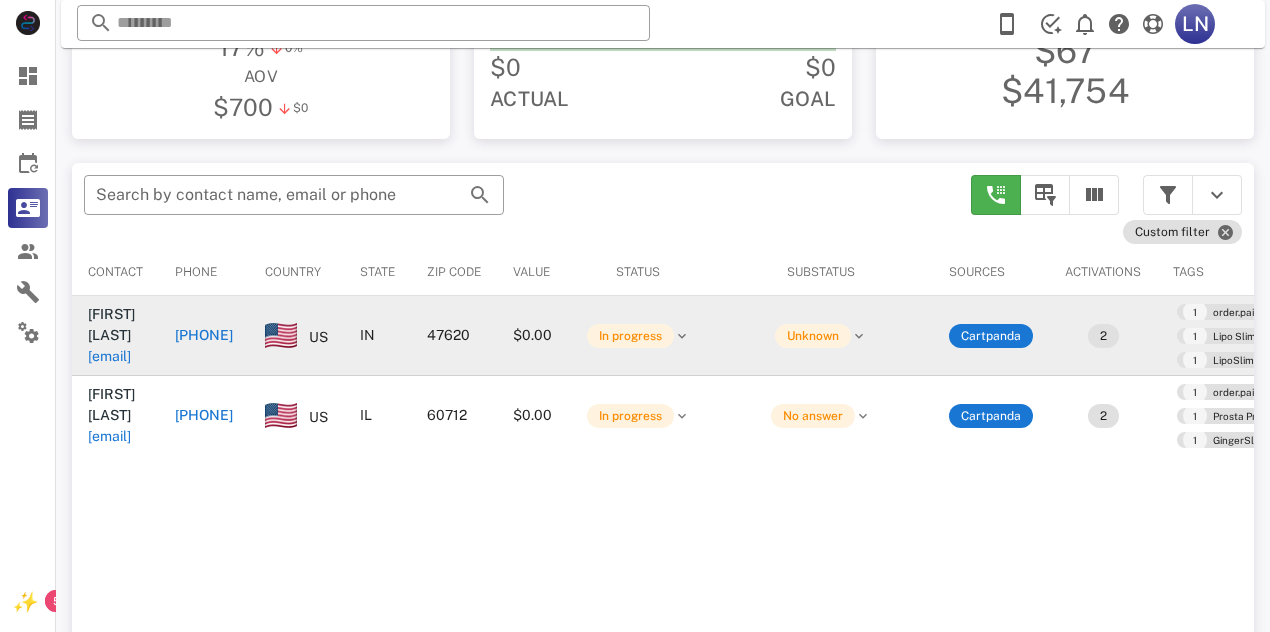 click on "[PHONE]" at bounding box center (204, 335) 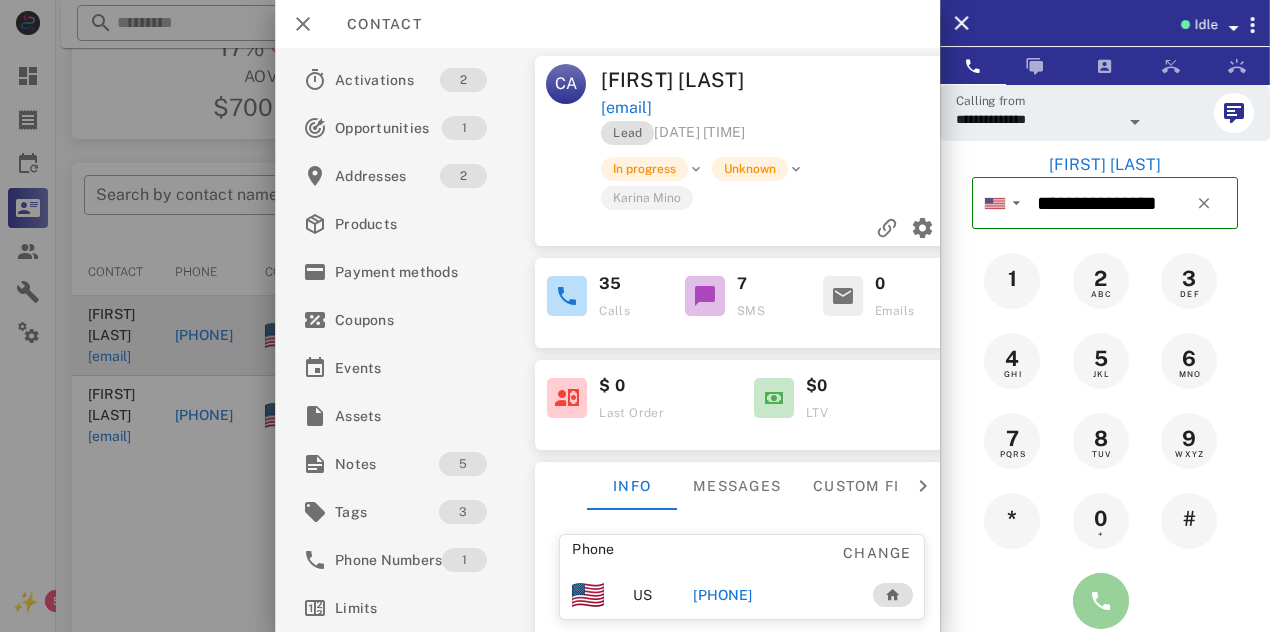 click at bounding box center [1101, 601] 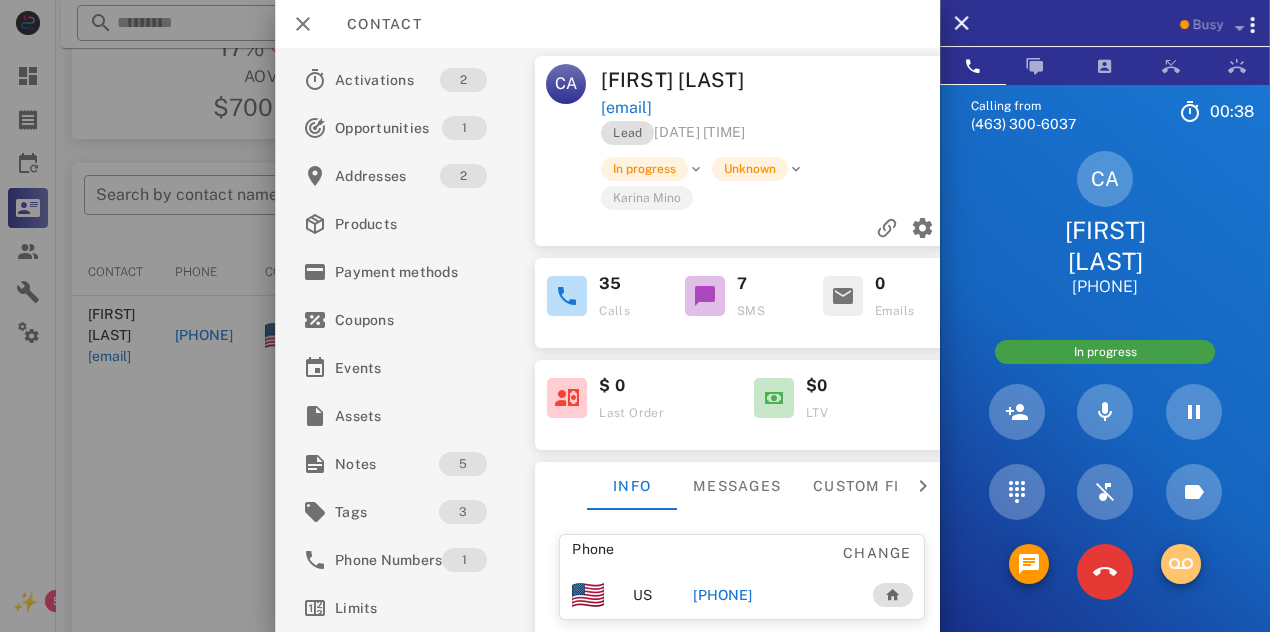 click at bounding box center (1181, 564) 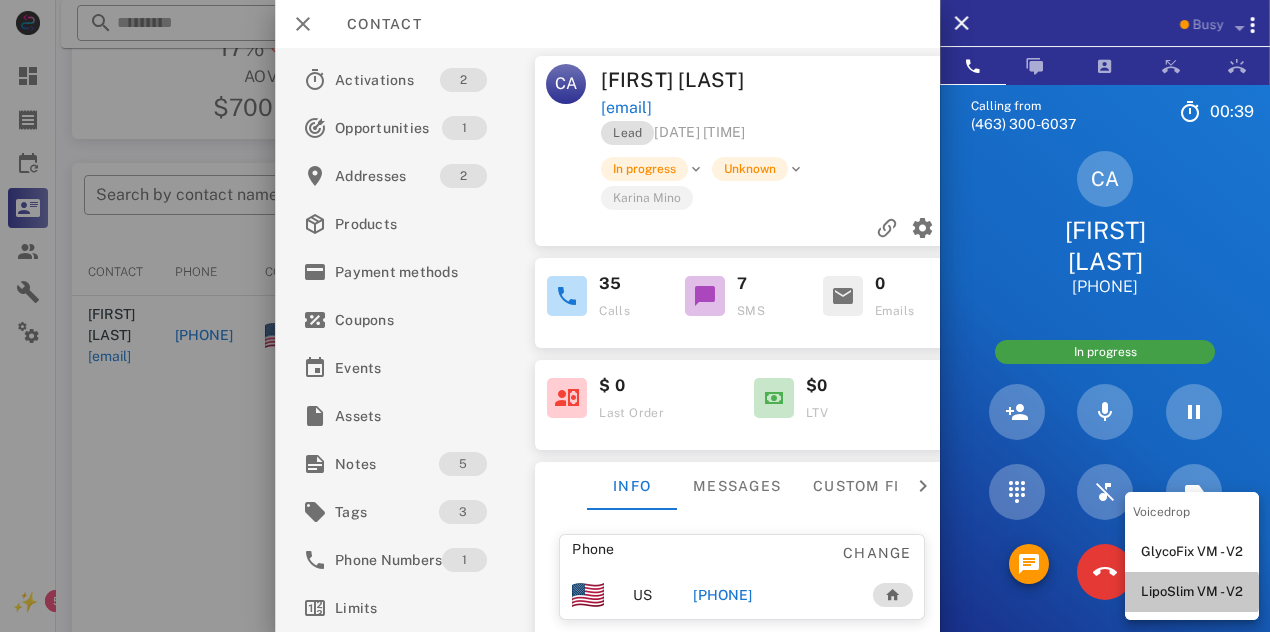 click on "LipoSlim VM - V2" at bounding box center (1192, 592) 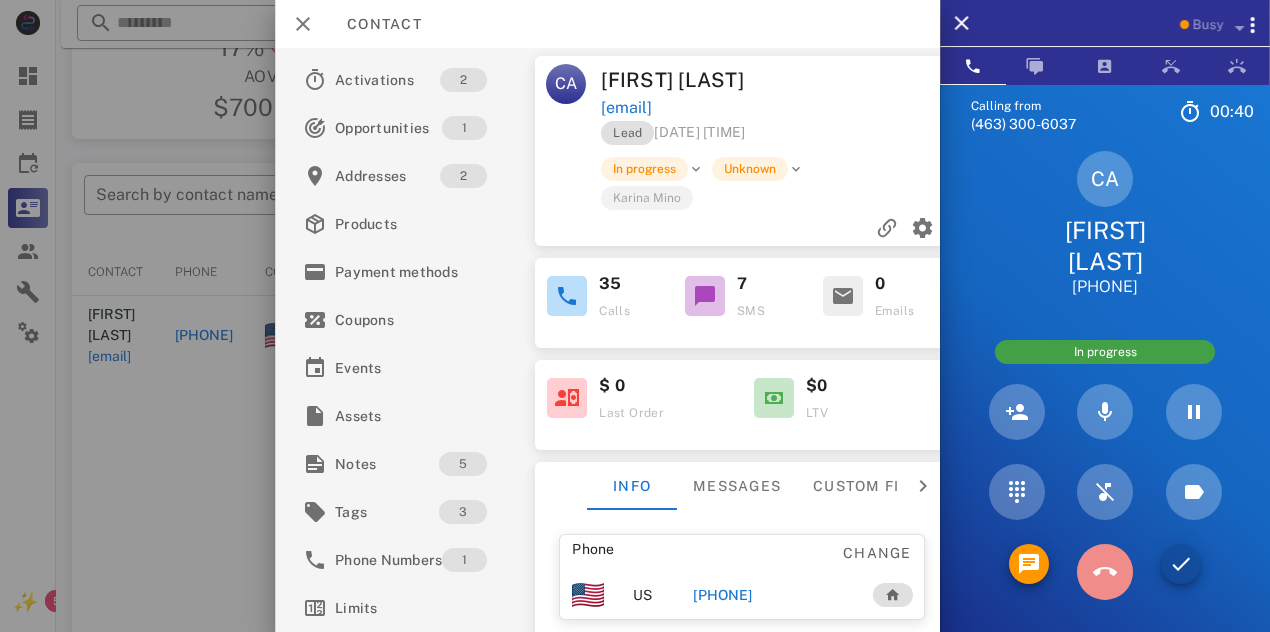 click at bounding box center (1105, 572) 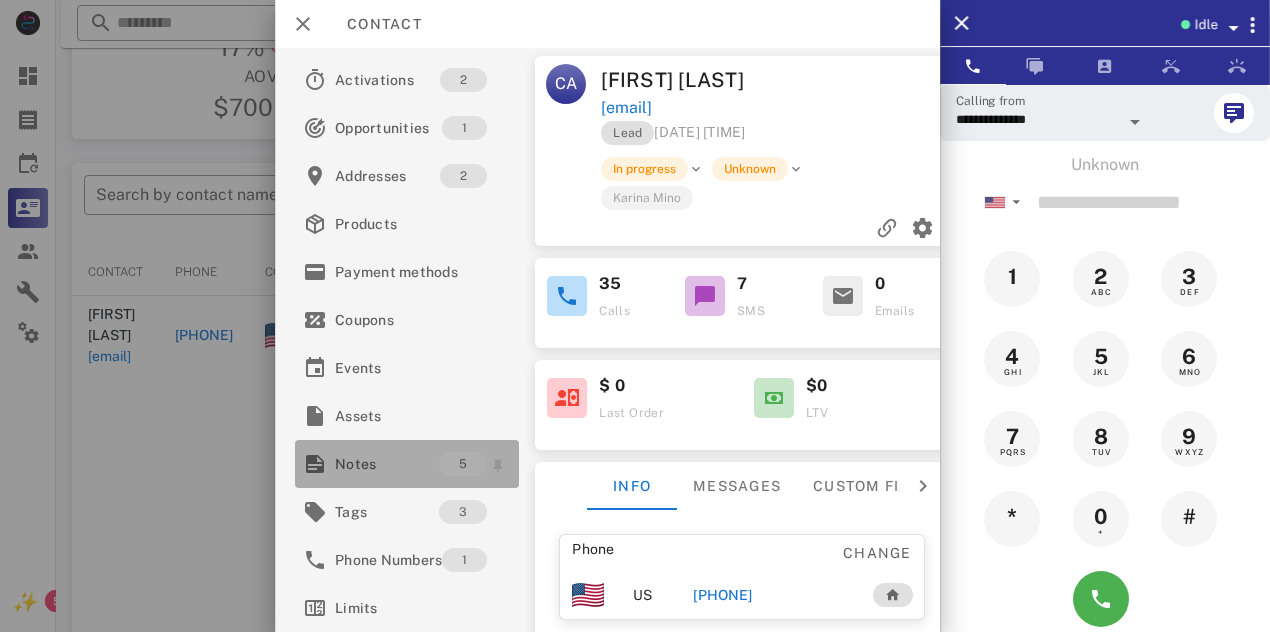 click on "Notes" at bounding box center [387, 464] 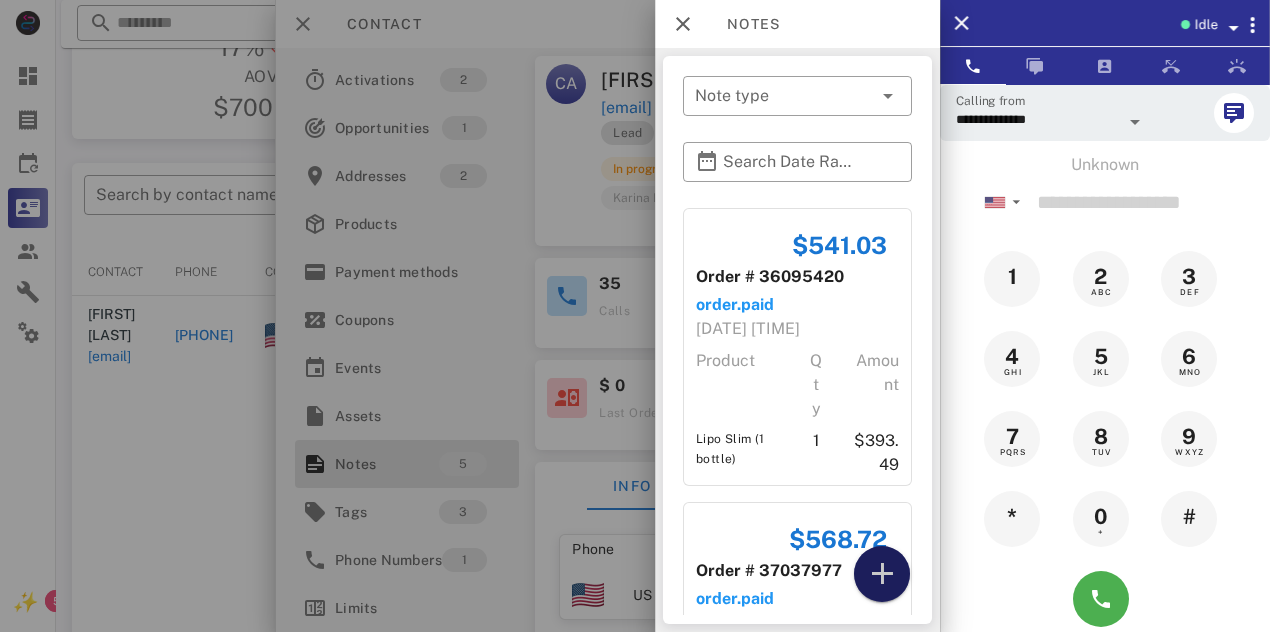 click at bounding box center (882, 574) 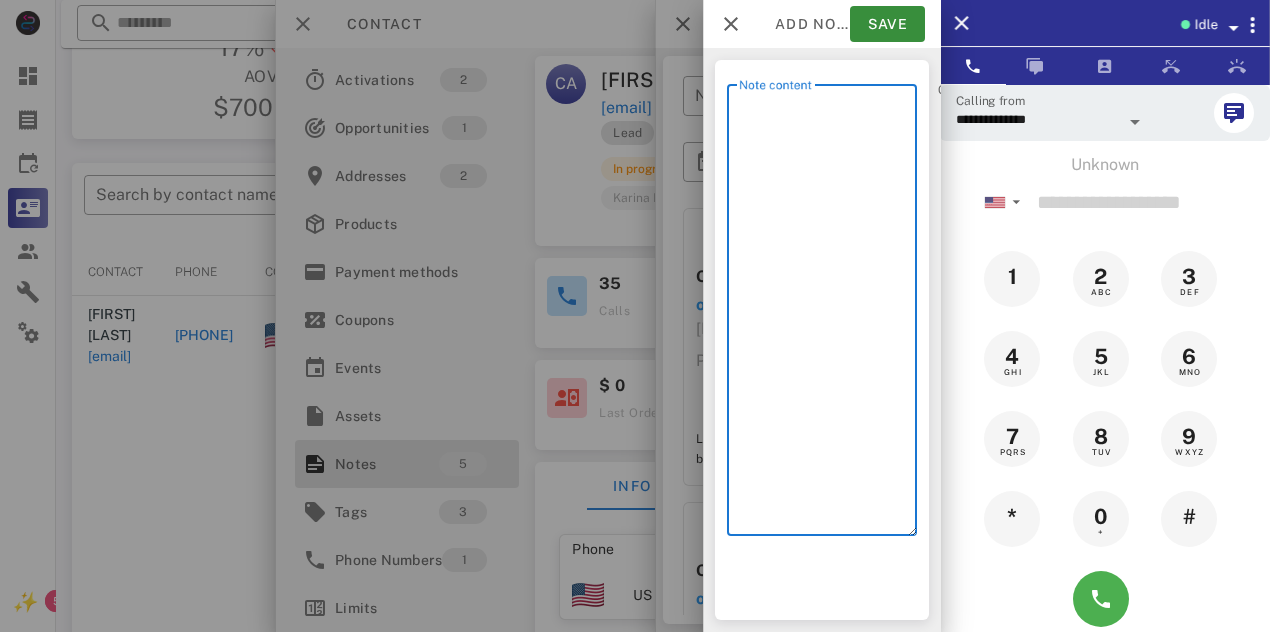 click on "Note content" at bounding box center [828, 315] 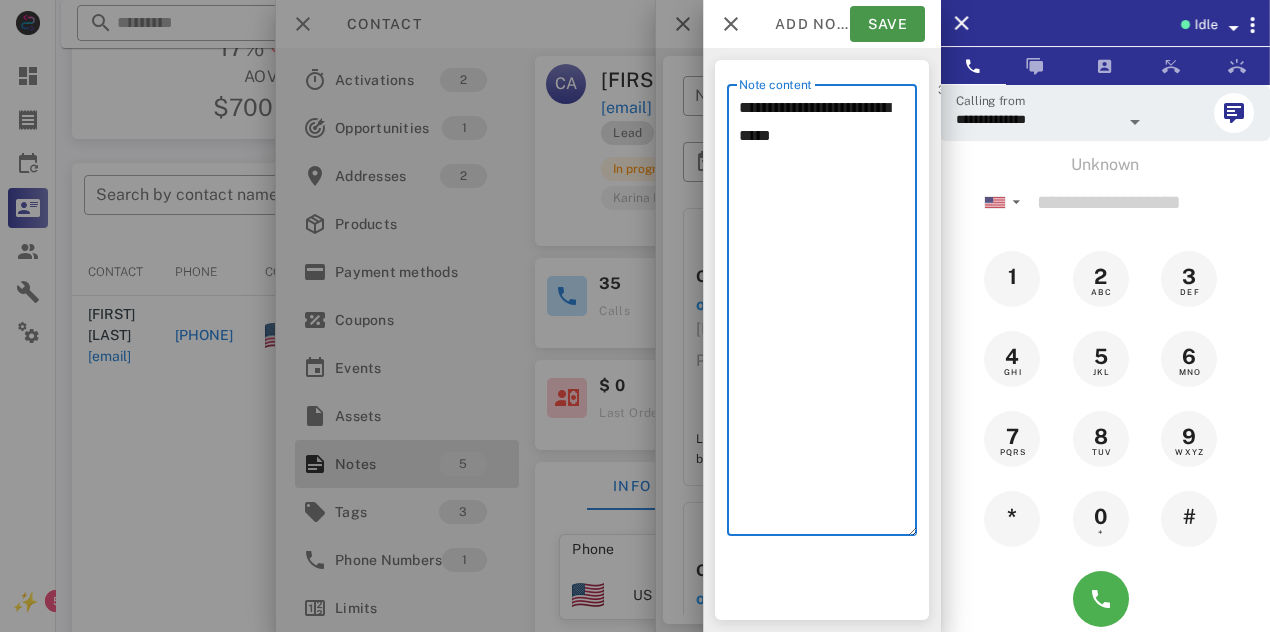 type on "**********" 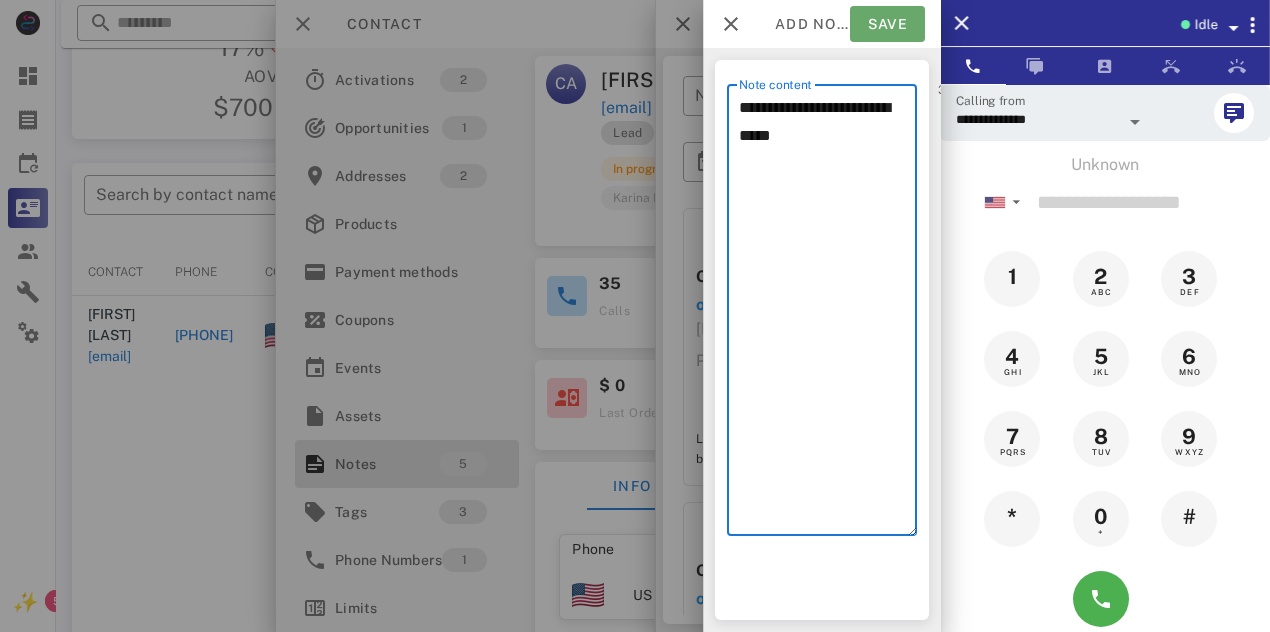 click on "Save" at bounding box center (887, 24) 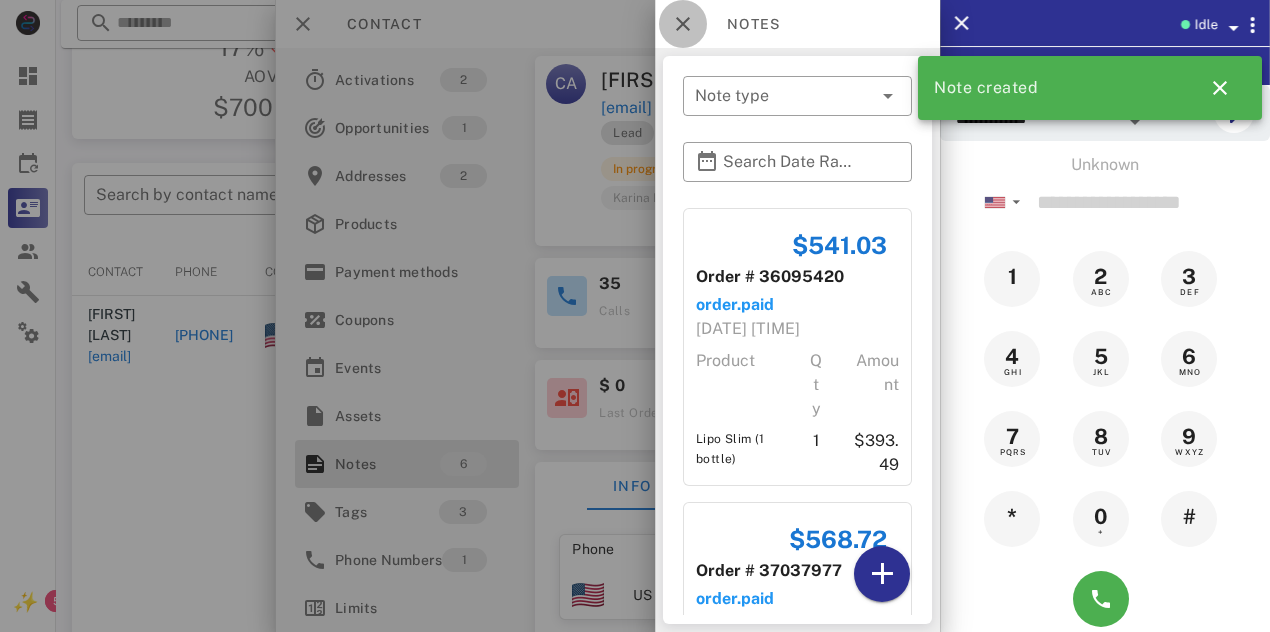 click at bounding box center (683, 24) 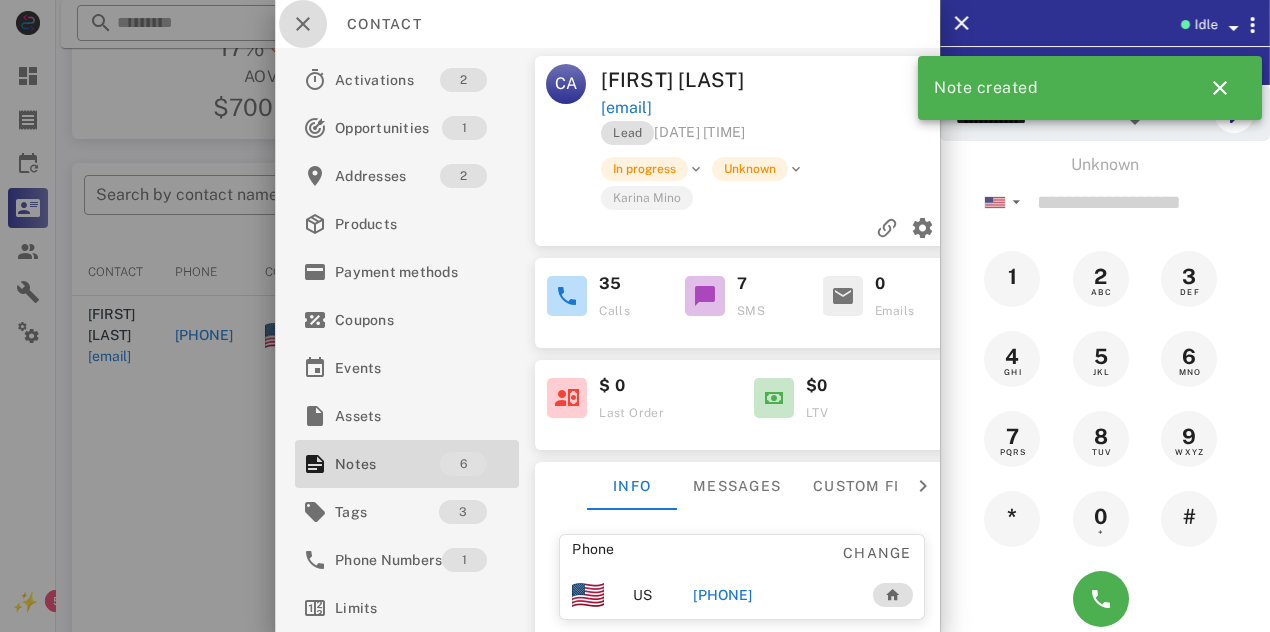 click at bounding box center [303, 24] 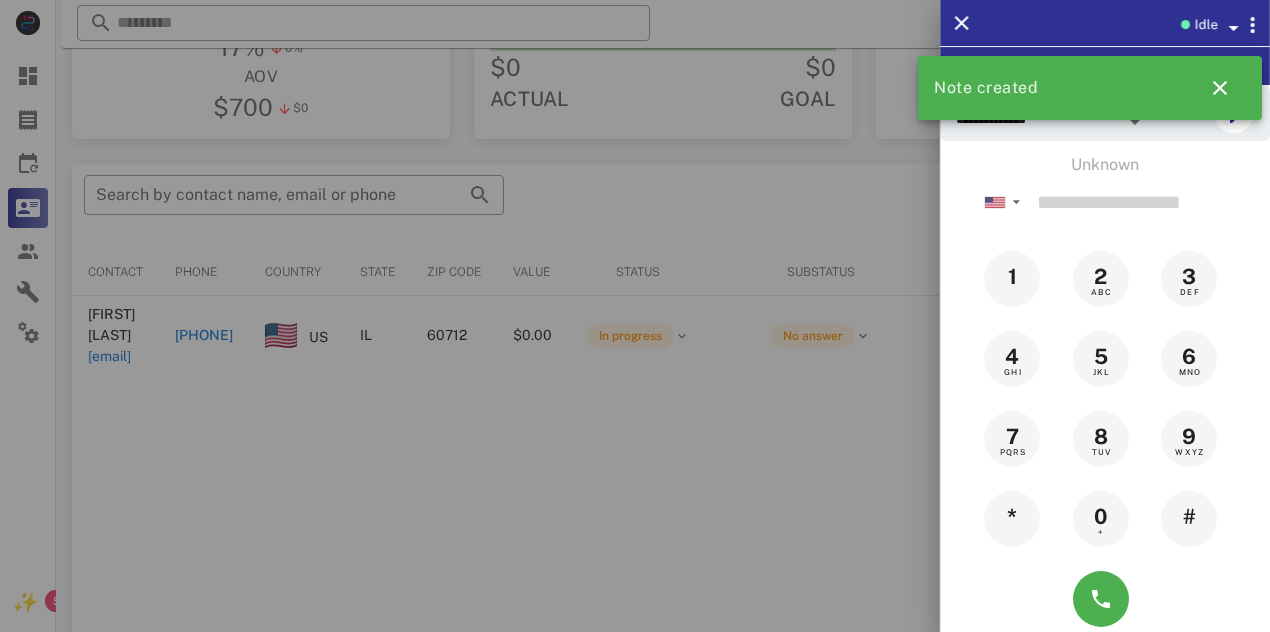 click at bounding box center (635, 316) 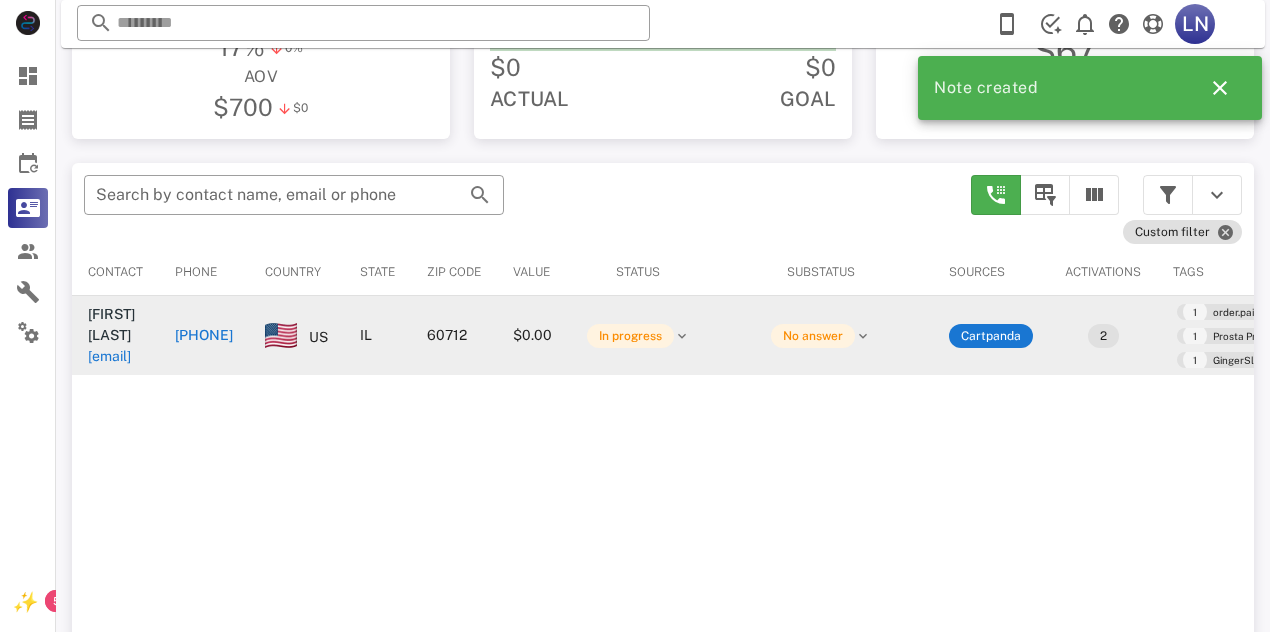 click on "[PHONE]" at bounding box center [204, 335] 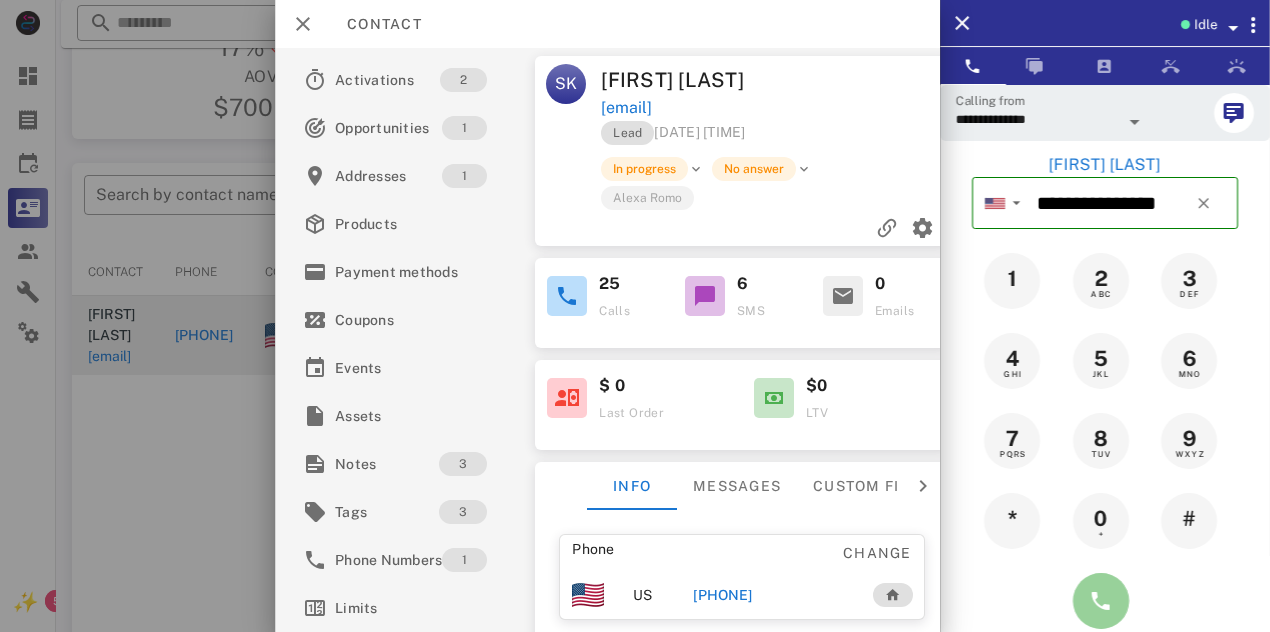 click at bounding box center [1101, 601] 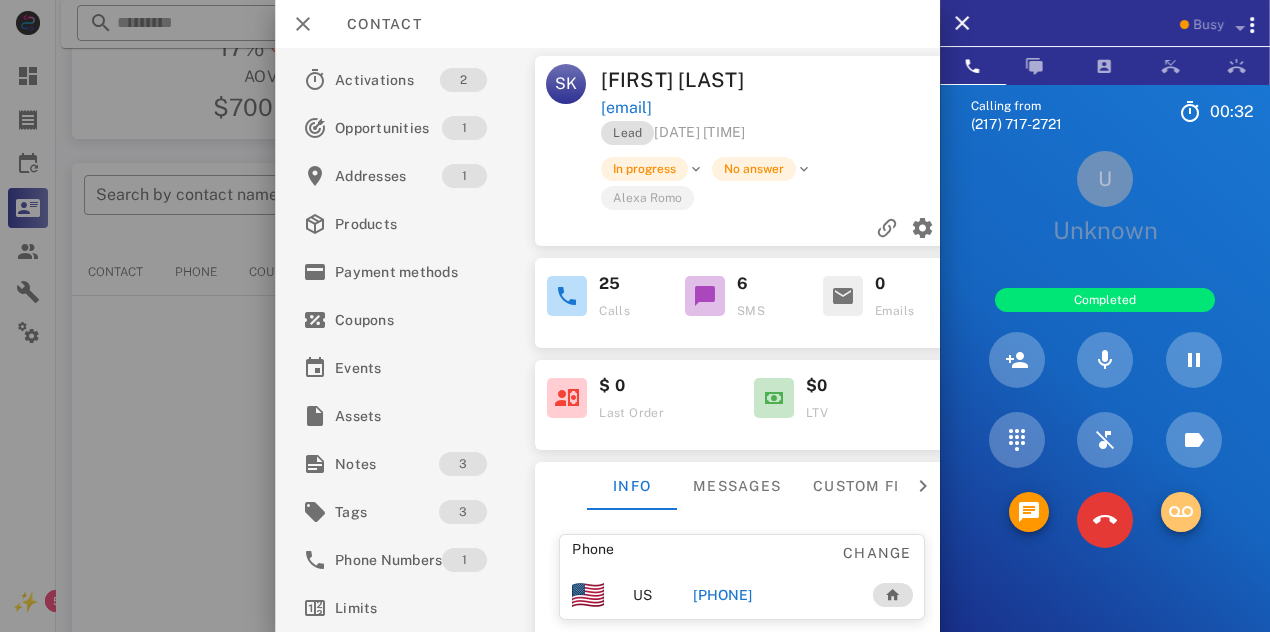 click at bounding box center [1181, 512] 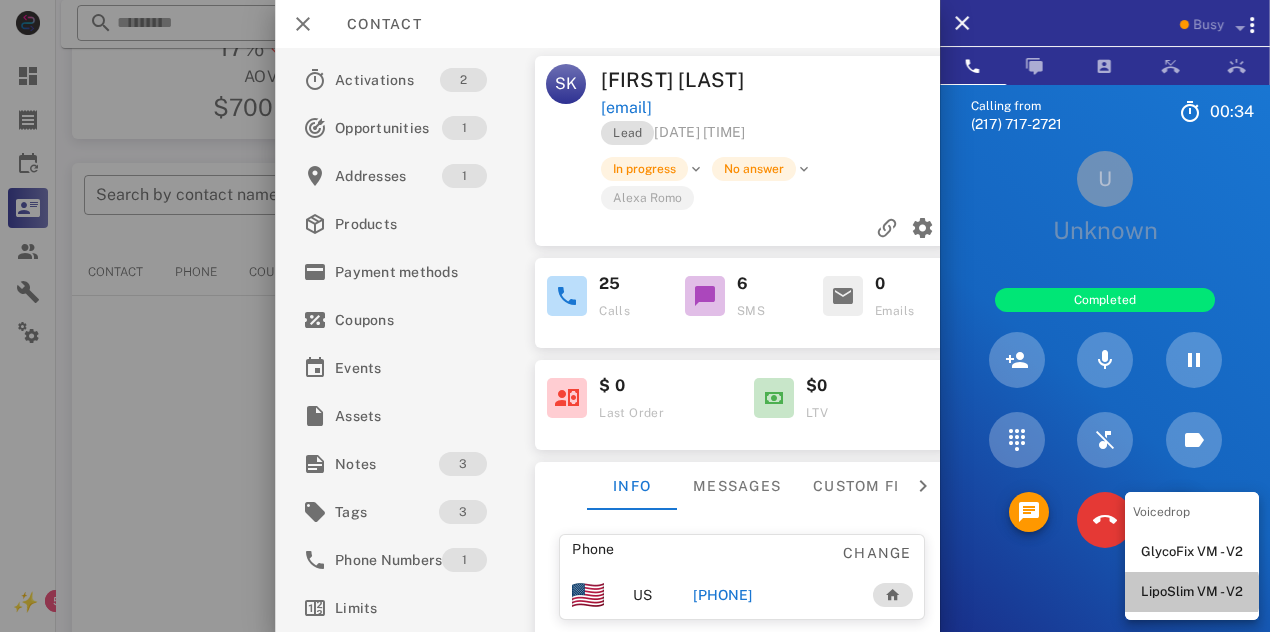 click on "LipoSlim VM - V2" at bounding box center (1192, 592) 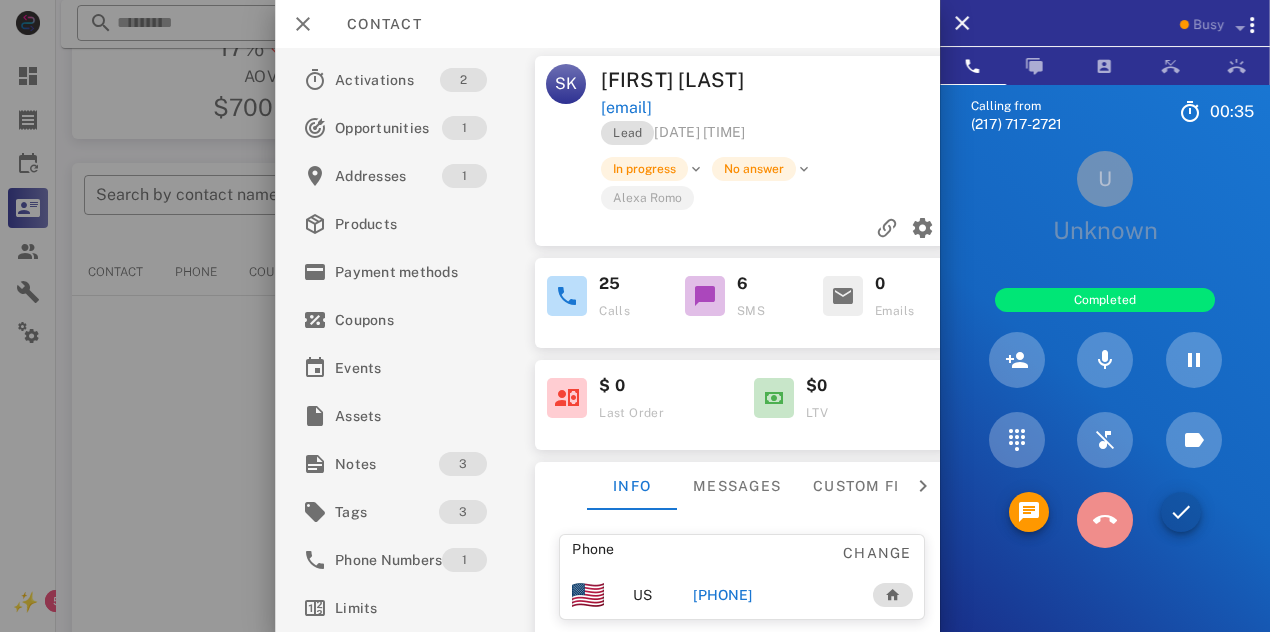 click at bounding box center [1105, 520] 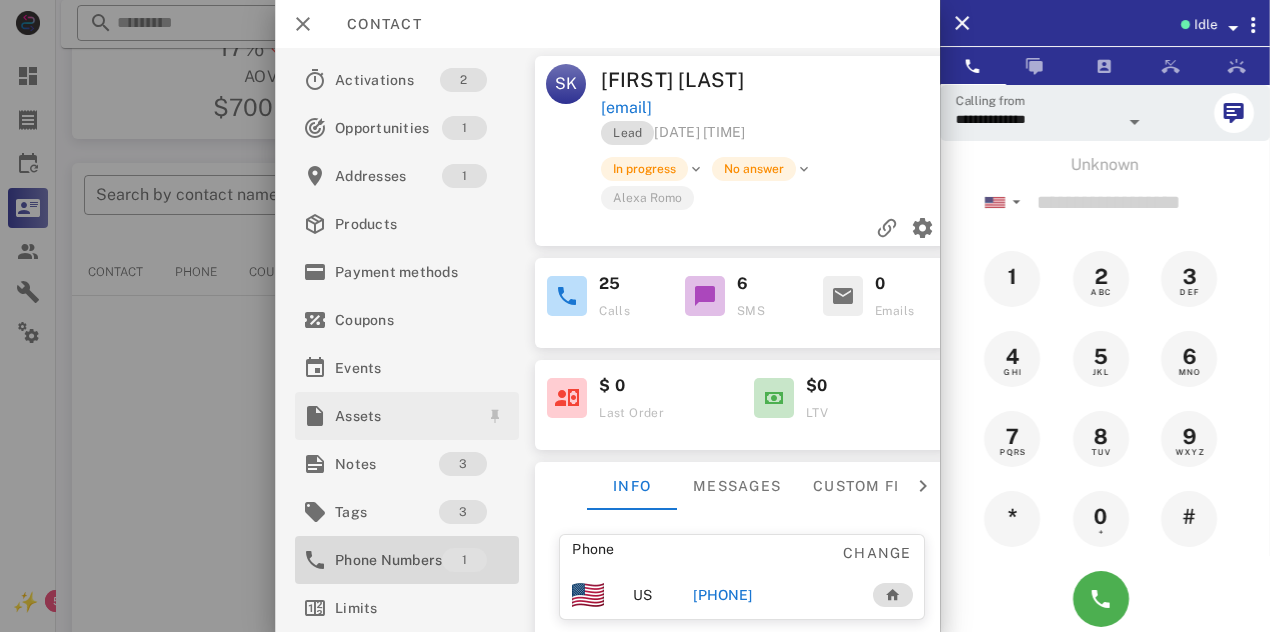 click on "Phone Numbers" at bounding box center [388, 560] 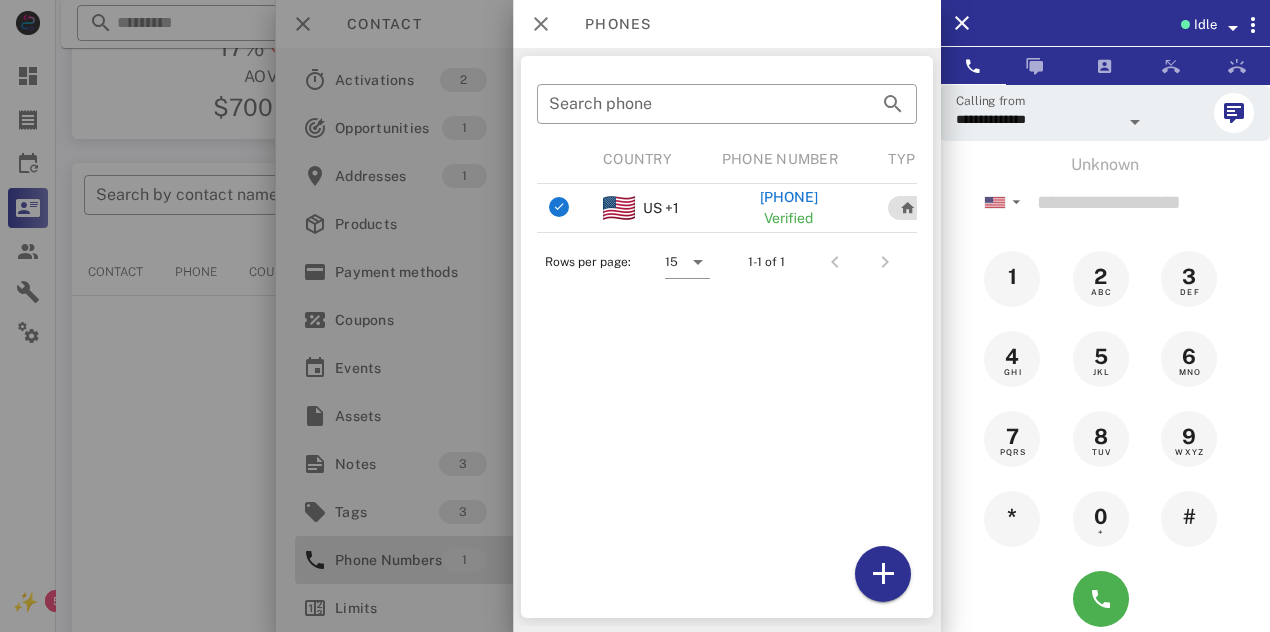 click at bounding box center (635, 316) 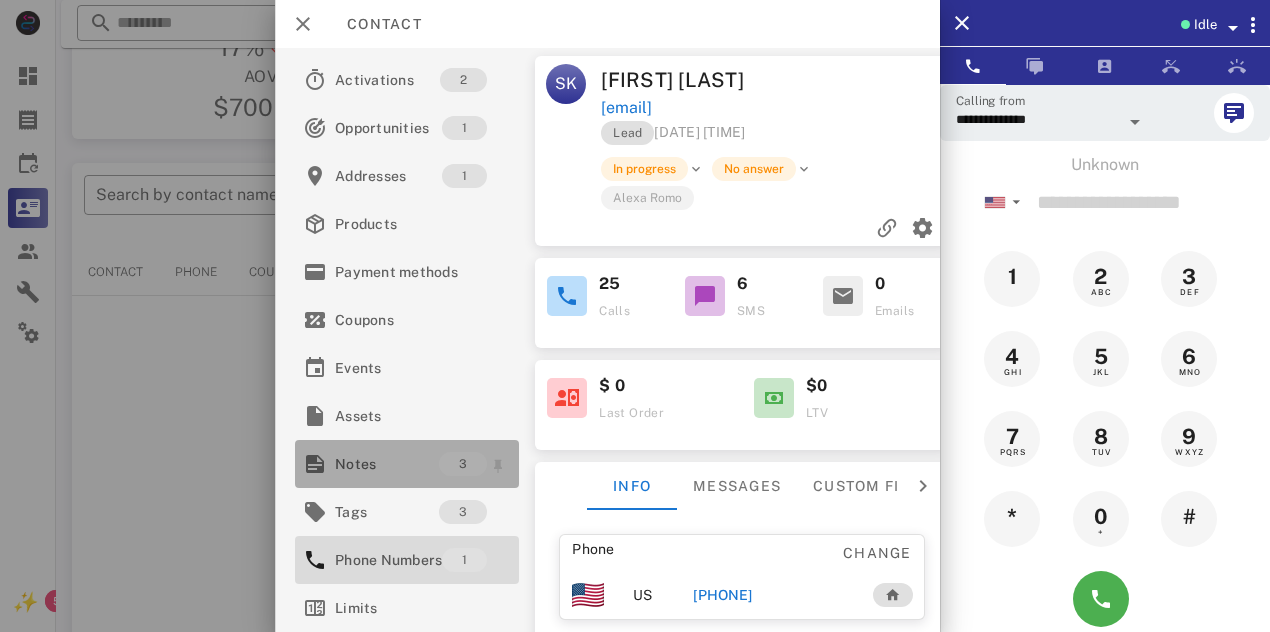 click on "Notes" at bounding box center (387, 464) 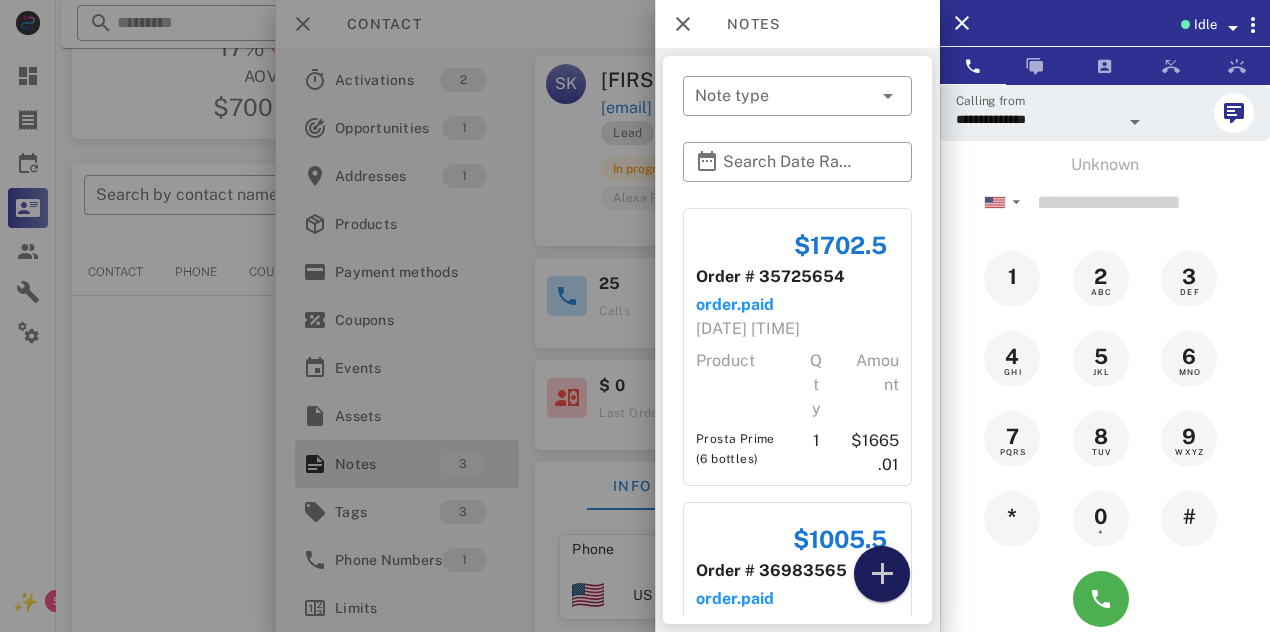 click at bounding box center [882, 574] 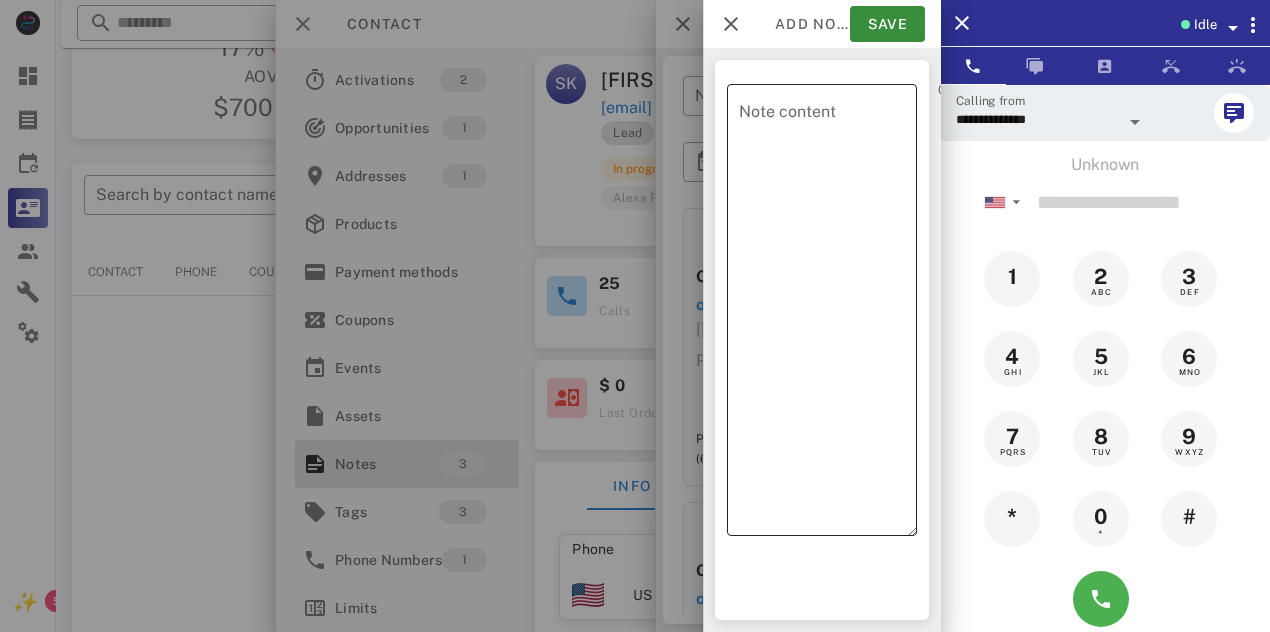 click on "Note content" at bounding box center [828, 315] 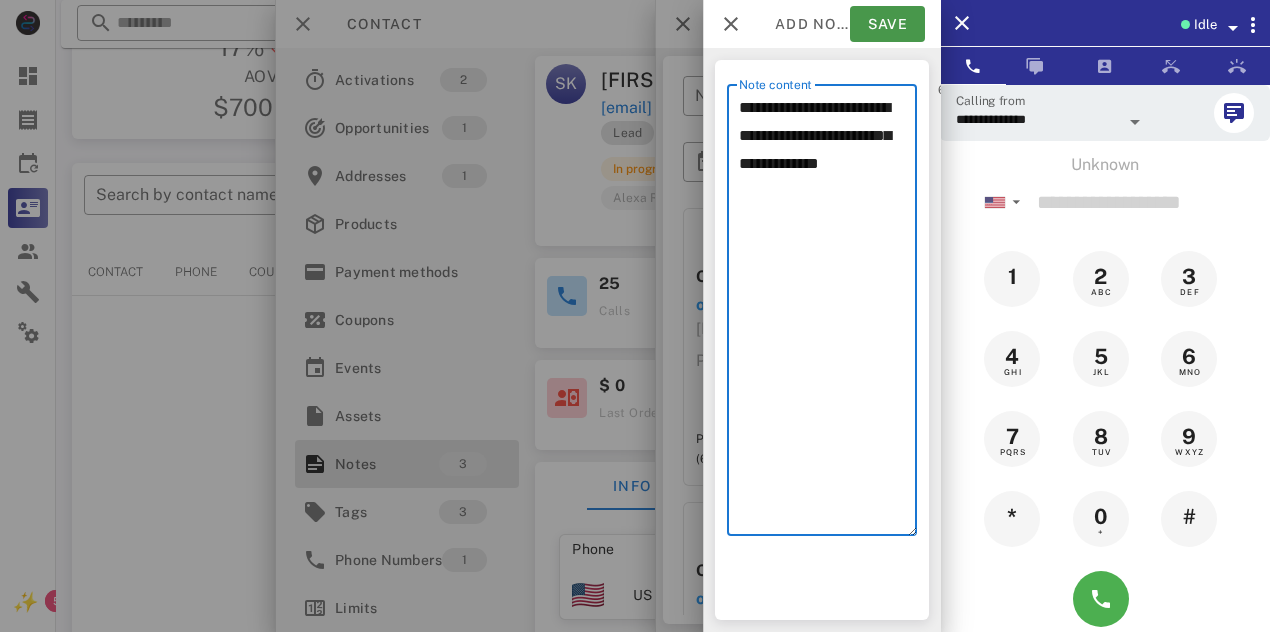 type on "**********" 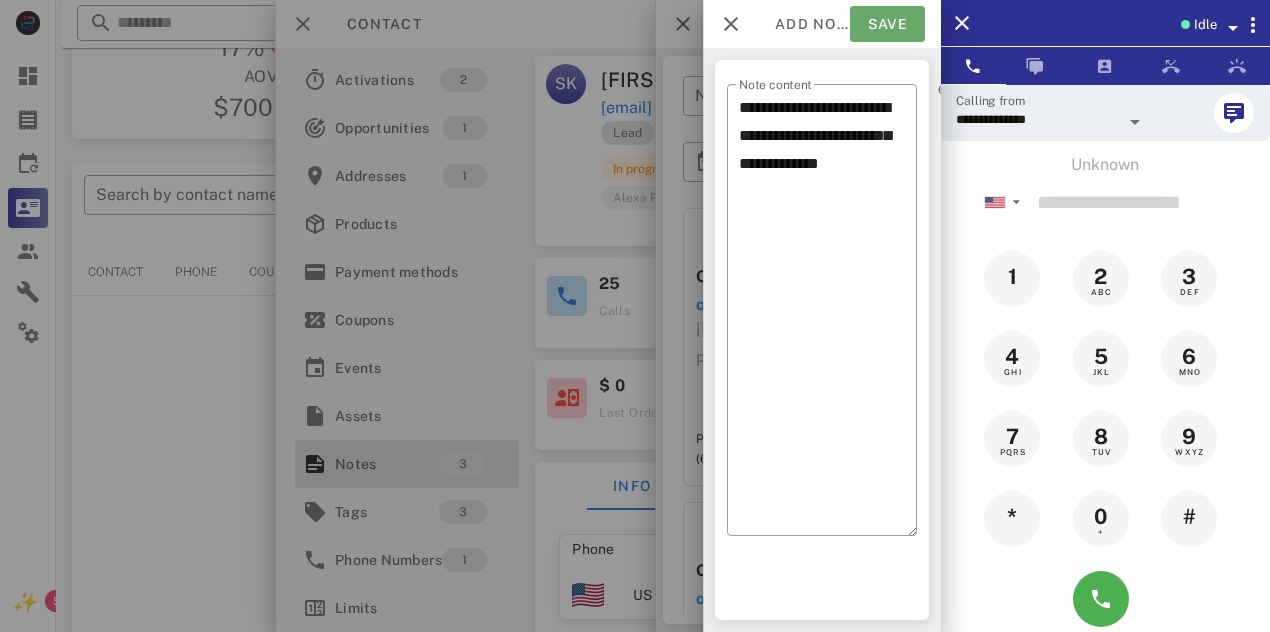 click on "Save" at bounding box center (887, 24) 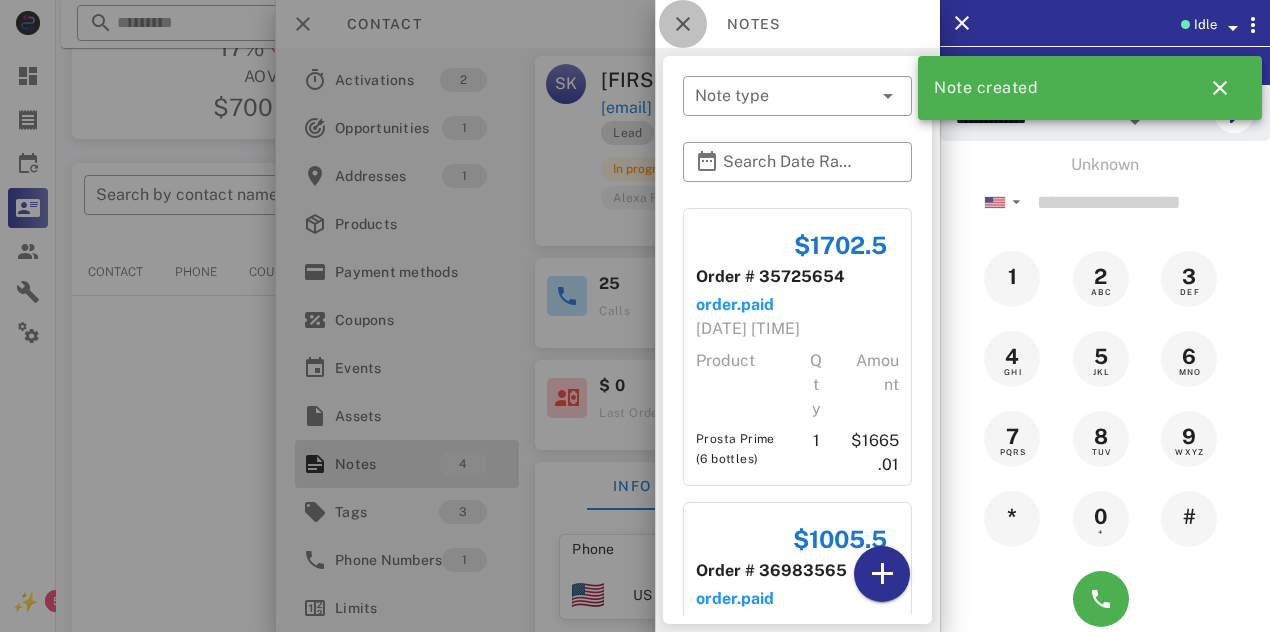 click at bounding box center [683, 24] 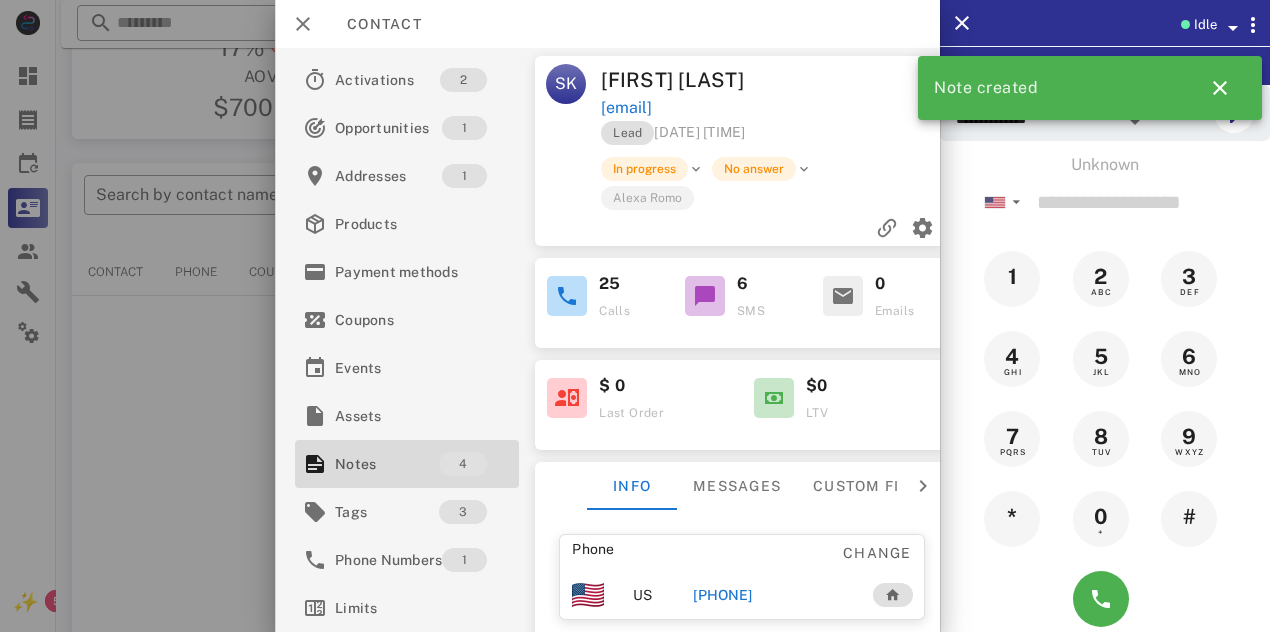 click on "Contact" at bounding box center [607, 24] 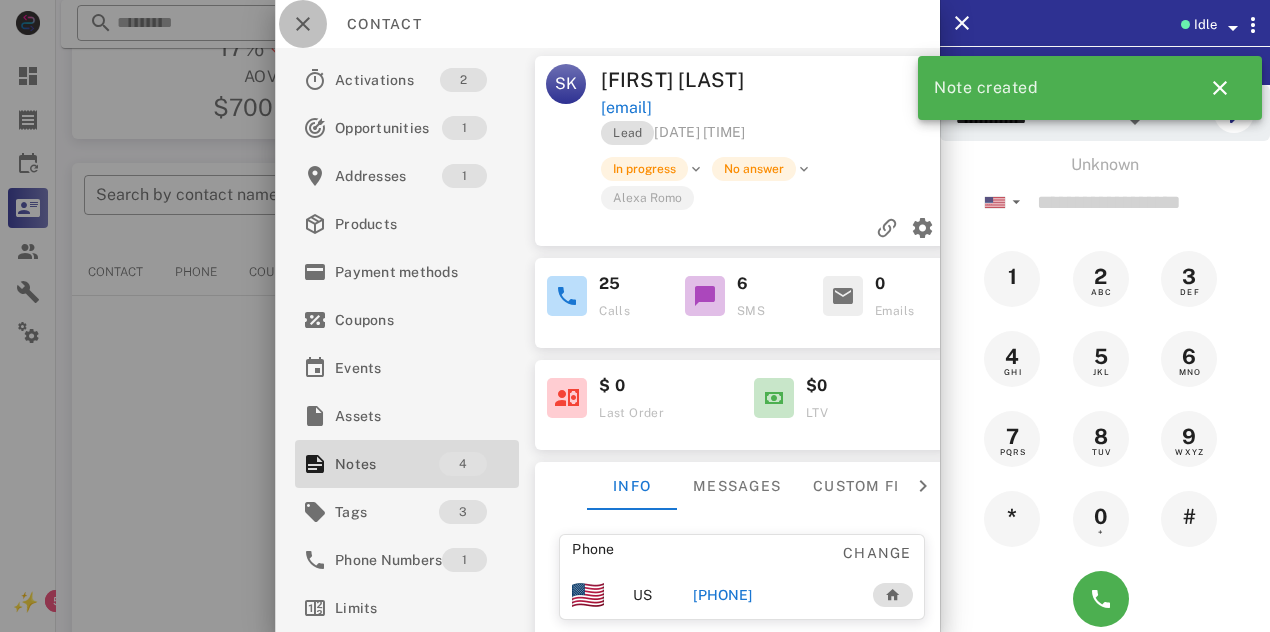 click at bounding box center (303, 24) 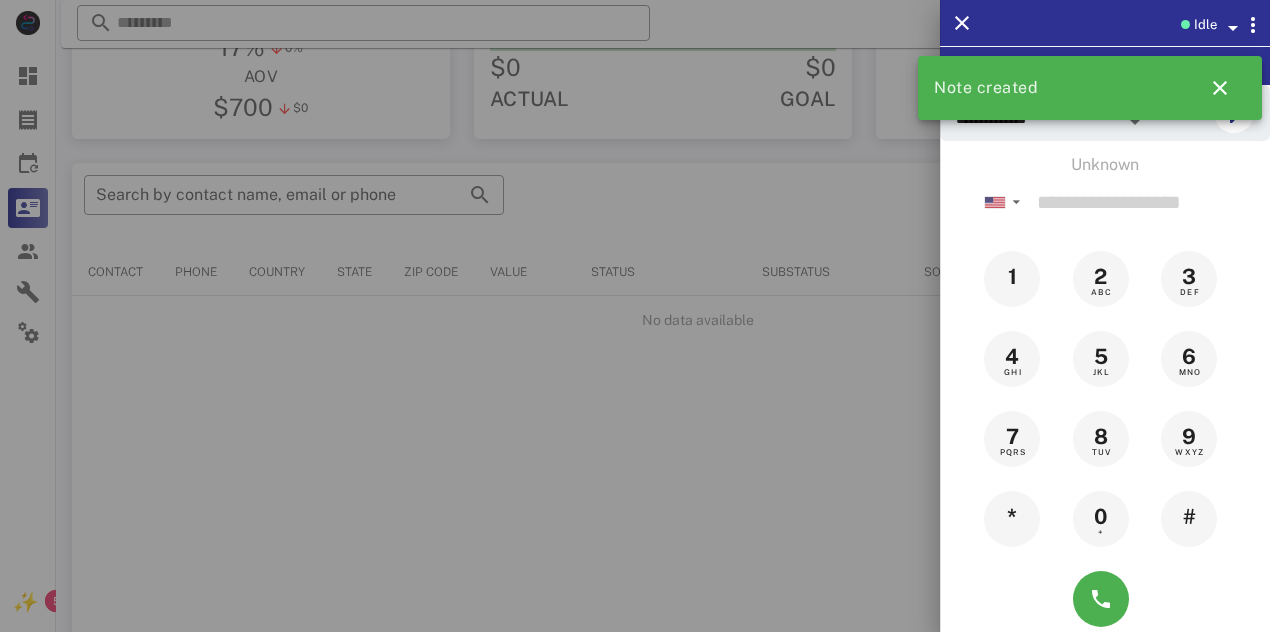 click at bounding box center [635, 316] 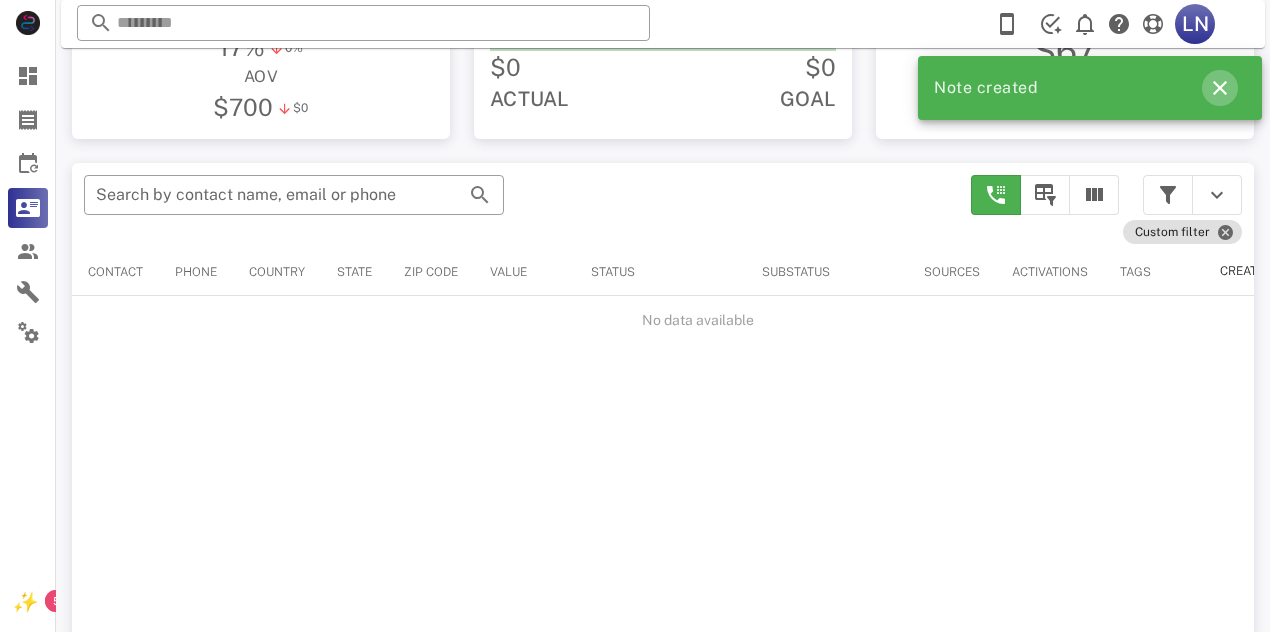 click at bounding box center [1220, 88] 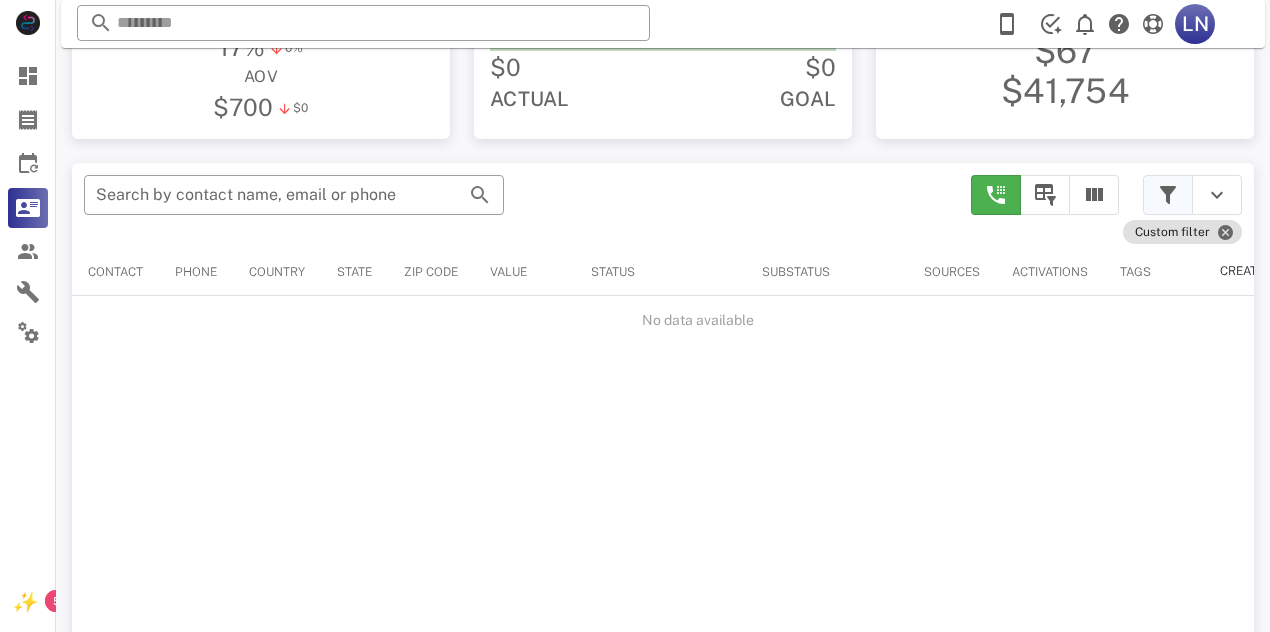 click at bounding box center (1168, 195) 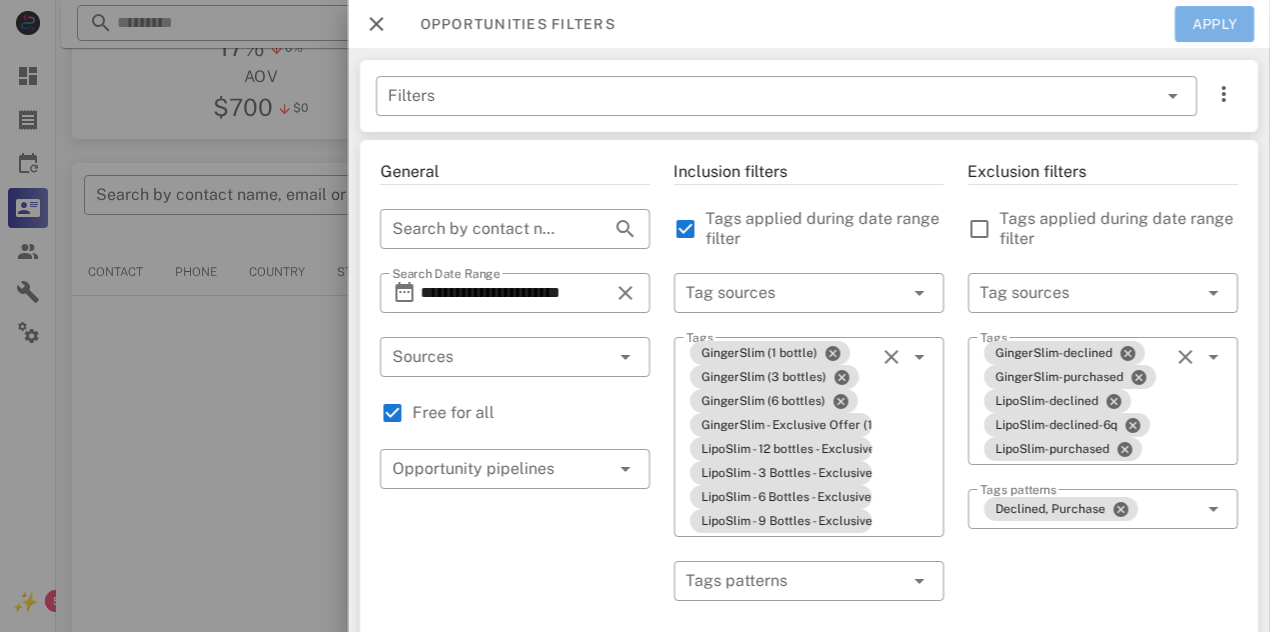 click on "Apply" at bounding box center [1215, 24] 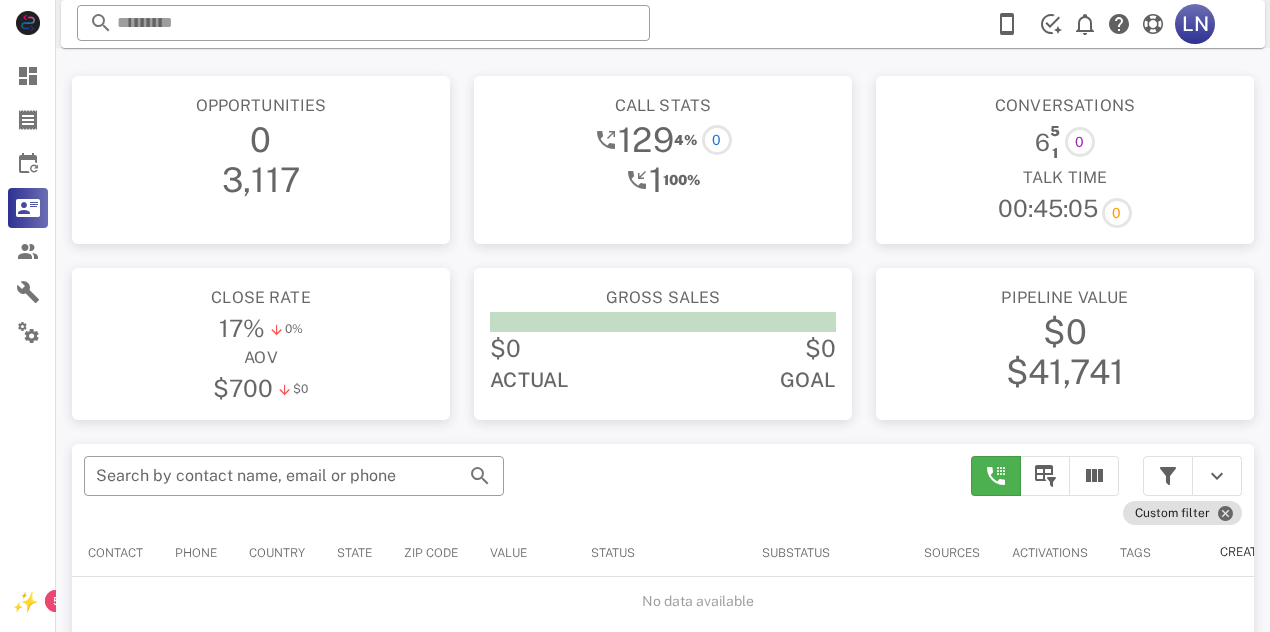 scroll, scrollTop: 1, scrollLeft: 0, axis: vertical 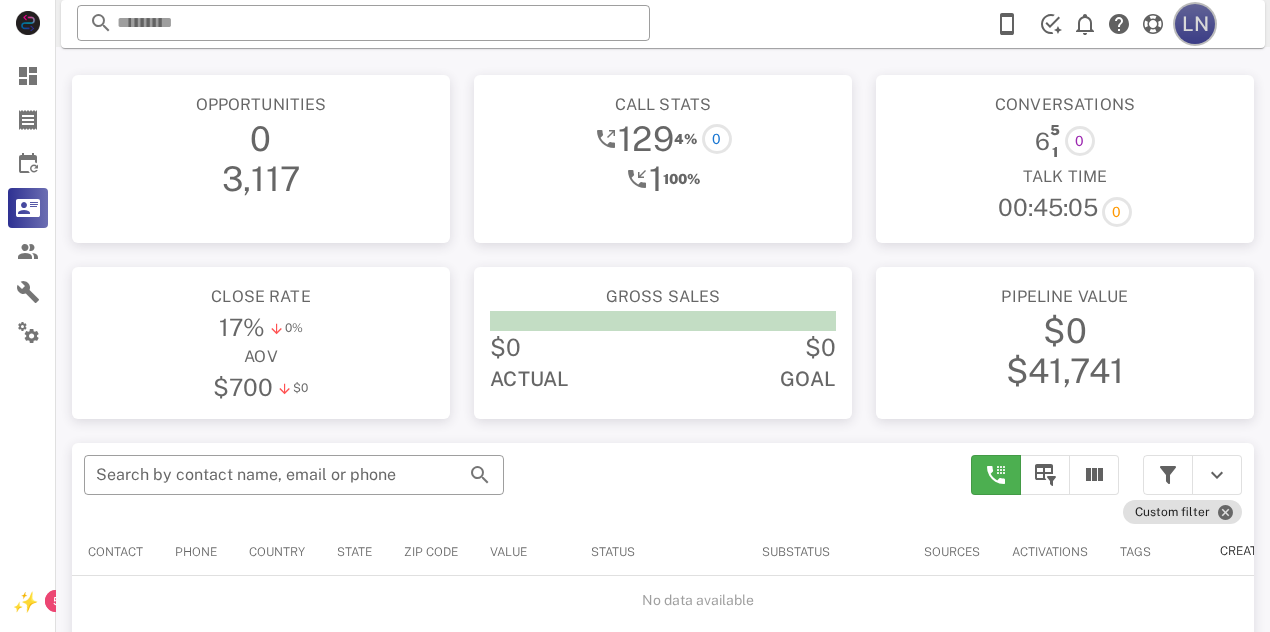 click on "LN" at bounding box center [1195, 24] 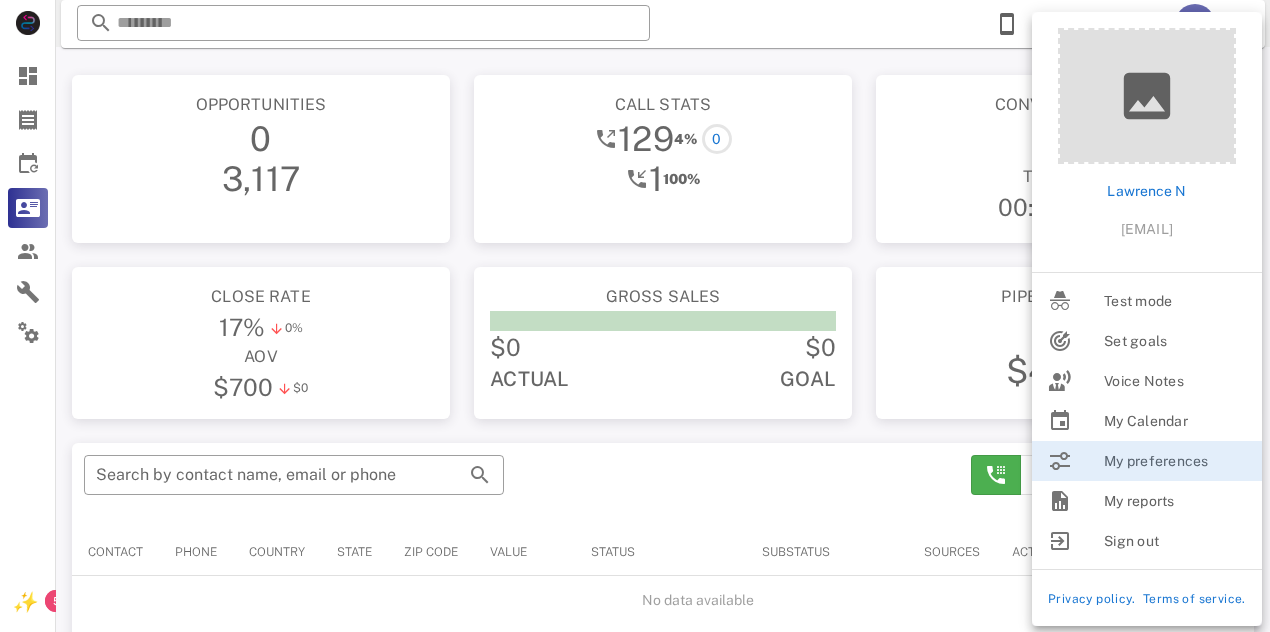 click on "​ Search by contact name, email or phone" at bounding box center (515, 485) 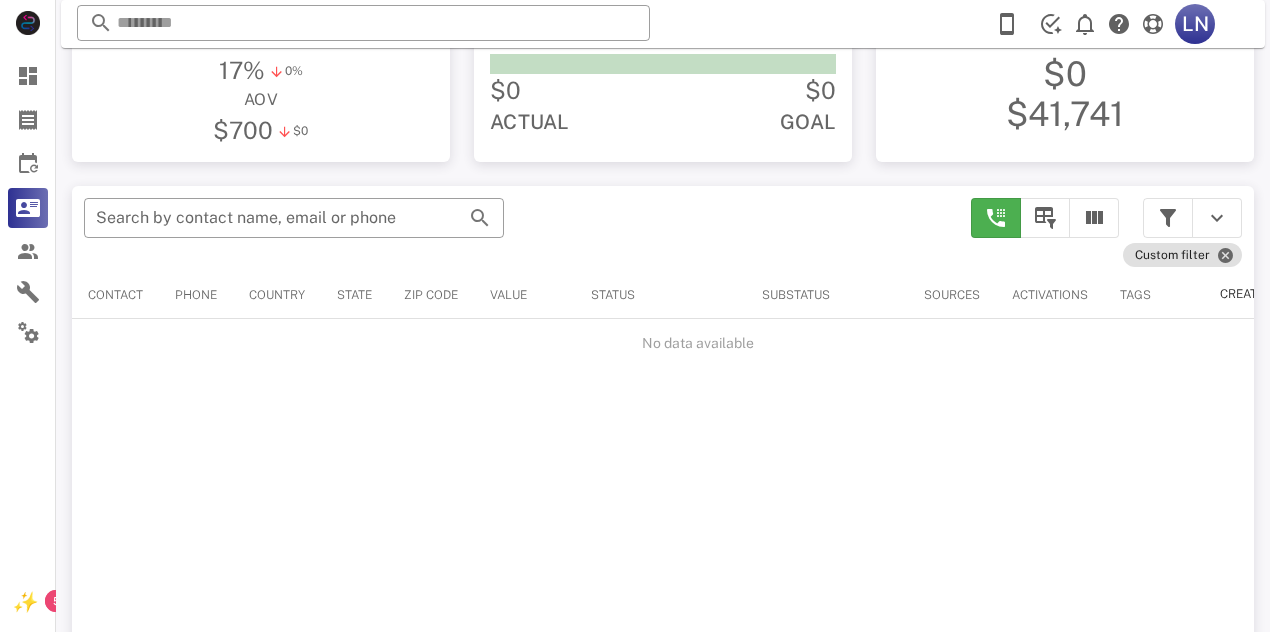 scroll, scrollTop: 259, scrollLeft: 0, axis: vertical 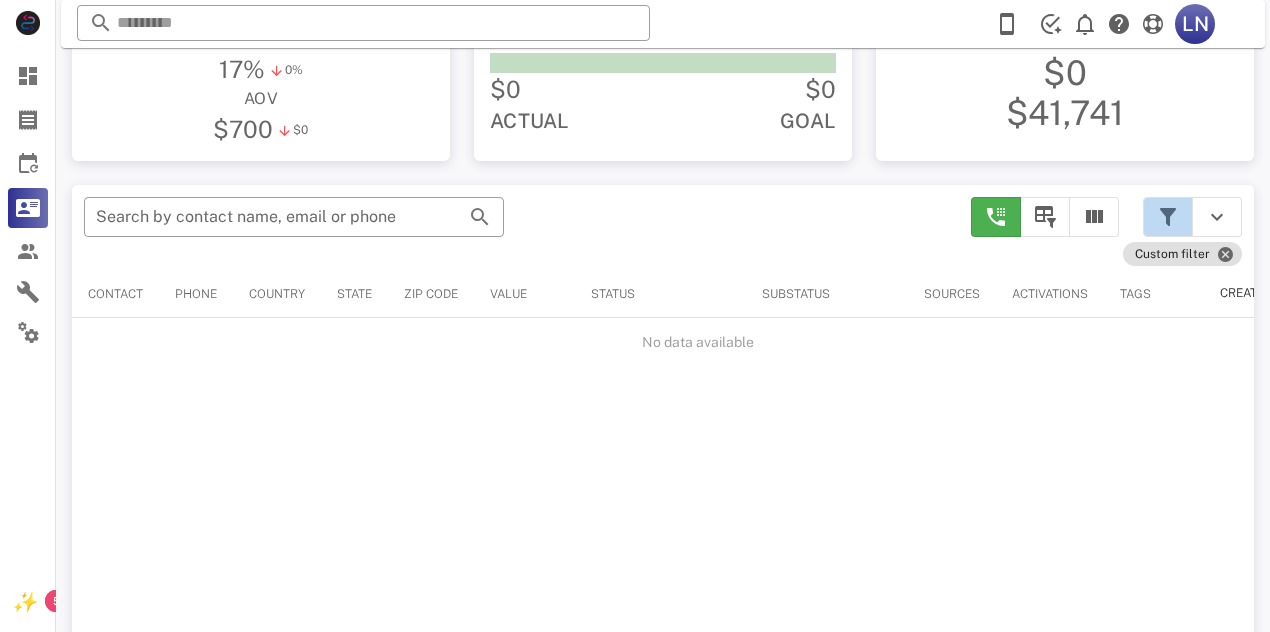 click at bounding box center (1168, 217) 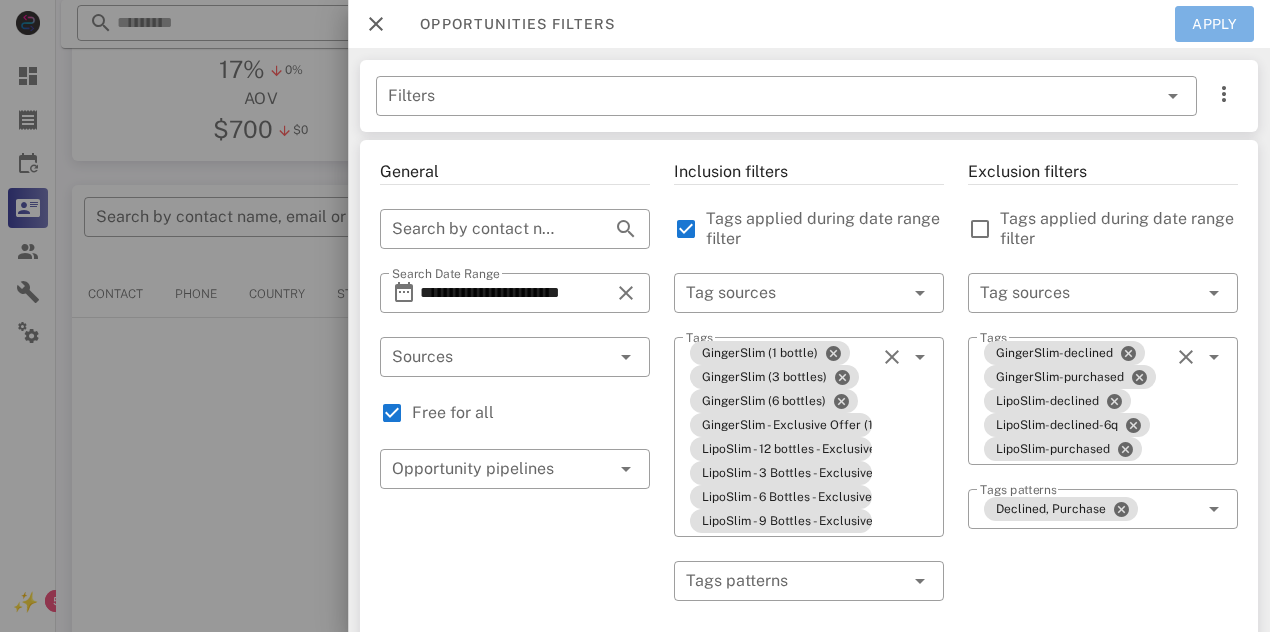 click on "Apply" at bounding box center [1215, 24] 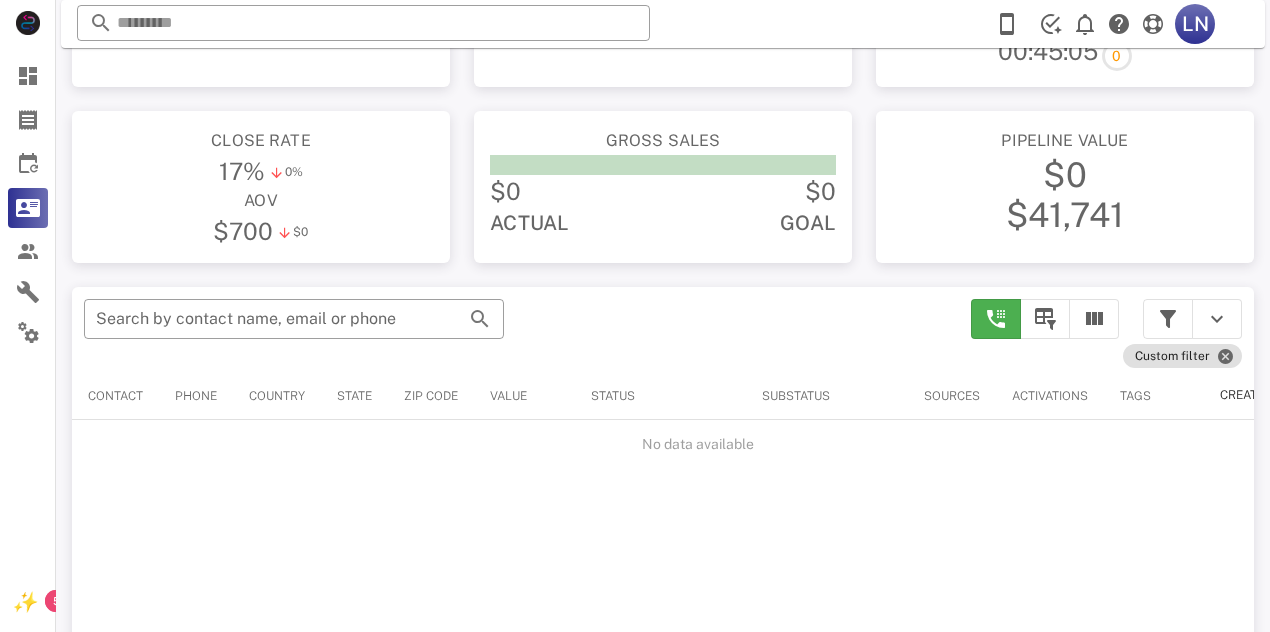scroll, scrollTop: 0, scrollLeft: 0, axis: both 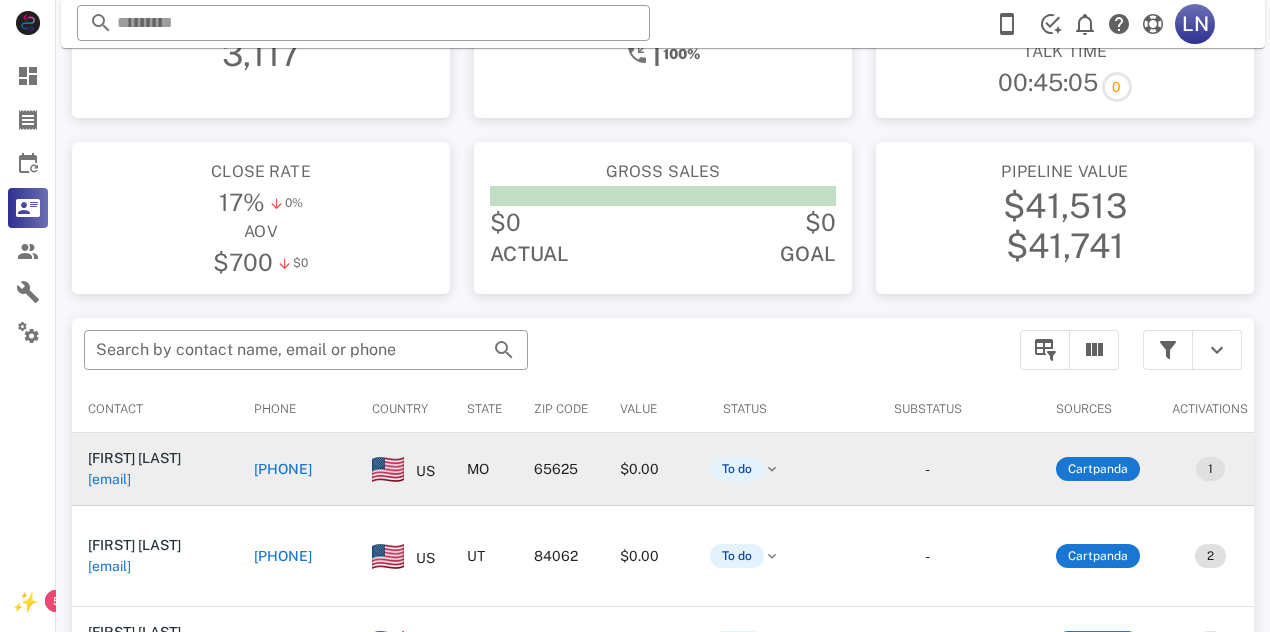 click on "+14796333053" at bounding box center (283, 469) 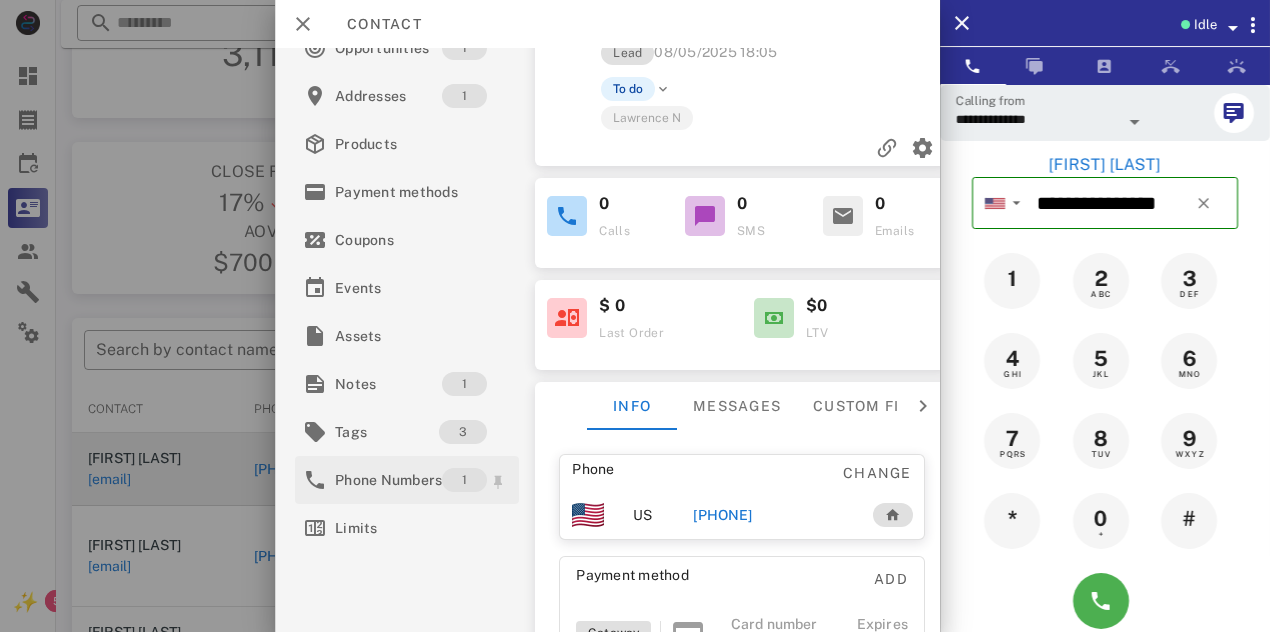 scroll, scrollTop: 82, scrollLeft: 0, axis: vertical 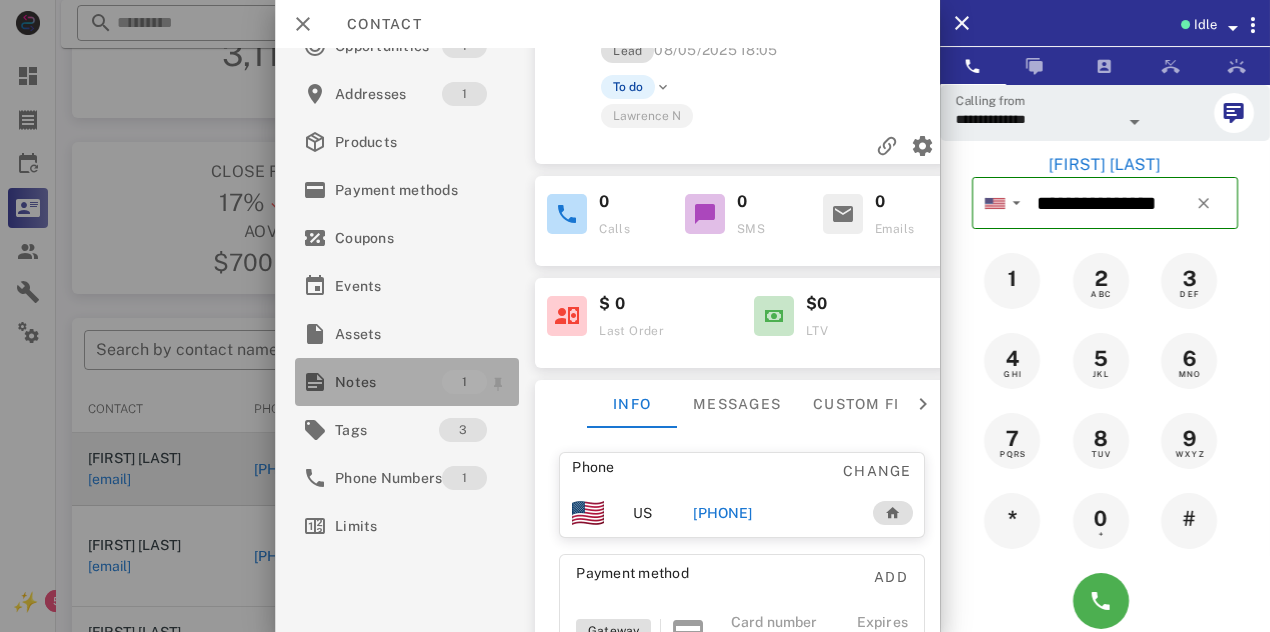 click on "Notes" at bounding box center [388, 382] 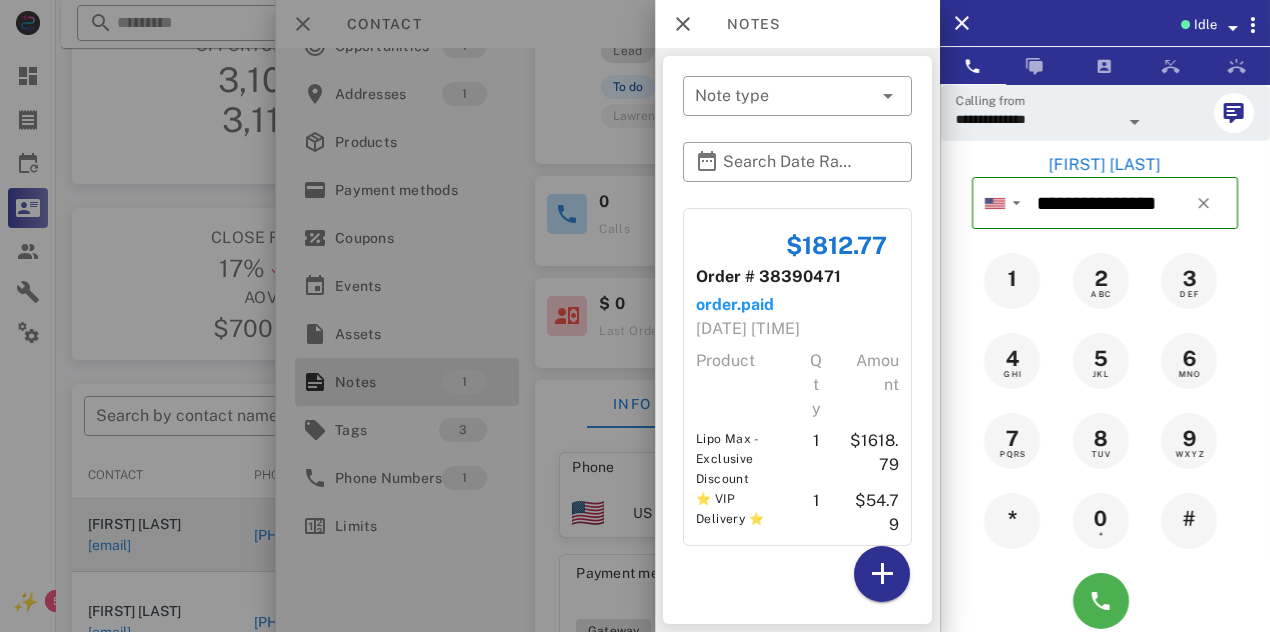 scroll, scrollTop: 0, scrollLeft: 0, axis: both 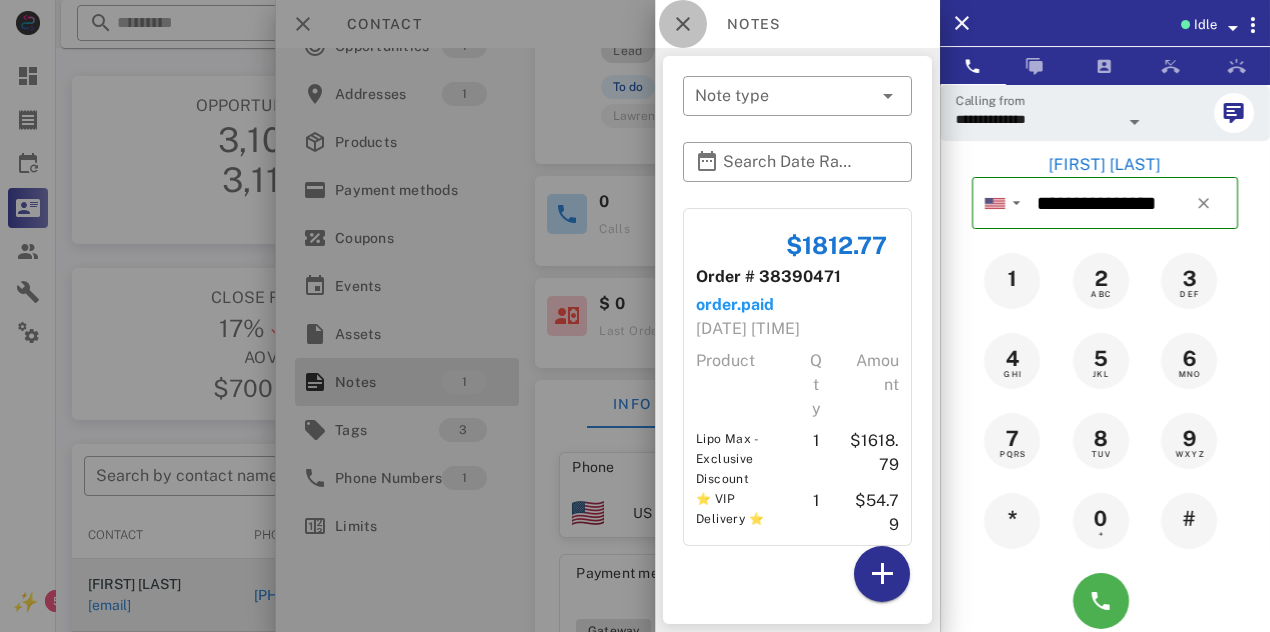 click at bounding box center (683, 24) 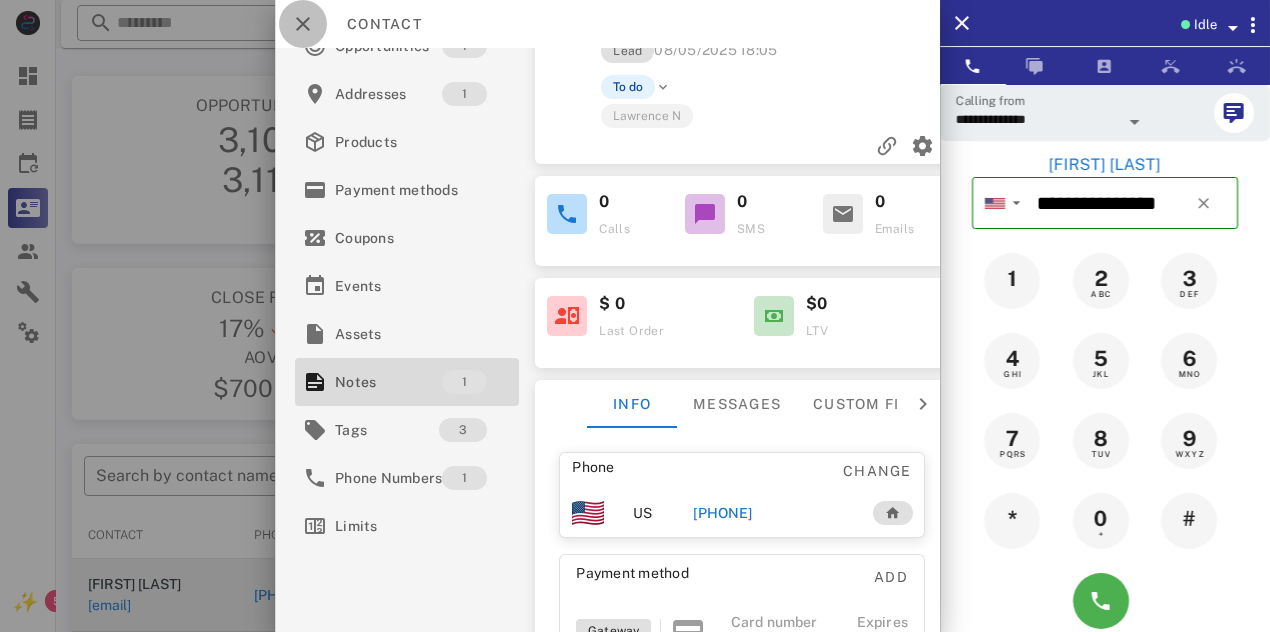 click at bounding box center [303, 24] 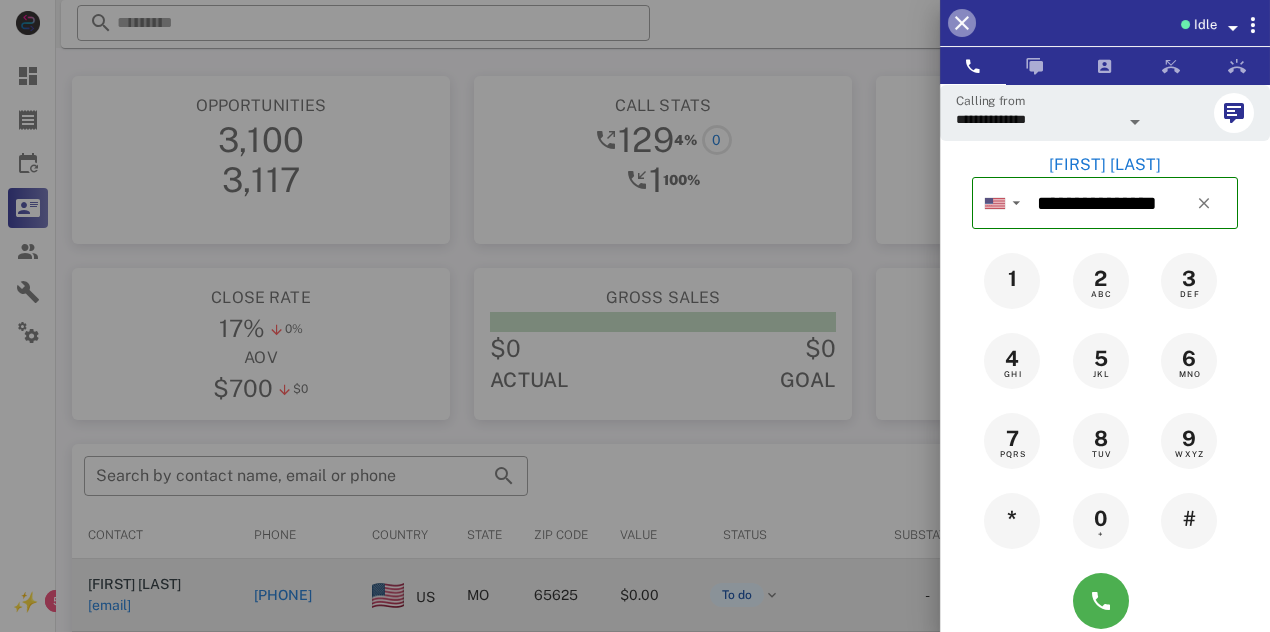 click at bounding box center [962, 23] 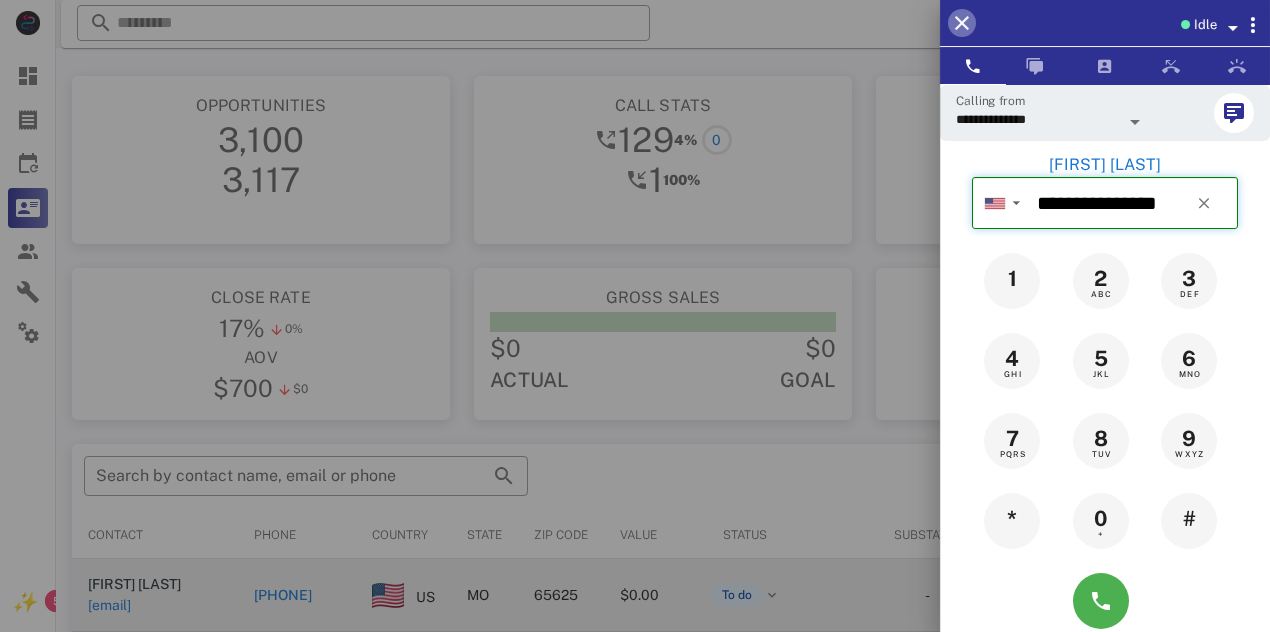 type 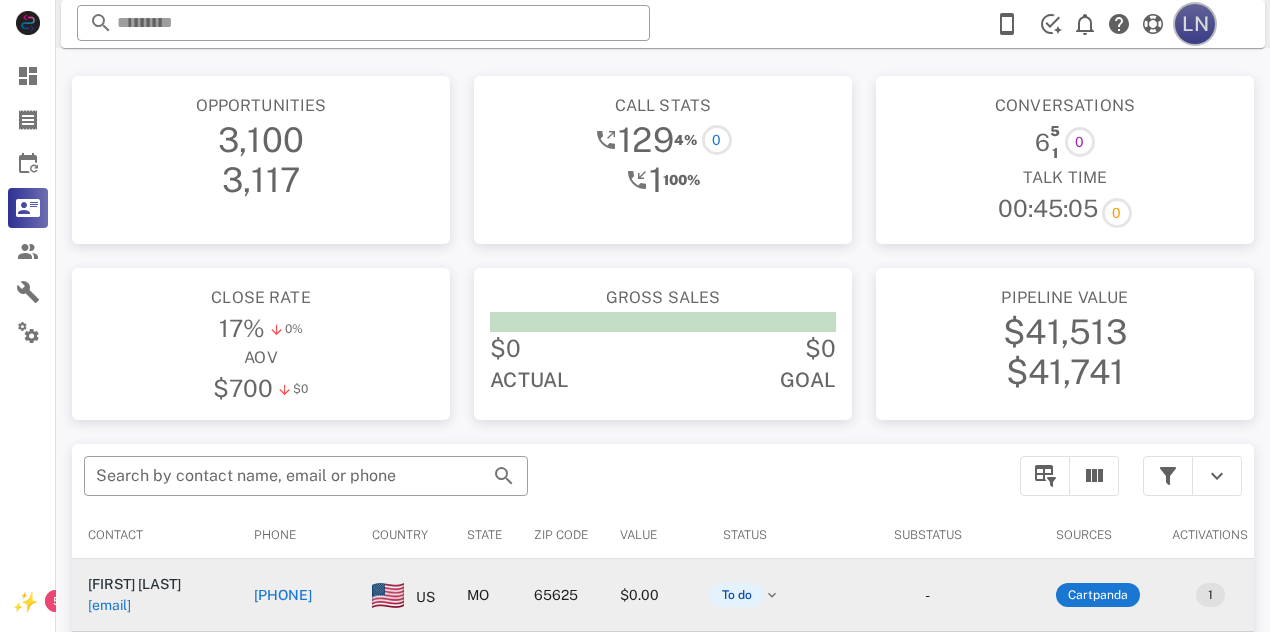 click on "LN" at bounding box center (1195, 24) 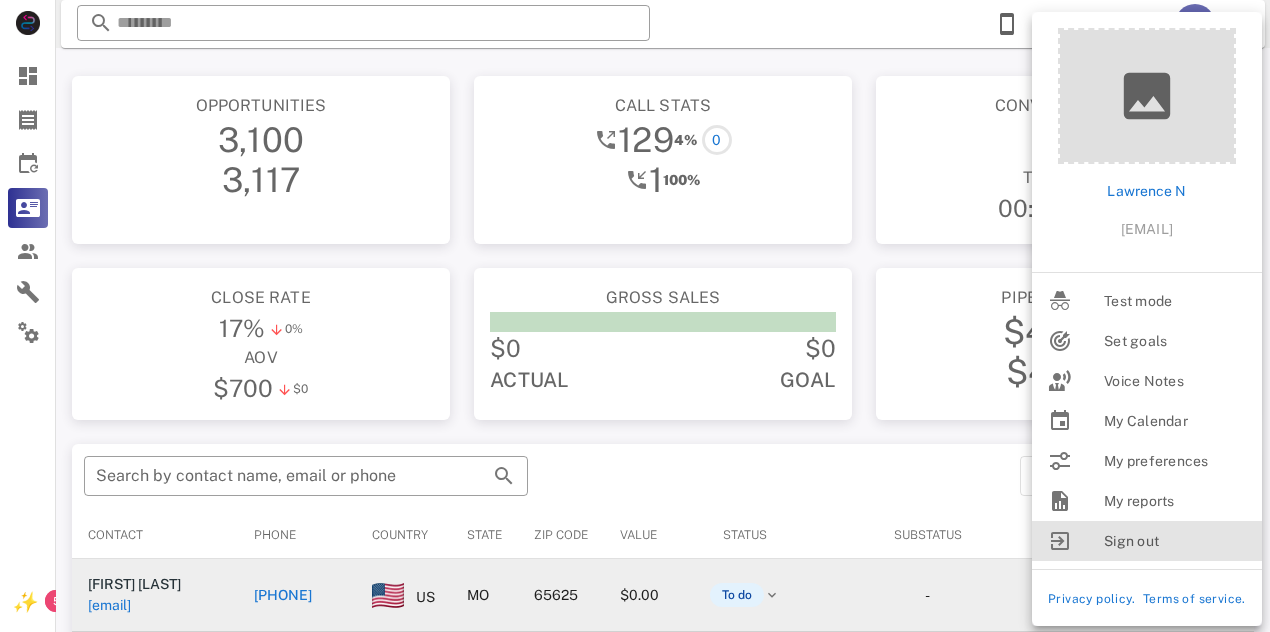 click on "Sign out" at bounding box center [1175, 541] 